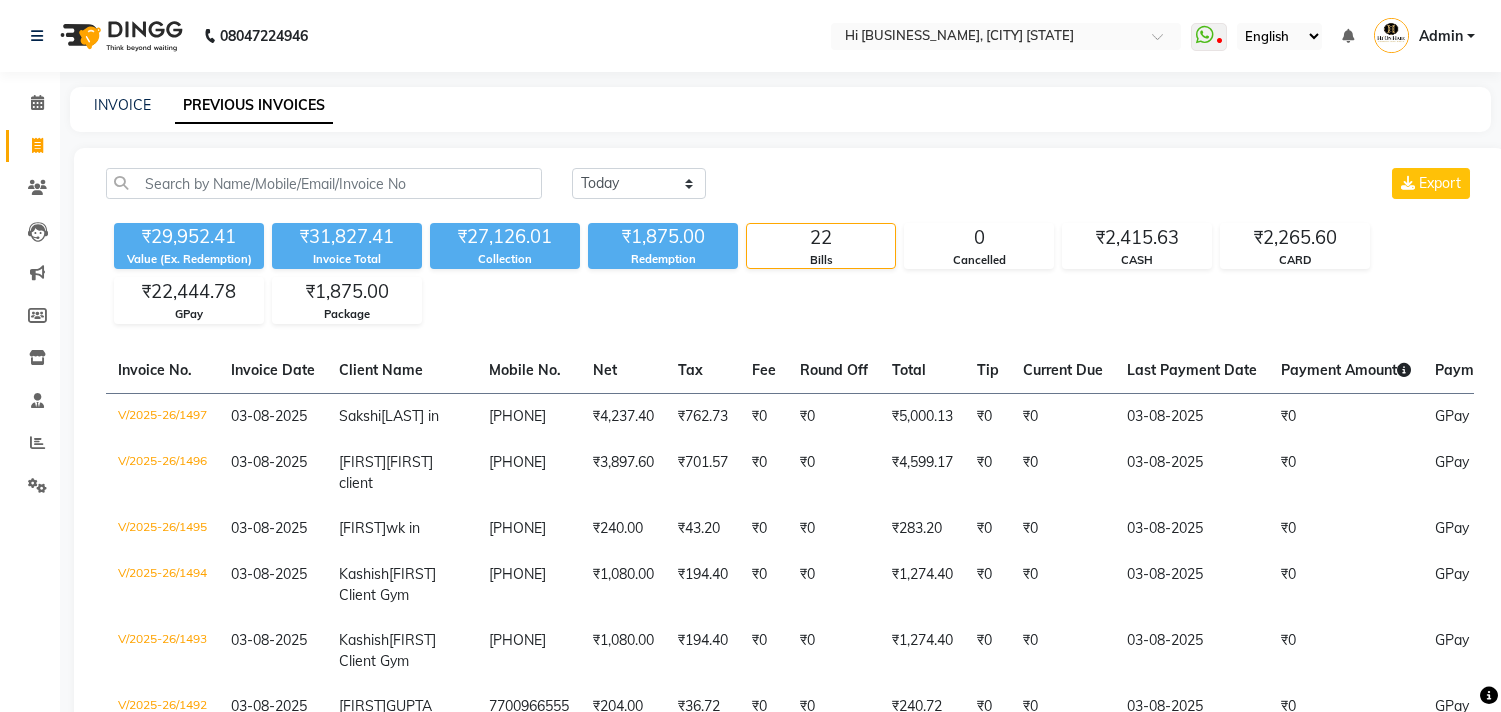scroll, scrollTop: 0, scrollLeft: 0, axis: both 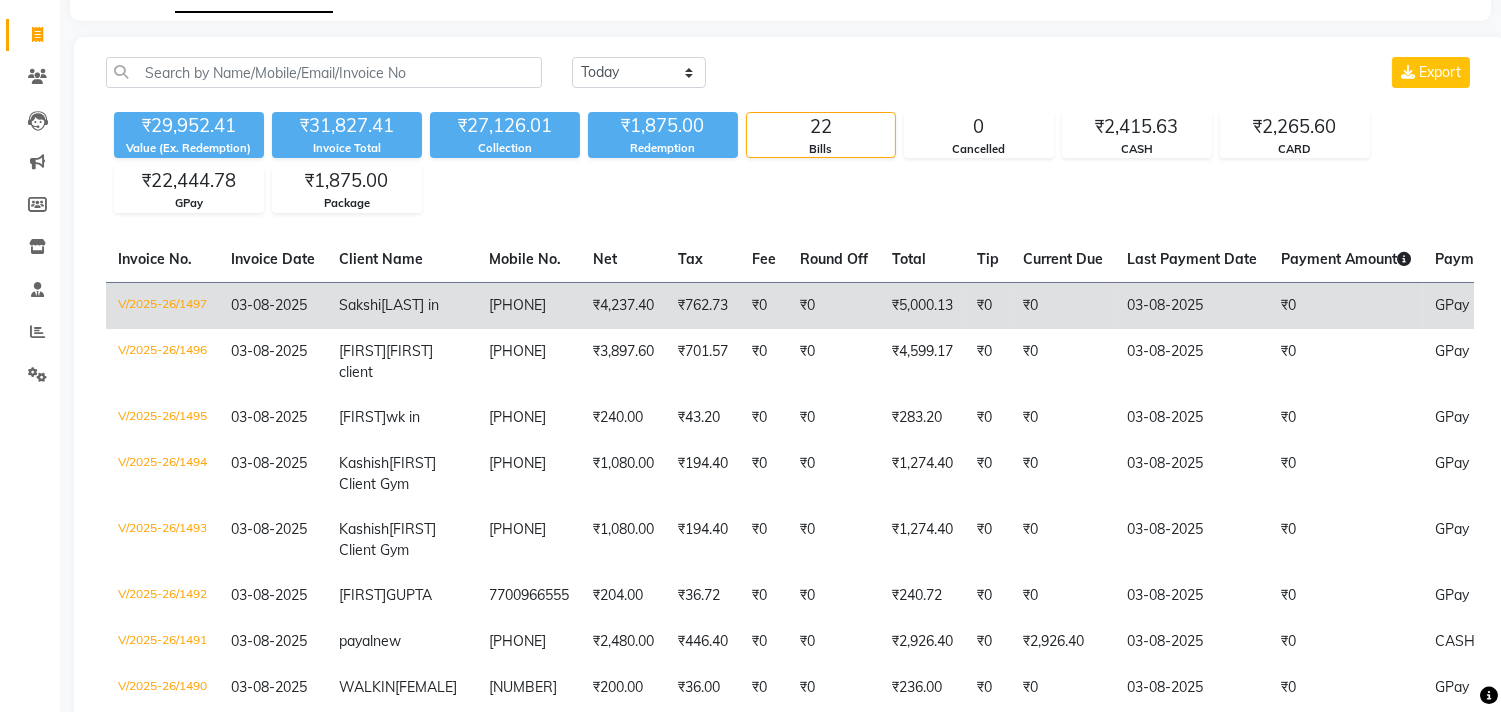 click on "[PHONE]" 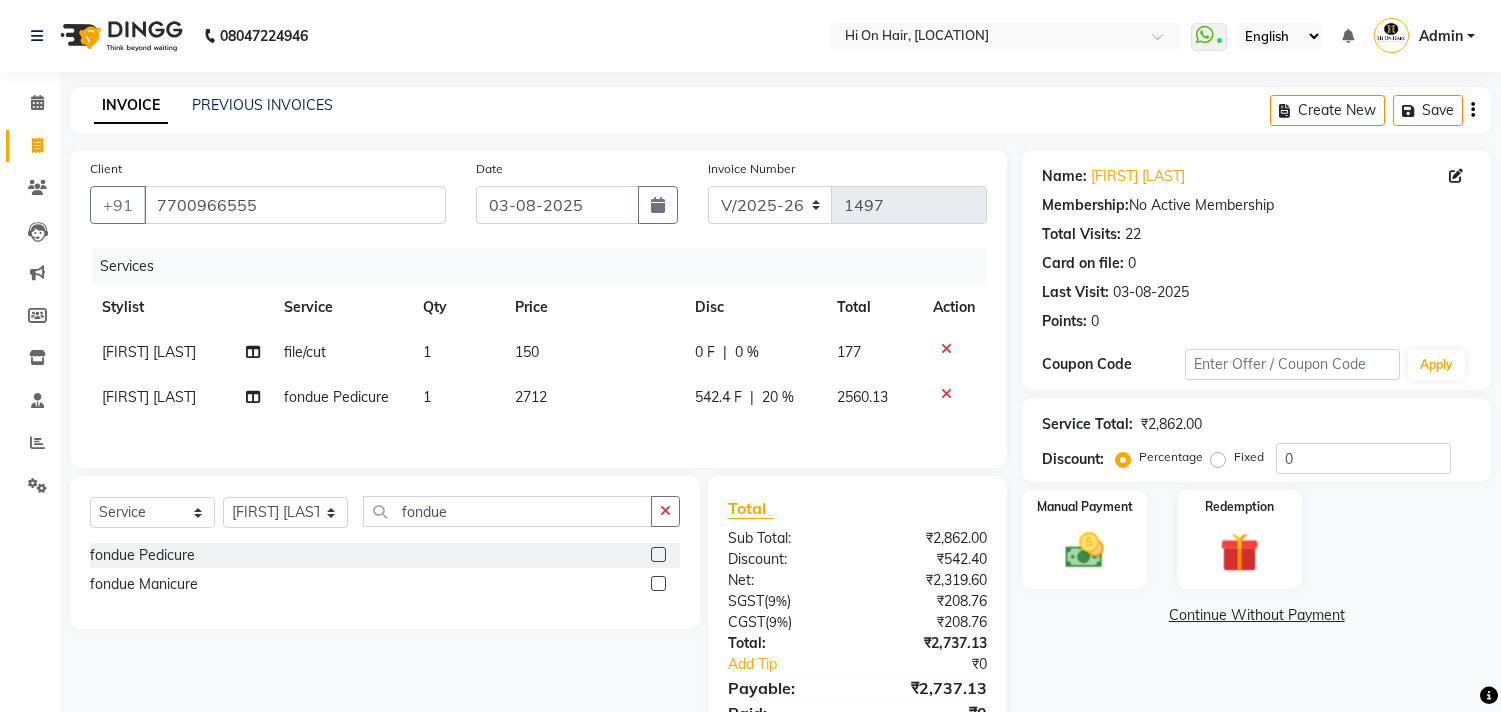 select on "535" 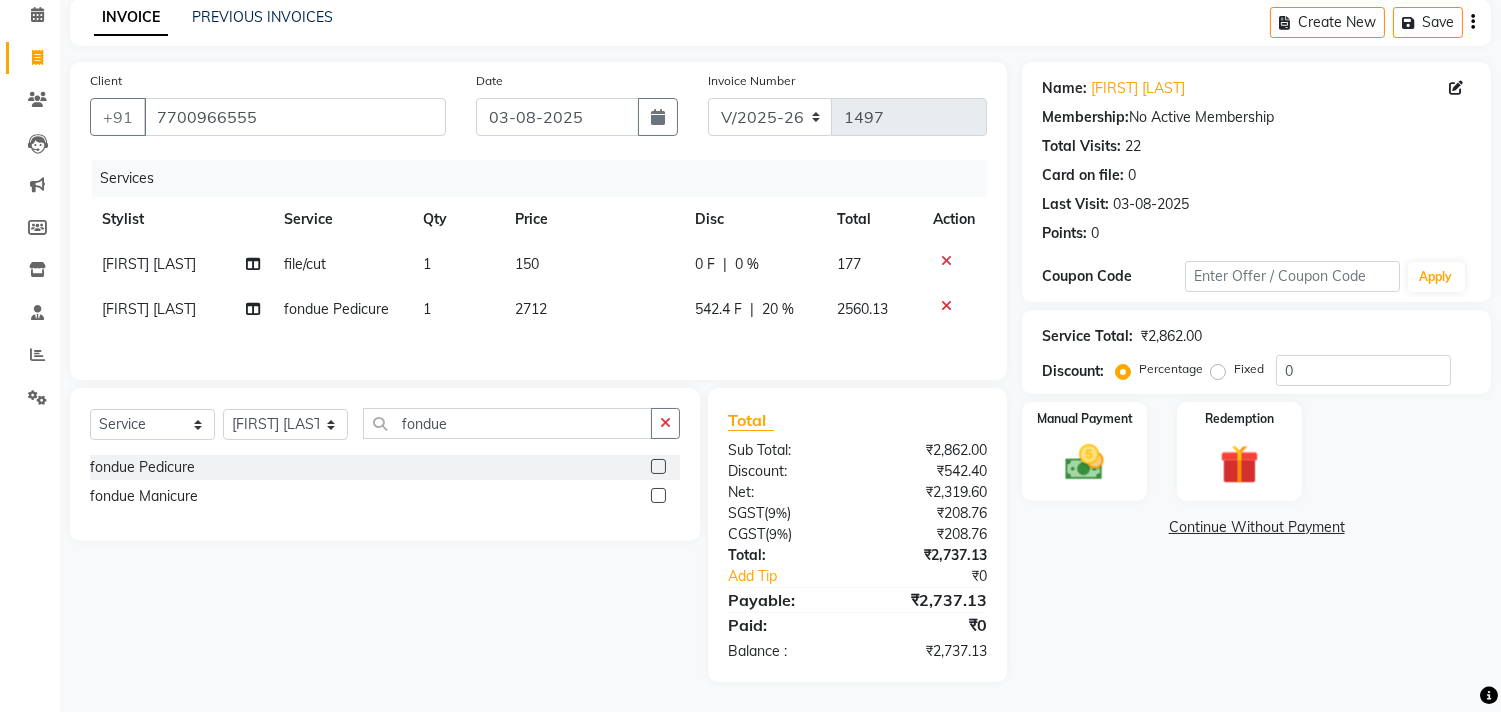 scroll, scrollTop: 0, scrollLeft: 0, axis: both 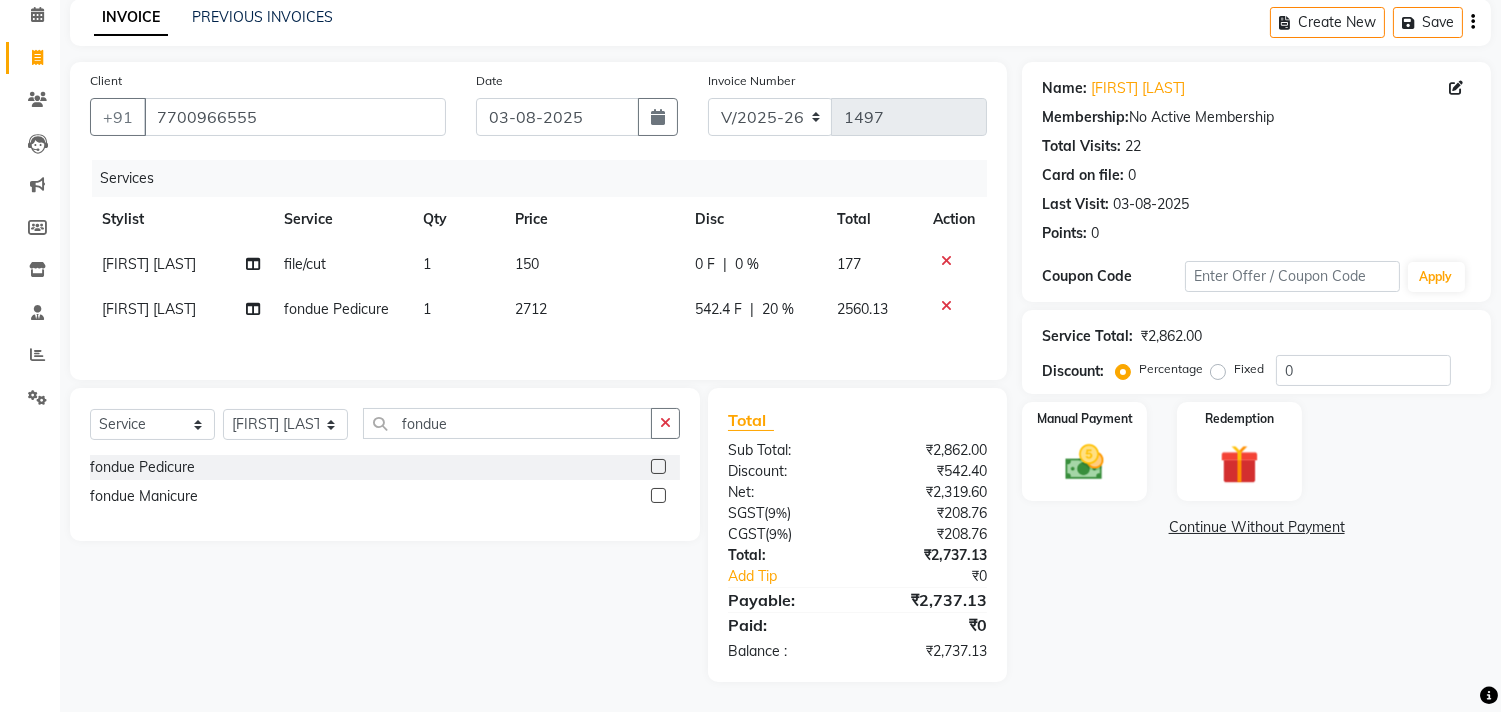 click on "0 F | 0 %" 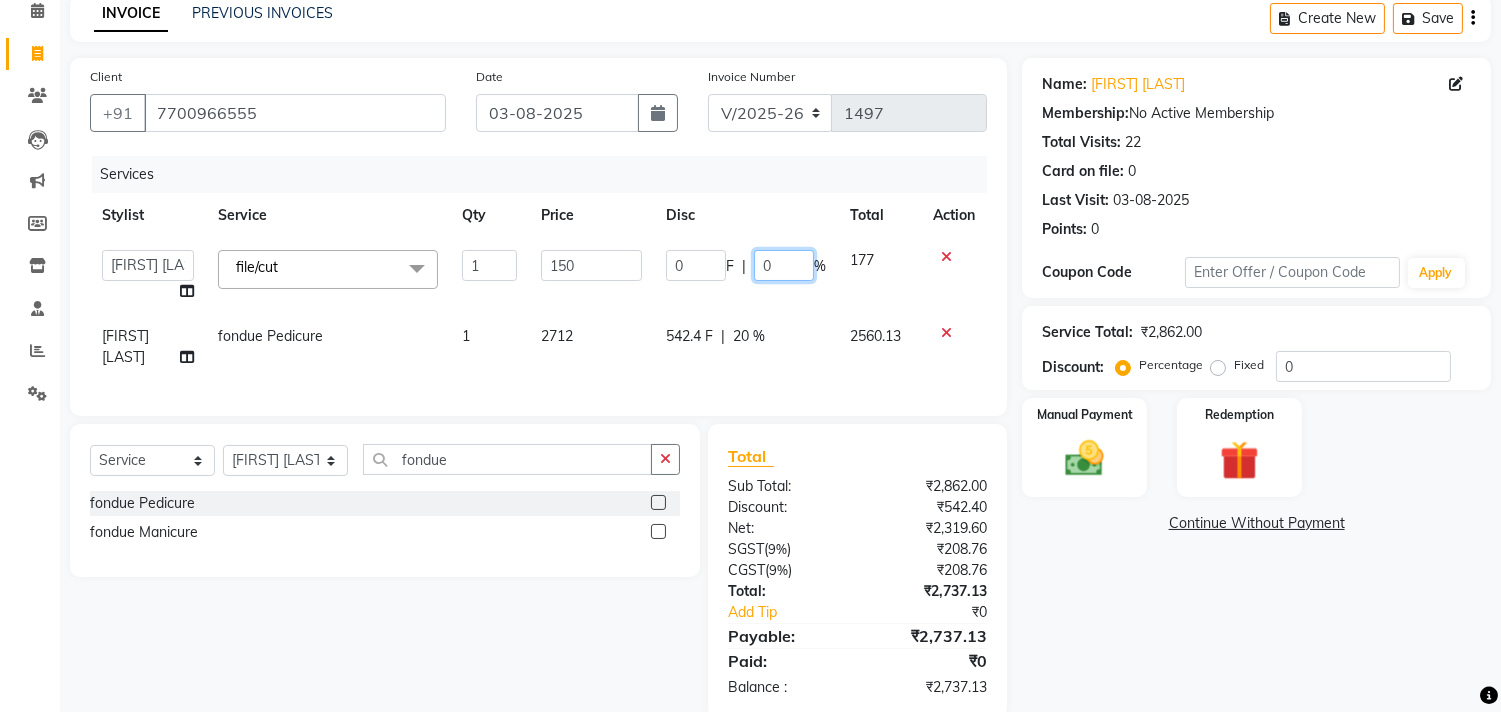 click on "0" 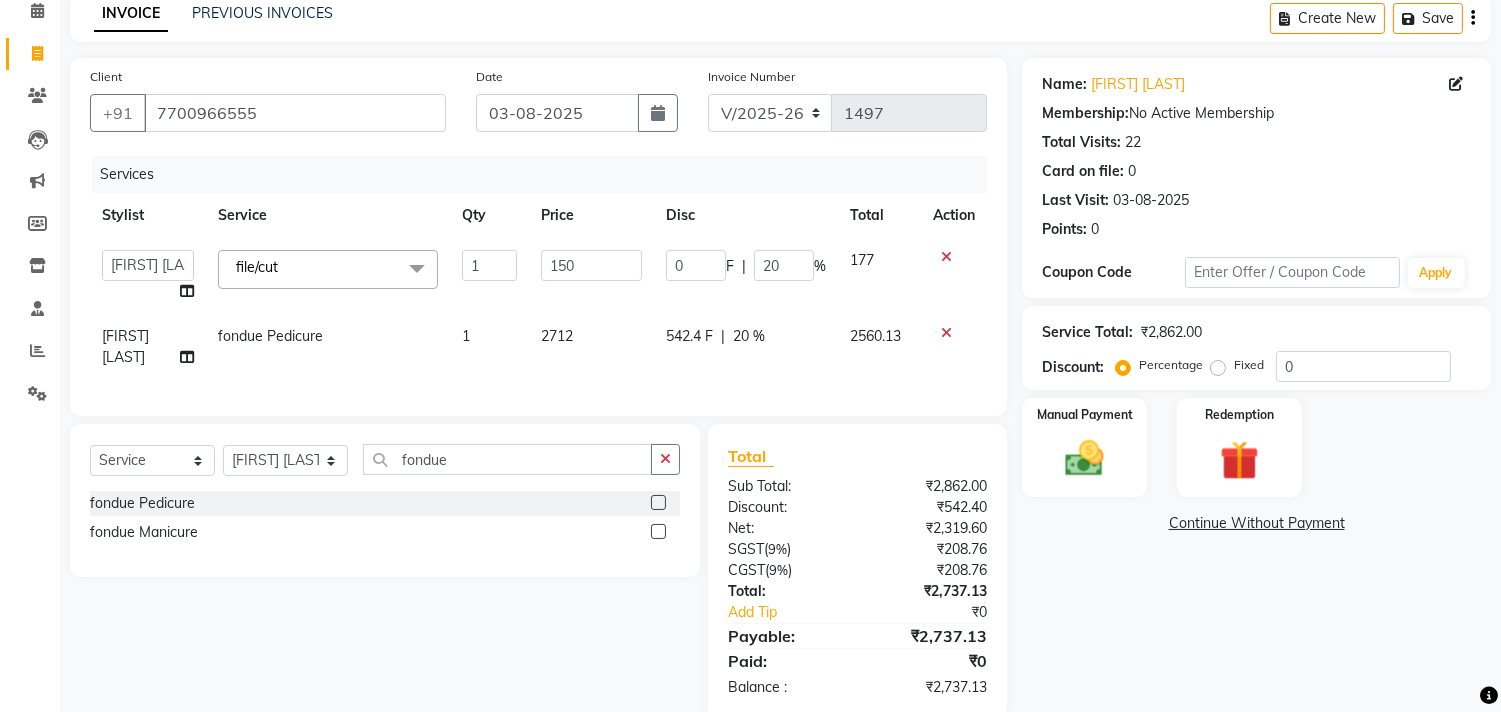 click on "Services Stylist Service Qty Price Disc Total Action  Alim Kaldane   Anwar Laskar   Hi On Hair   MAKYOPHI   Pankaj Thakur   Poonam Nalawade   Raani   Rasika  Shelar   Rehan Salmani   Saba Shaikh   Sana Shaikh   SOSEM   Zeeshan Salmani  file/cut  x ARGAN COCKTAIL ARGAN SPA FRINGE - STRAIGHTENING HAIR EXTENSION REMOVAL HAIR EXTENSIONS INTEGRITY UPTO SHOULDER MOISTURE PLUS SPA (Upto Shoulder) NANO PLASTIA (Very Short) OLA PLEX STAND ALONE OLA PLEX TREATMENT SLIVER SHINE COCKTAIL STENSILS STRAIGHTNING (ABOVE SHOULDER) STRAIGHTNING (BELOW SHOULDER) STRAIGHTNING (UPTO WAIST) STRAIGHTNING (VERY SHORT) Colour Care milkshake Spa foot massage Nose wax file/cut file/cut/polish outcurls Blow dry Aroma Manicure eyebrows/upperlips wash n Blowdry UPPERLIPS PINKINI WAX face Dtan Cateye gel polish Aroma Pedicure AVL pedicure marine sea alga face bleach Bomb pedicure Bomb Manicure AVL Manicure marine sea alga Feet Wax ADD ON OIL WASH FEET DTAN Polish change Add on Feet Pack Add on hands pack Brighting peel off mask fringe cut" 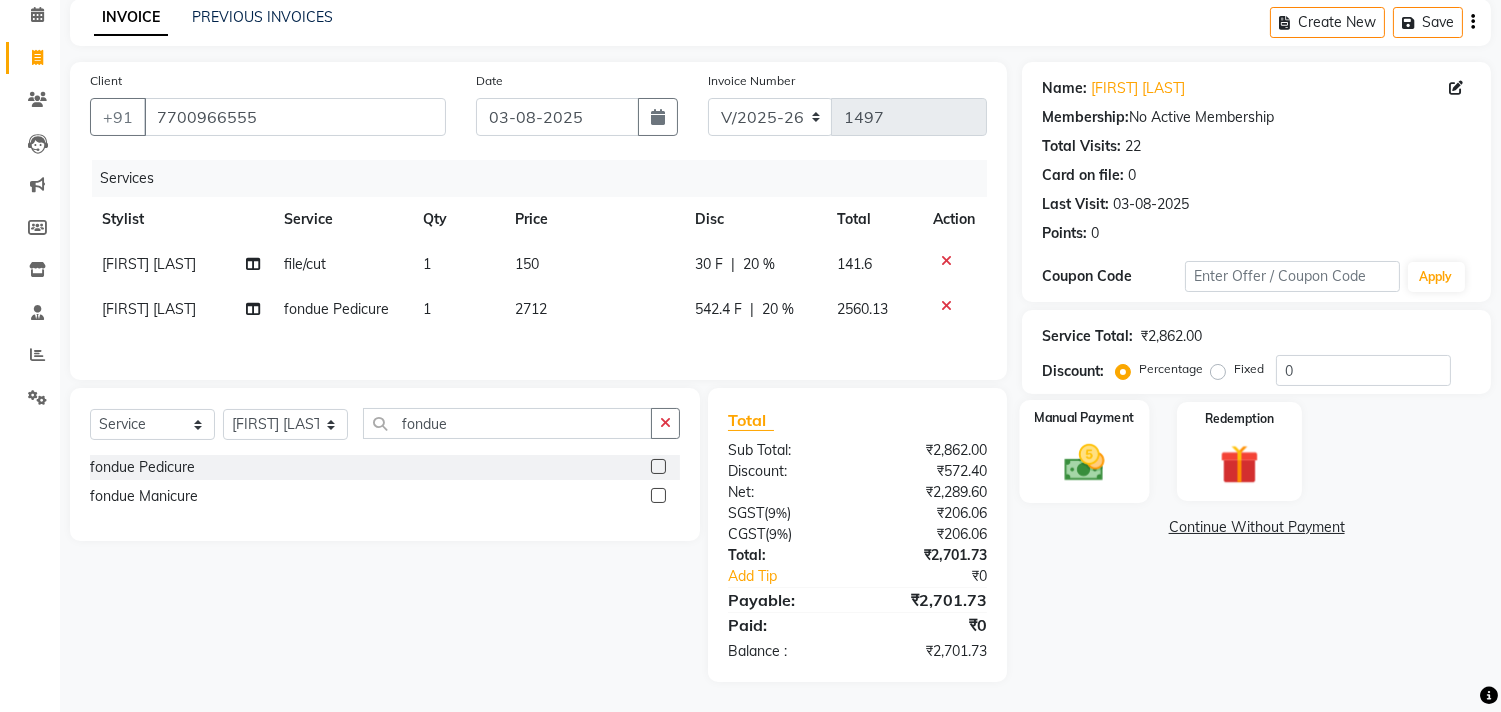 click 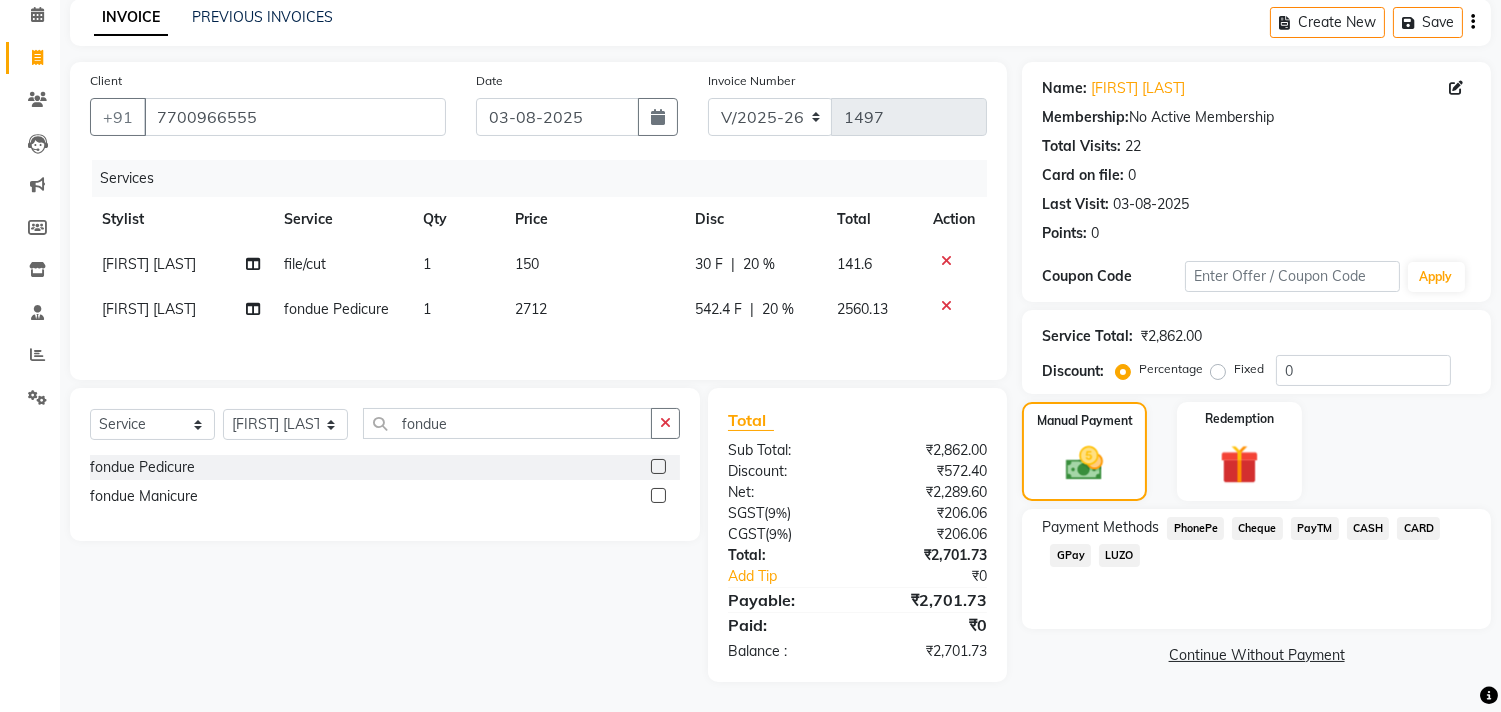 click on "150" 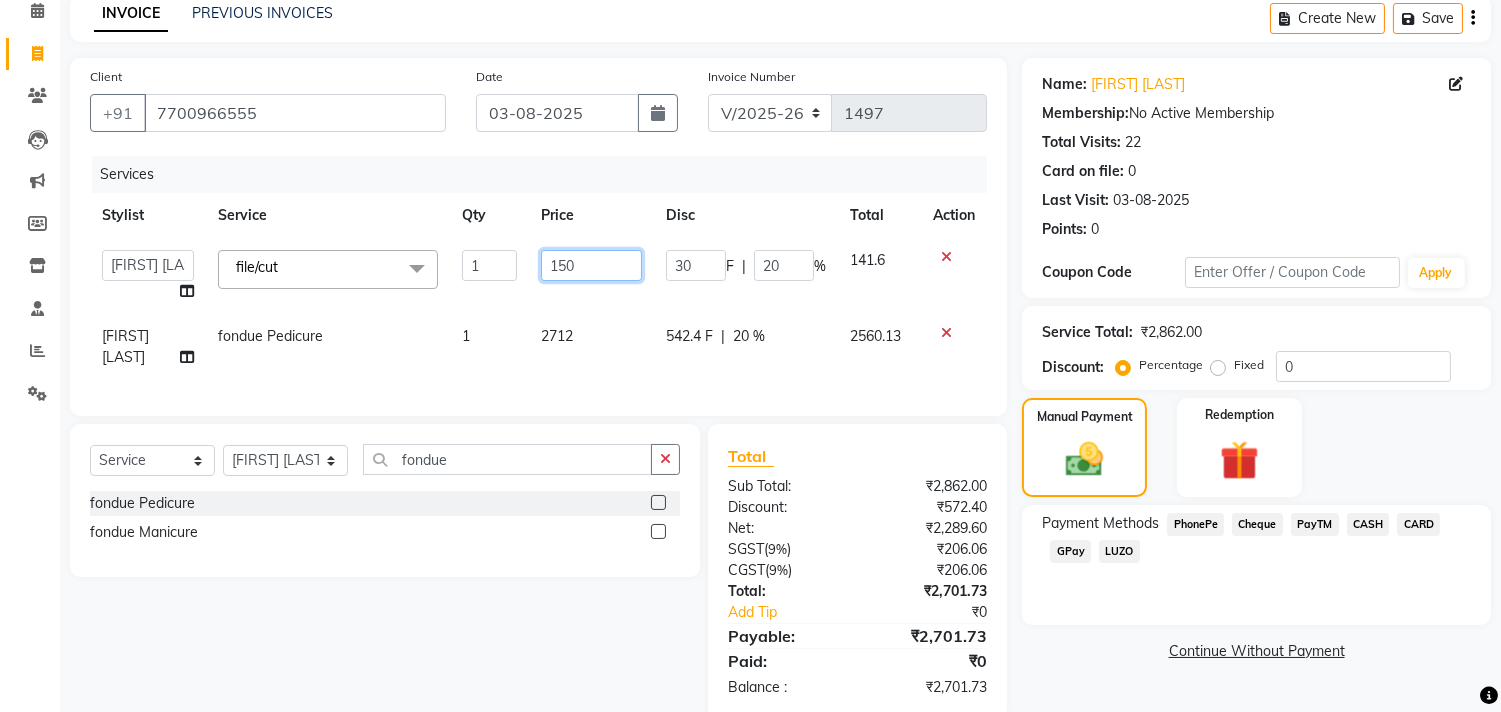 click on "150" 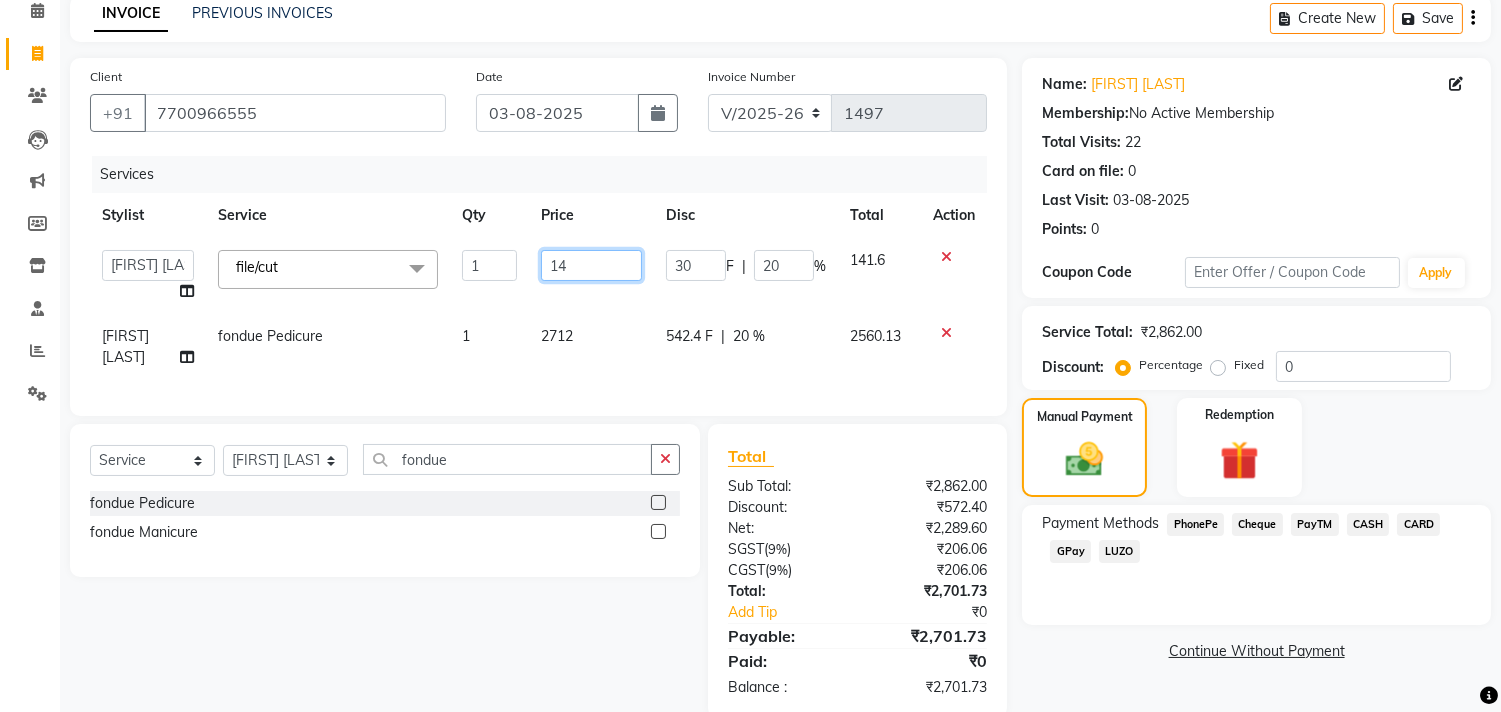 type on "149" 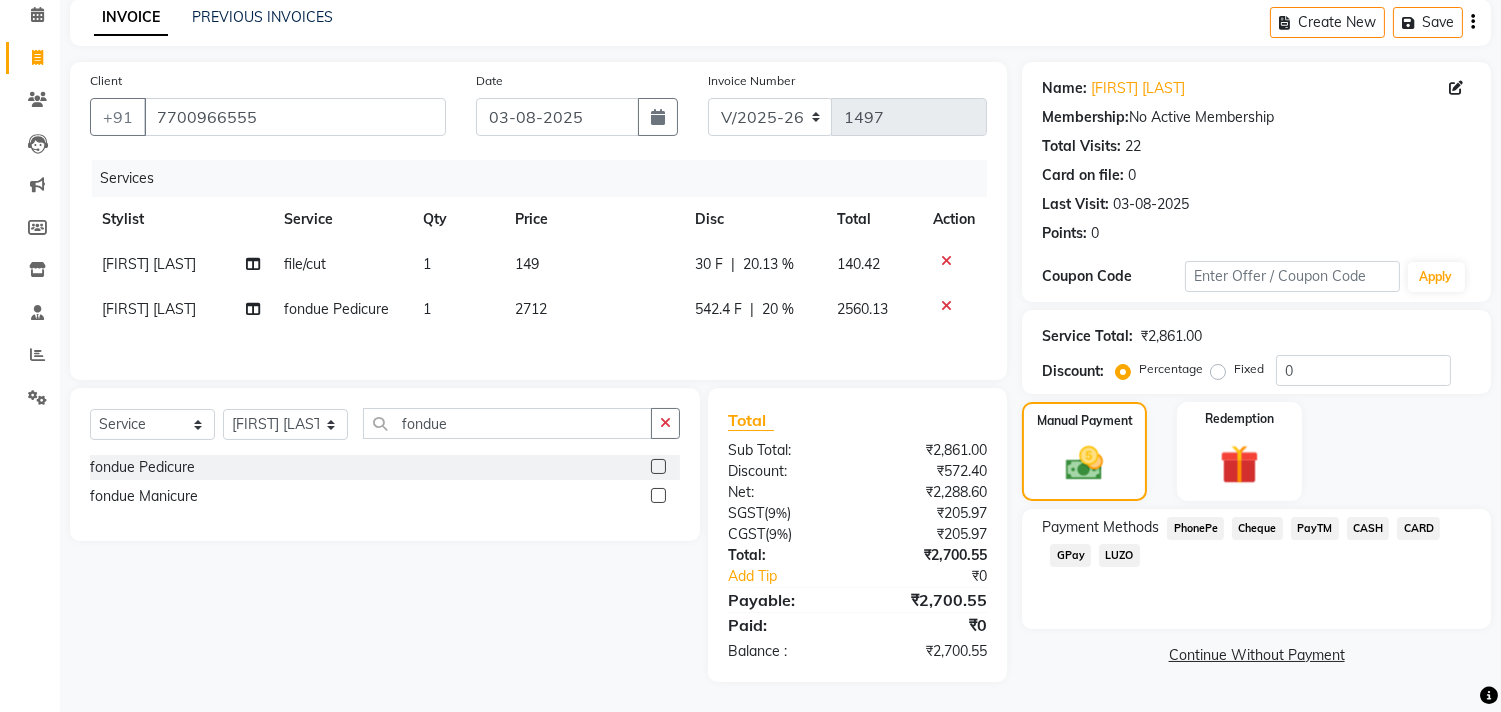 click on "Rasika  Shelar file/cut 1 149 30 F | 20.13 % 140.42 Rasika  Shelar fondue Pedicure 1 2712 542.4 F | 20 % 2560.13" 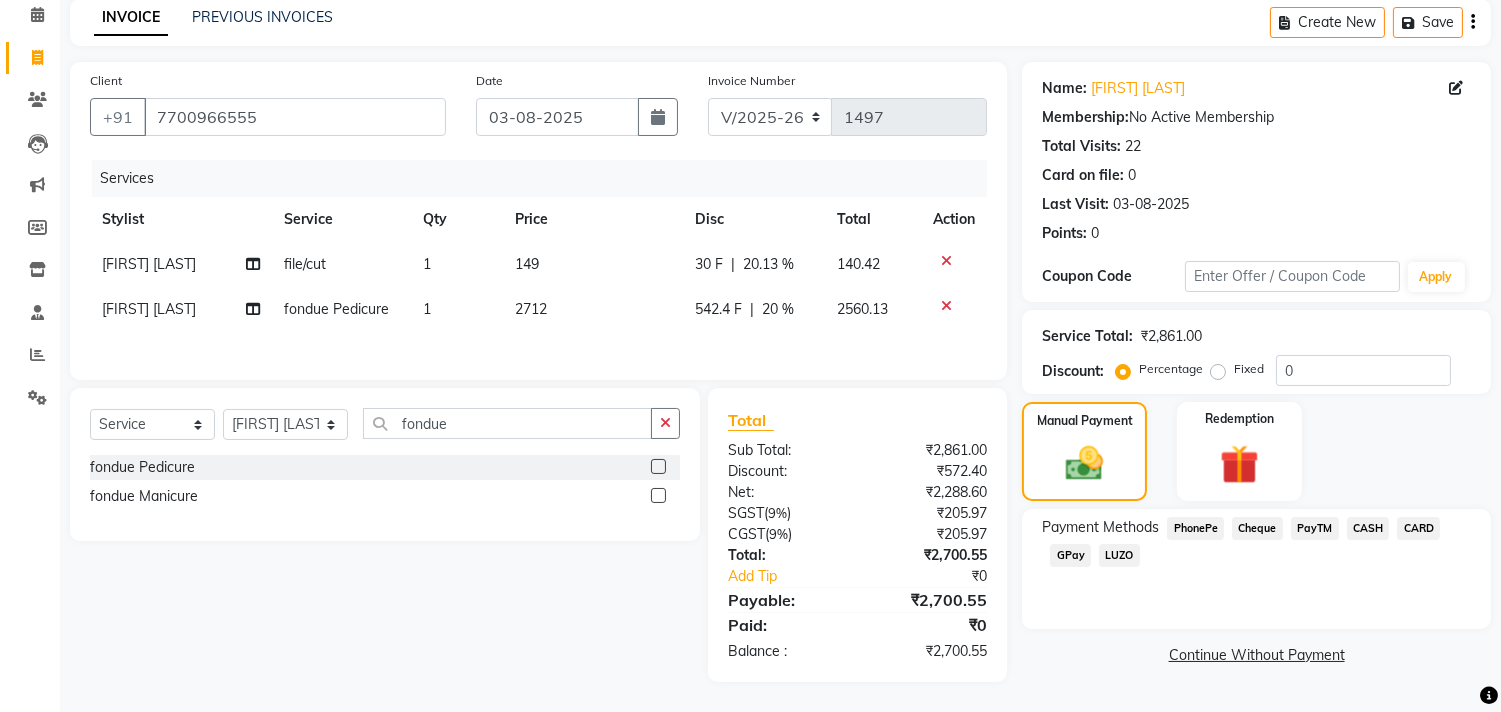 click on "20.13 %" 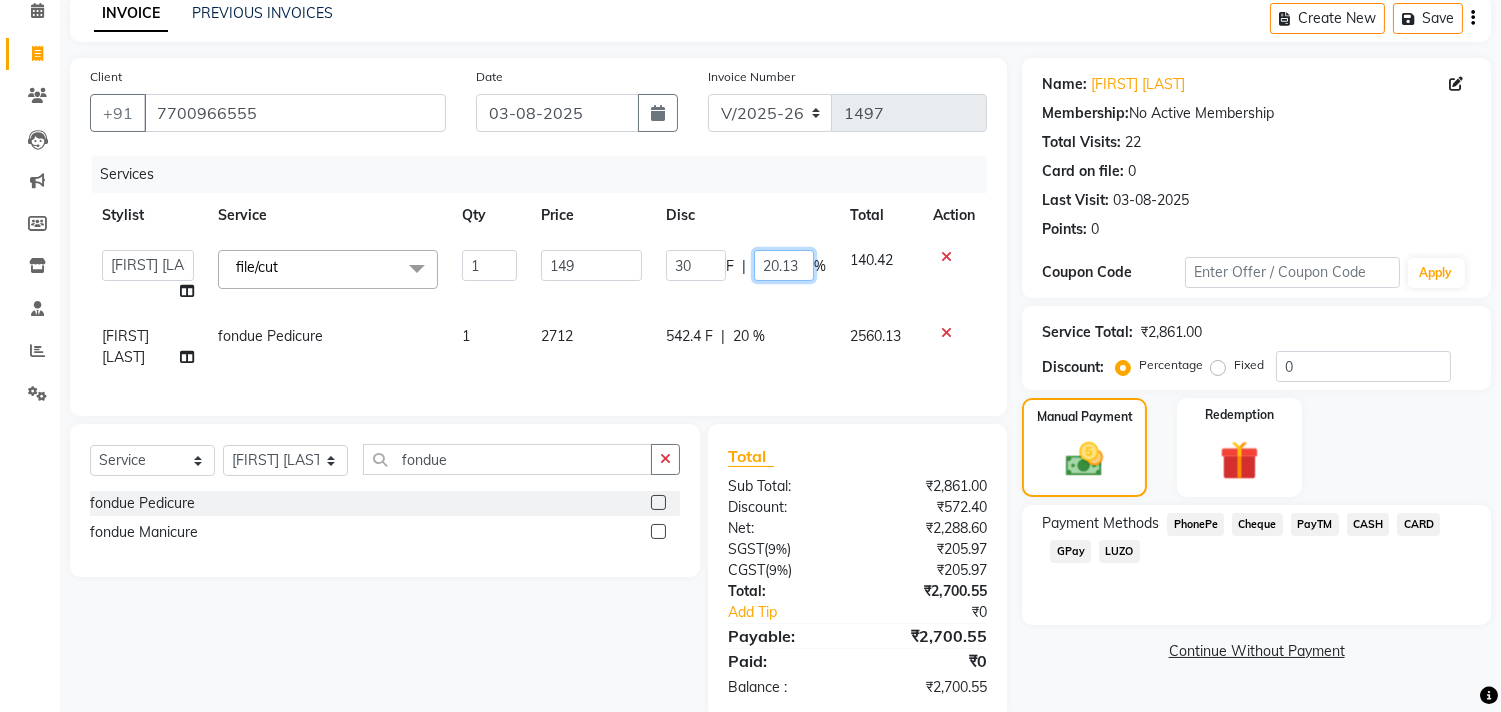 click on "20.13" 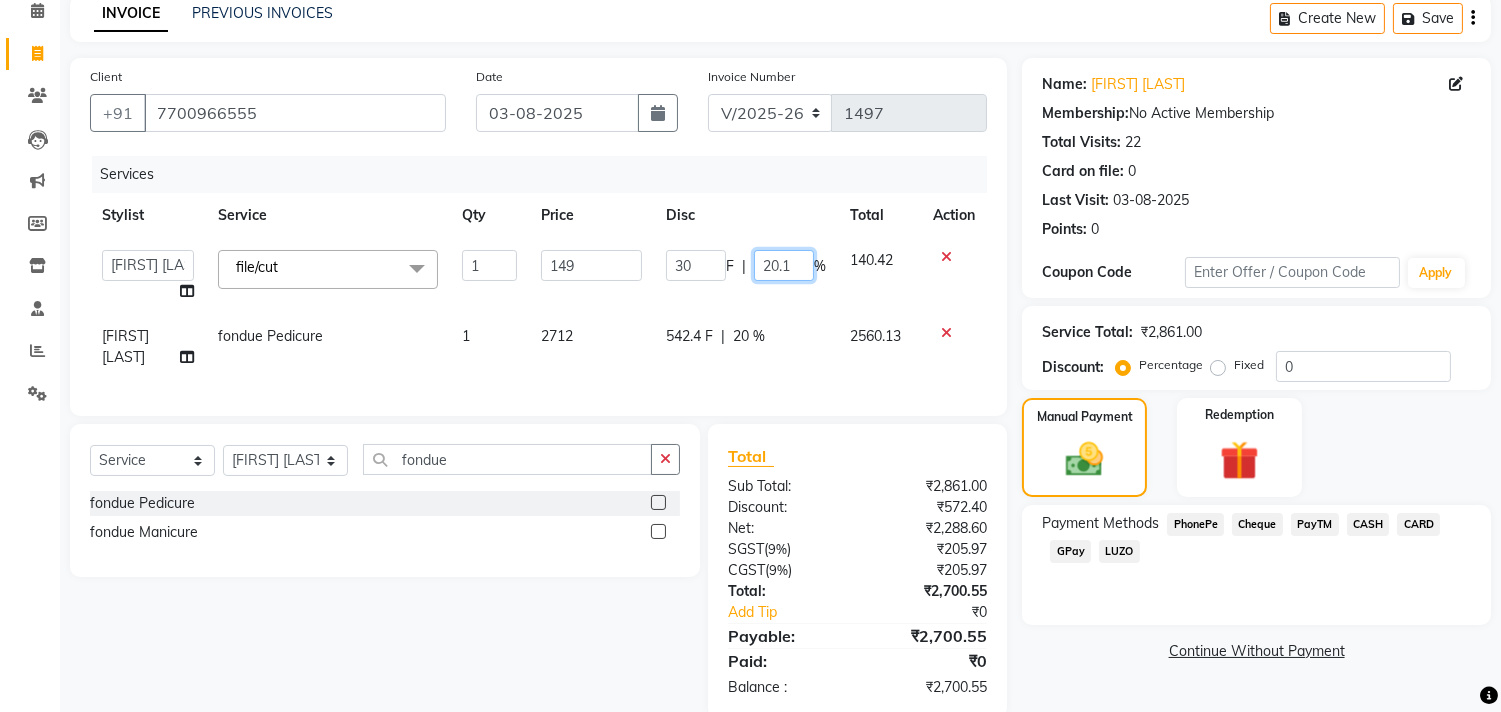 type on "20" 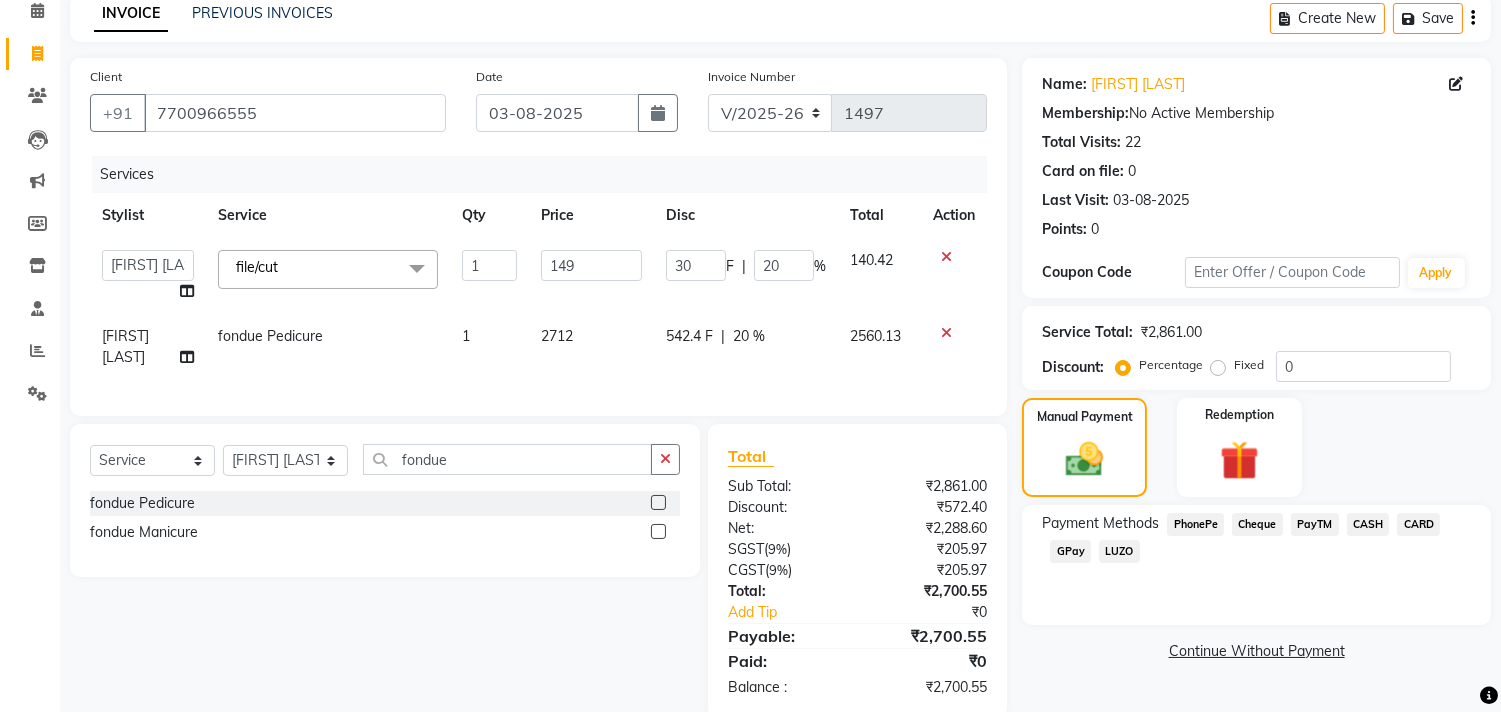 click on "Alim Kaldane   Anwar Laskar   Hi On Hair   MAKYOPHI   Pankaj Thakur   Poonam Nalawade   Raani   Rasika  Shelar   Rehan Salmani   Saba Shaikh   Sana Shaikh   SOSEM   Zeeshan Salmani  file/cut  x ARGAN COCKTAIL ARGAN SPA FRINGE - STRAIGHTENING HAIR EXTENSION REMOVAL HAIR EXTENSIONS INTEGRITY UPTO SHOULDER MOISTURE PLUS SPA (Upto Shoulder) NANO PLASTIA (Very Short) OLA PLEX STAND ALONE OLA PLEX TREATMENT SLIVER SHINE COCKTAIL STENSILS STRAIGHTNING (ABOVE SHOULDER) STRAIGHTNING (BELOW SHOULDER) STRAIGHTNING (UPTO WAIST) STRAIGHTNING (VERY SHORT) Colour Care milkshake Spa foot massage Nose wax file/cut file/cut/polish outcurls Blow dry Aroma Manicure eyebrows/upperlips wash n Blowdry UPPERLIPS PINKINI WAX face Dtan Cateye gel polish Aroma Pedicure AVL pedicure marine sea alga face bleach Bomb pedicure Bomb Manicure AVL Manicure marine sea alga Feet Wax ADD ON OIL WASH FEET DTAN Polish change Add on Feet Pack Add on hands pack Brighting peel off mask Head neck N Shoulder Messsage Ola Plex Spa Cocktail Blowdry 1 F" 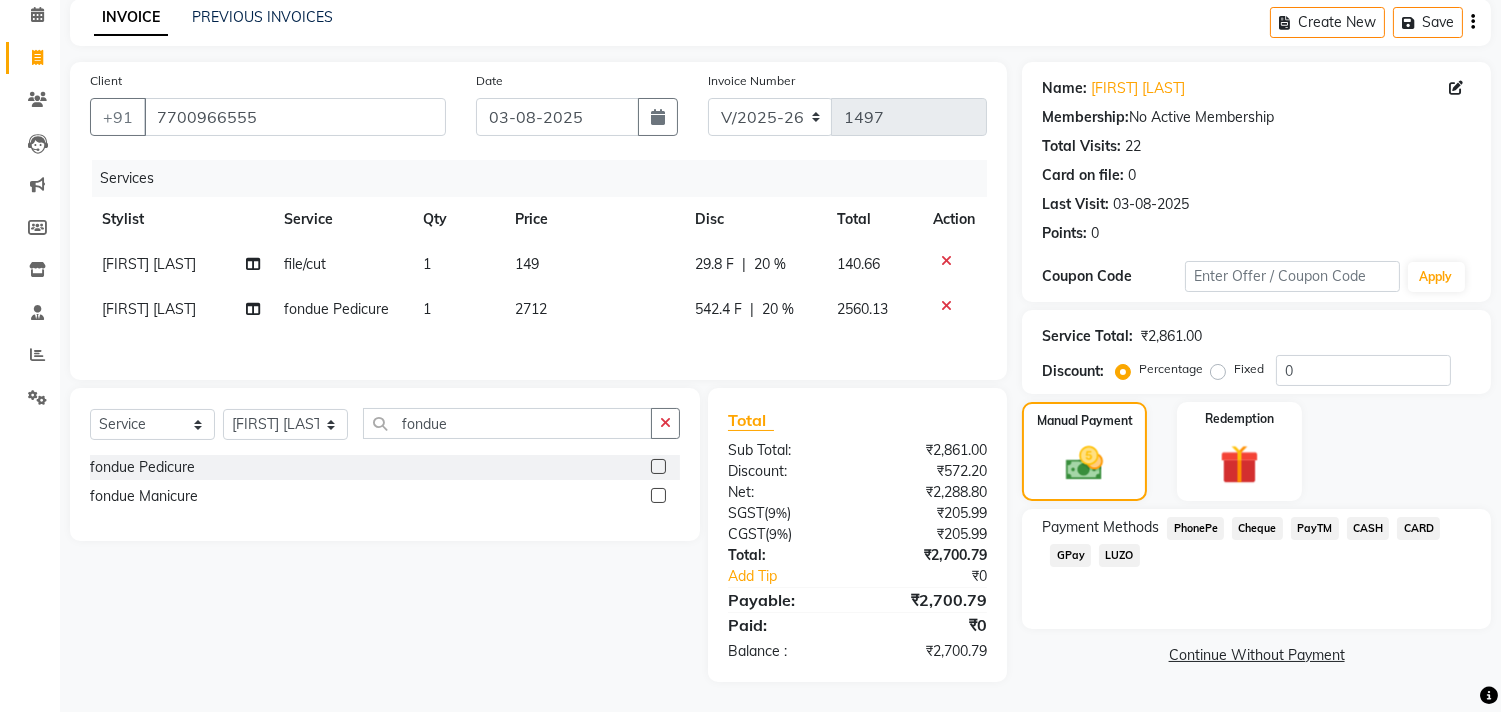 click on "GPay" 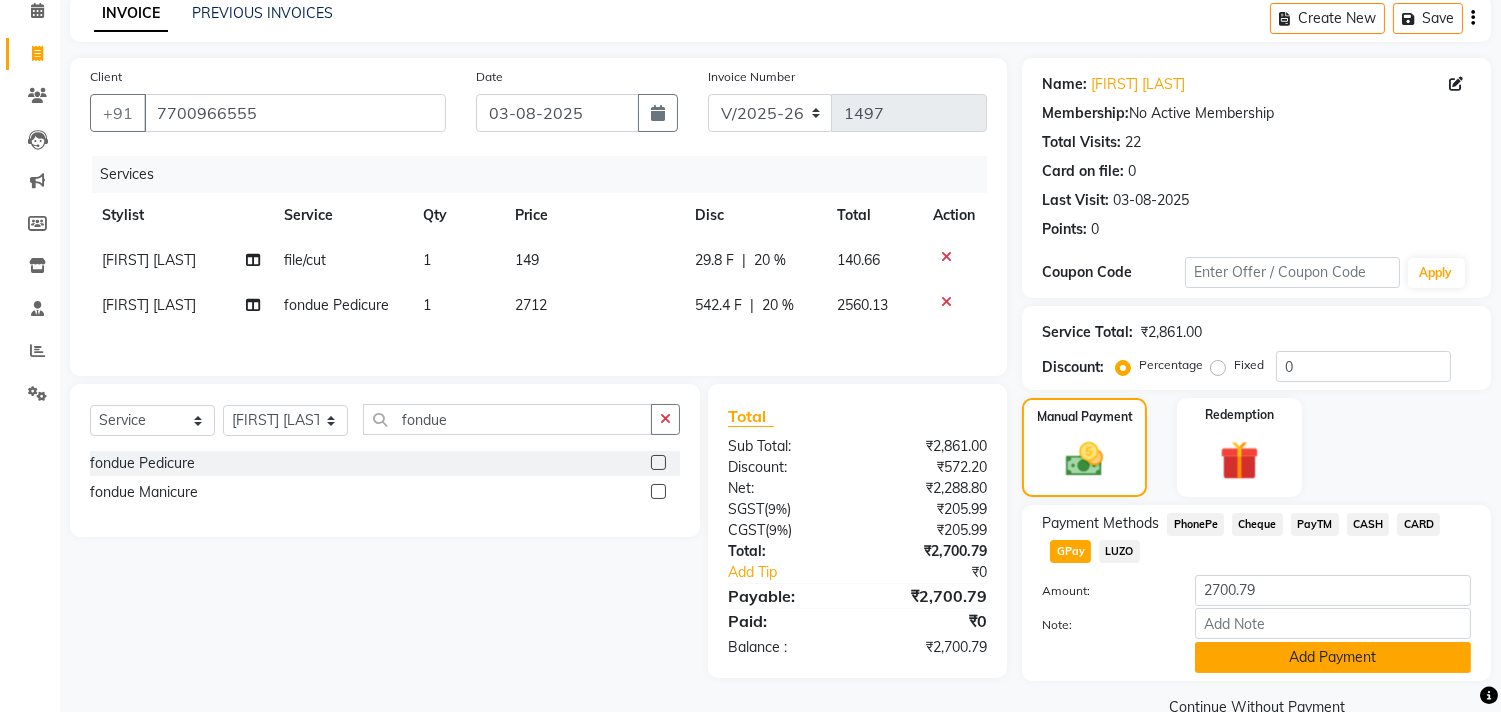 click on "Add Payment" 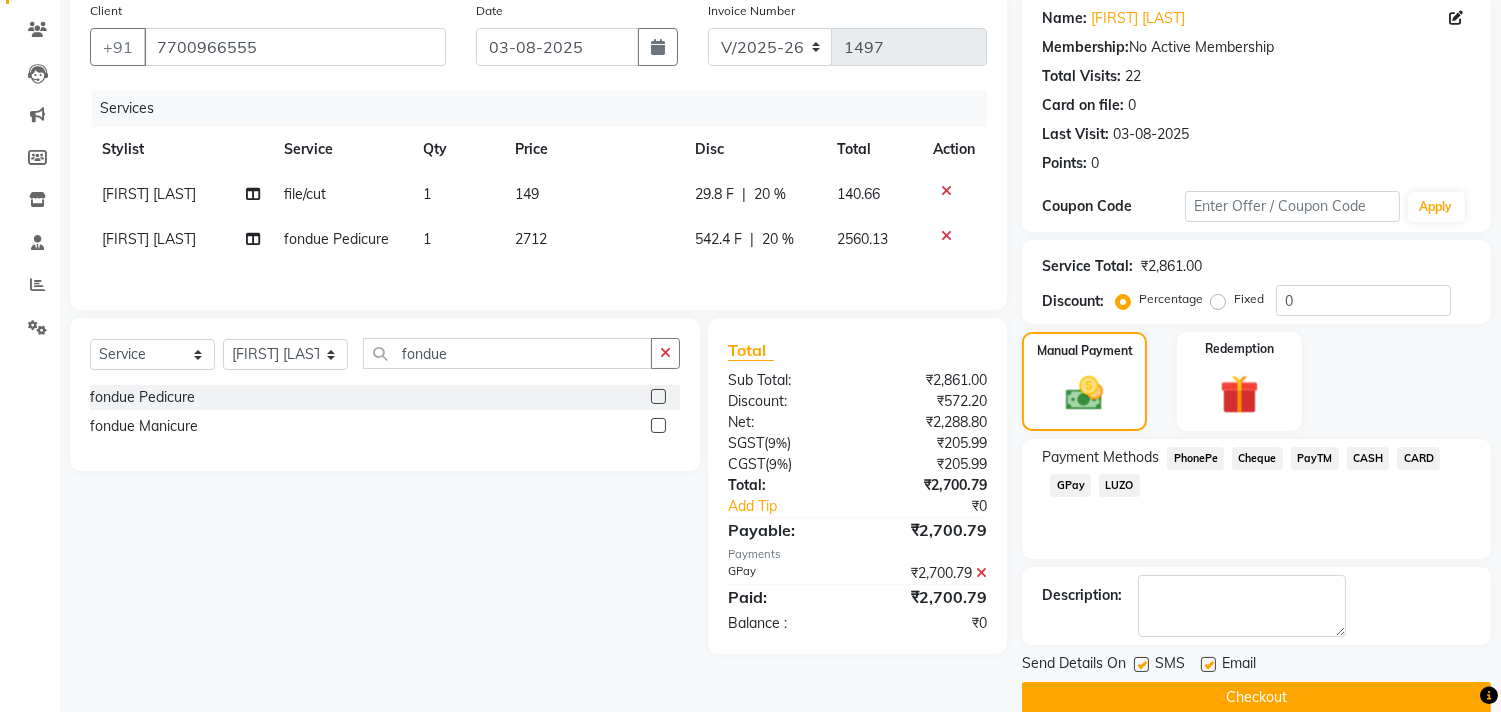 scroll, scrollTop: 187, scrollLeft: 0, axis: vertical 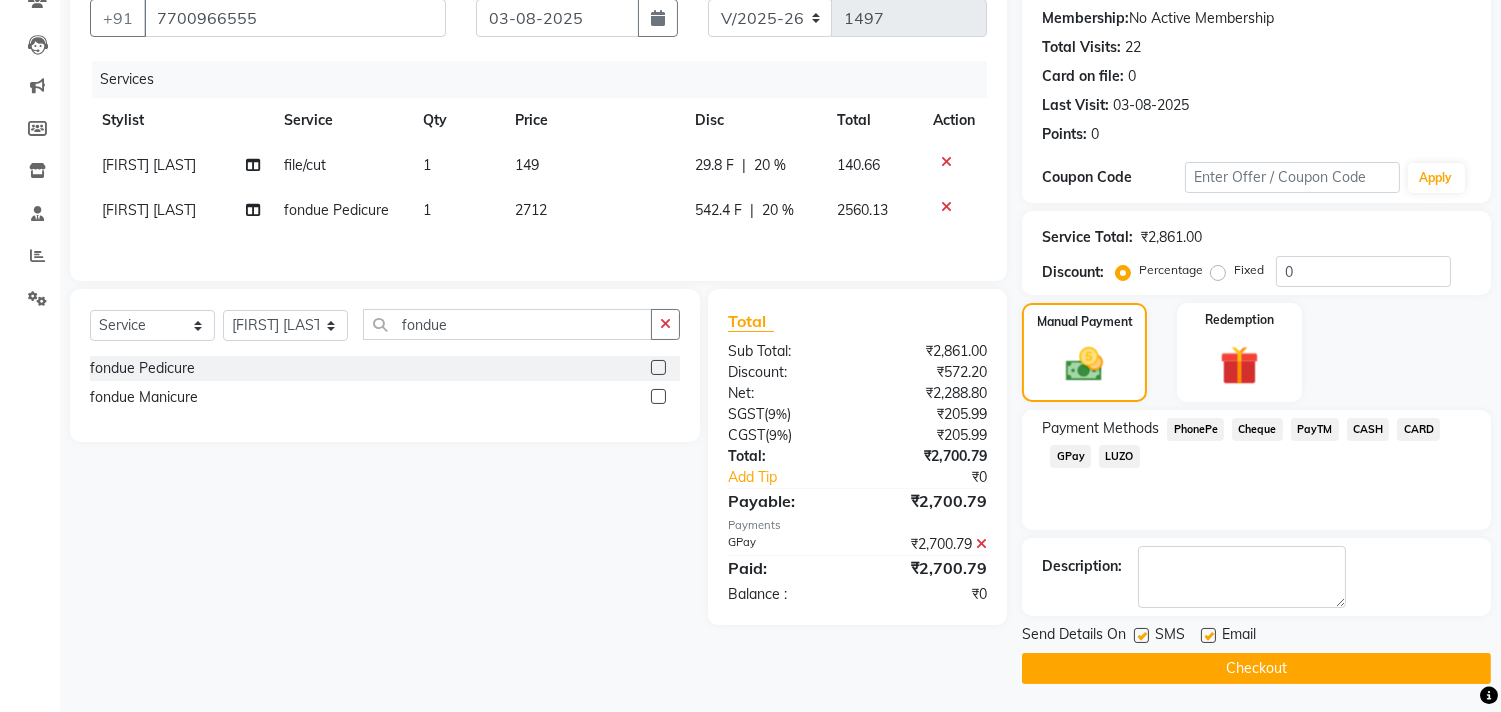drag, startPoint x: 1207, startPoint y: 633, endPoint x: 1221, endPoint y: 651, distance: 22.803509 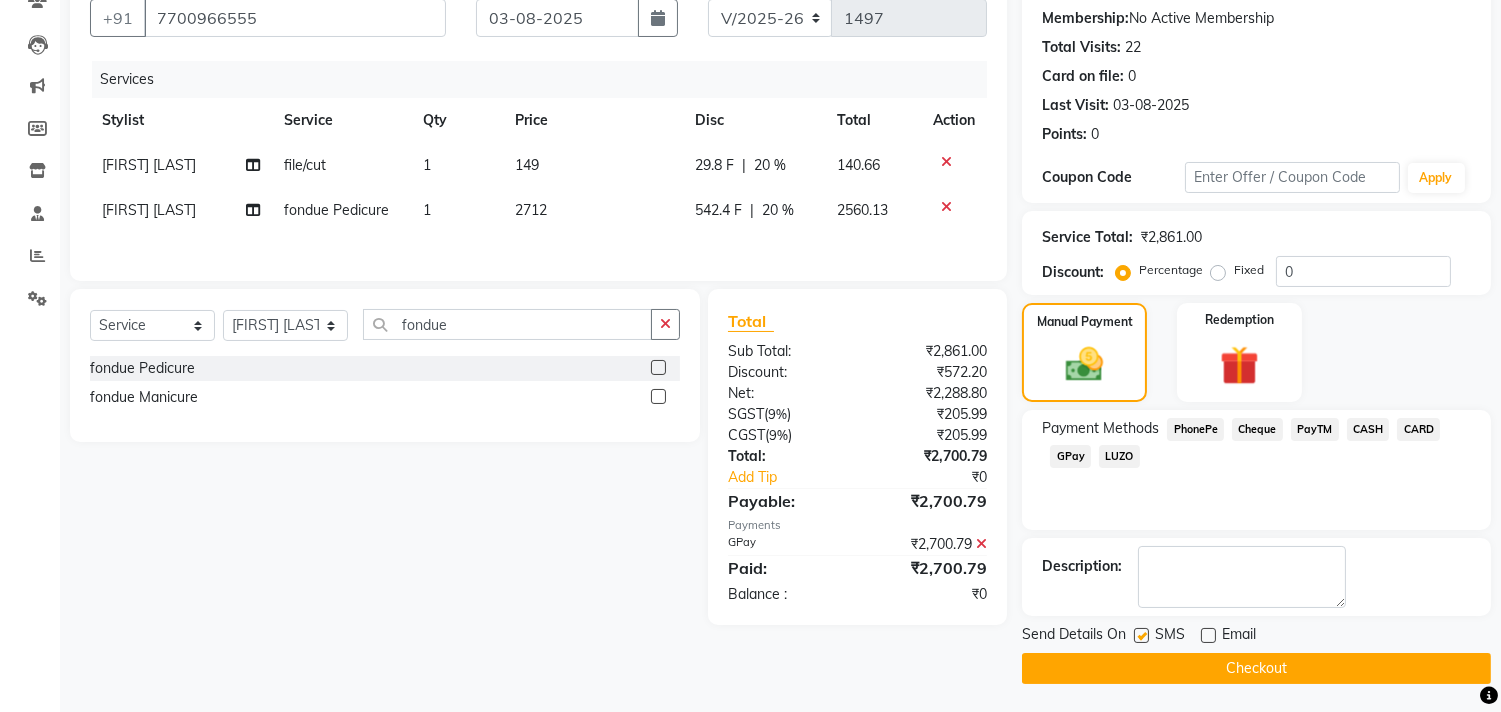 click on "Checkout" 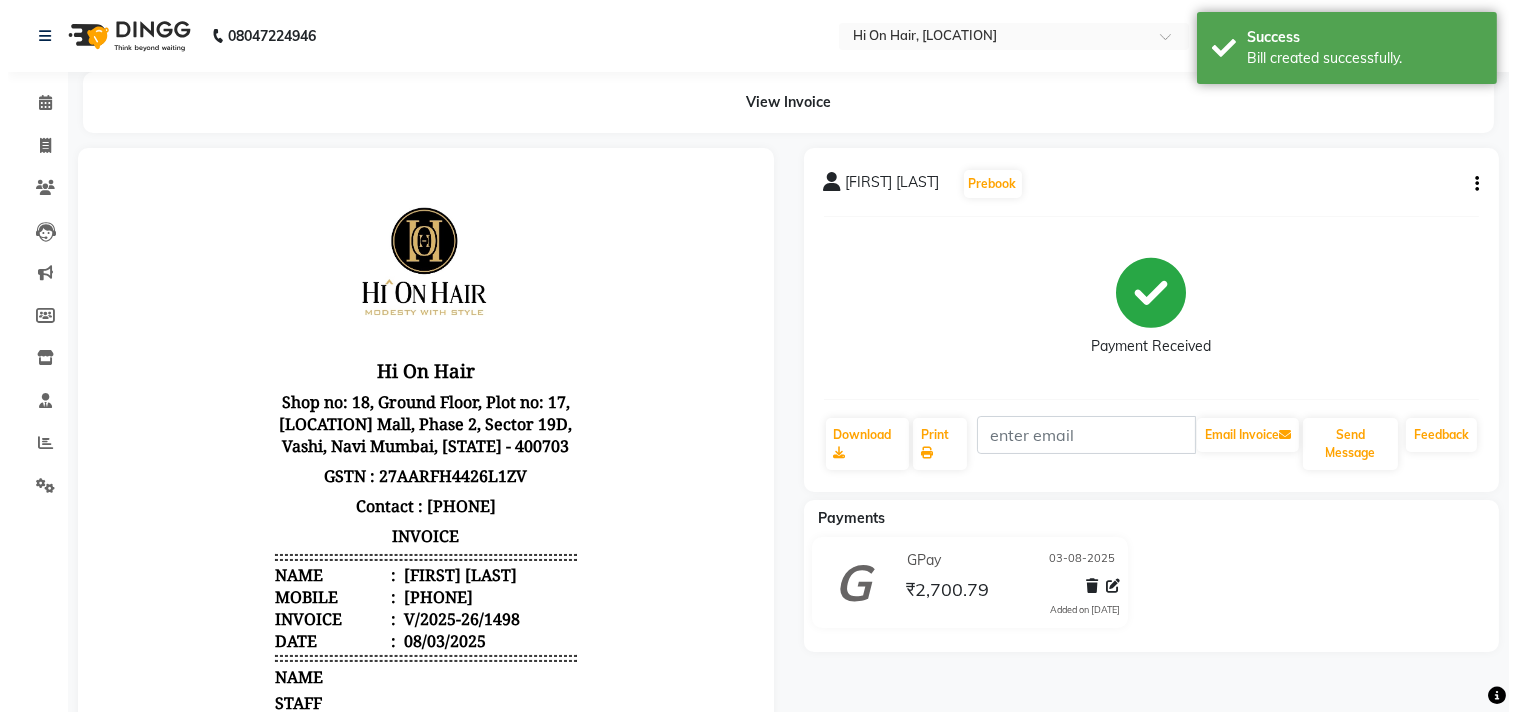 scroll, scrollTop: 0, scrollLeft: 0, axis: both 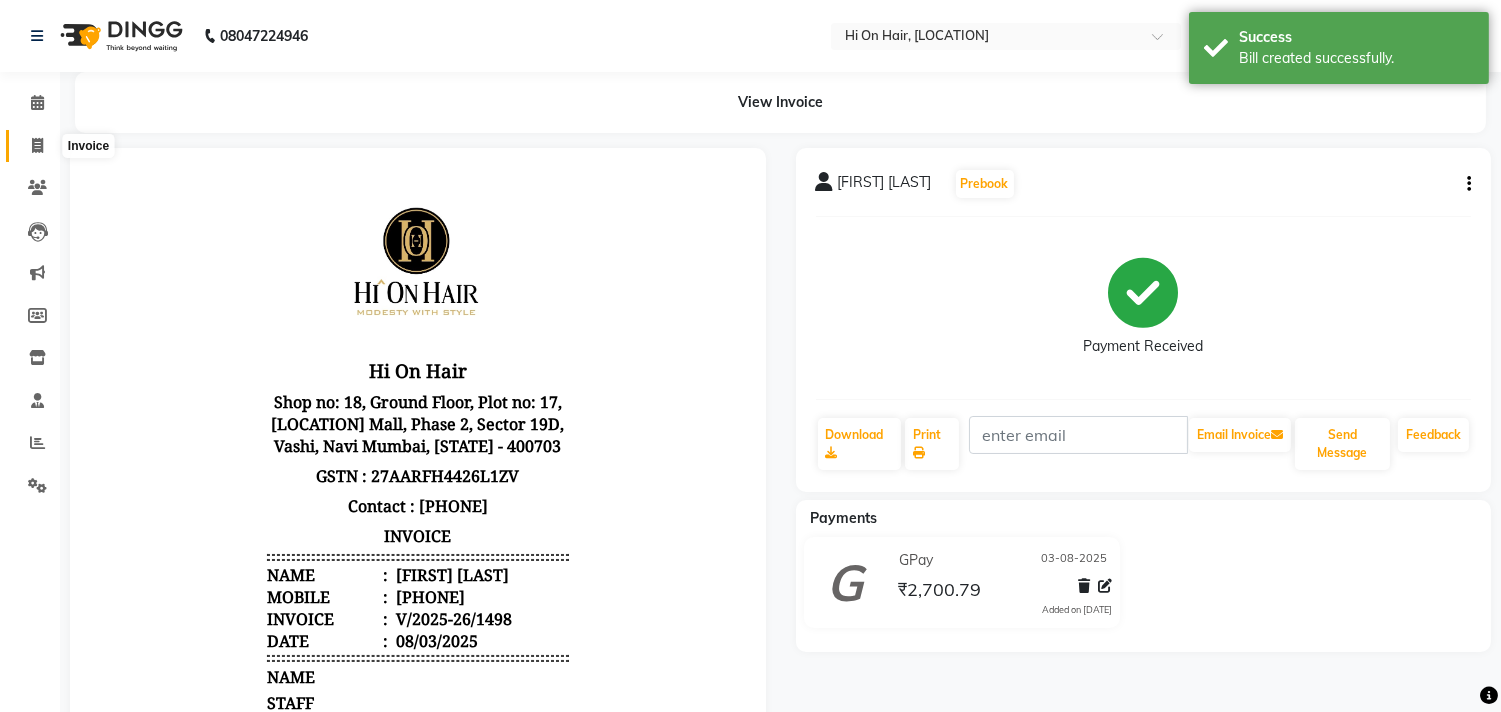 click 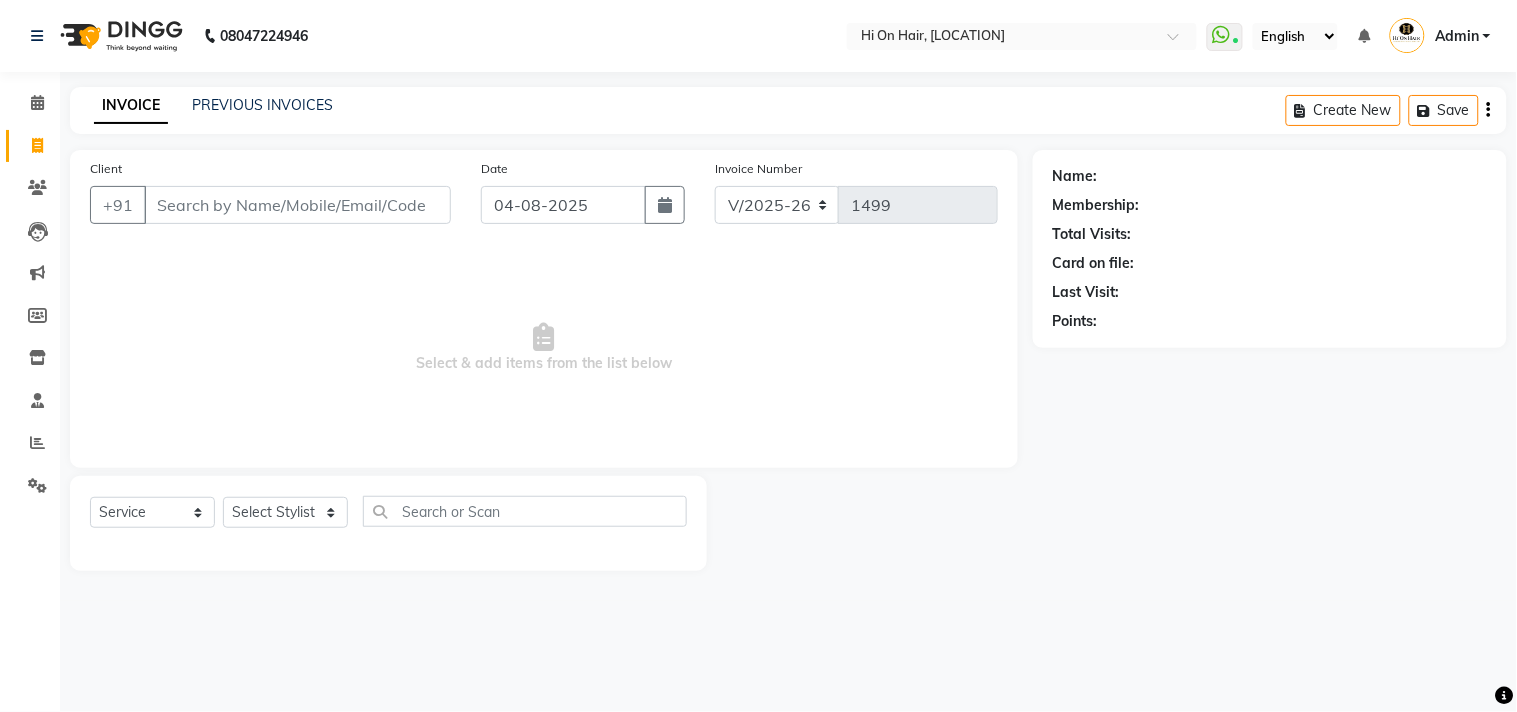 click 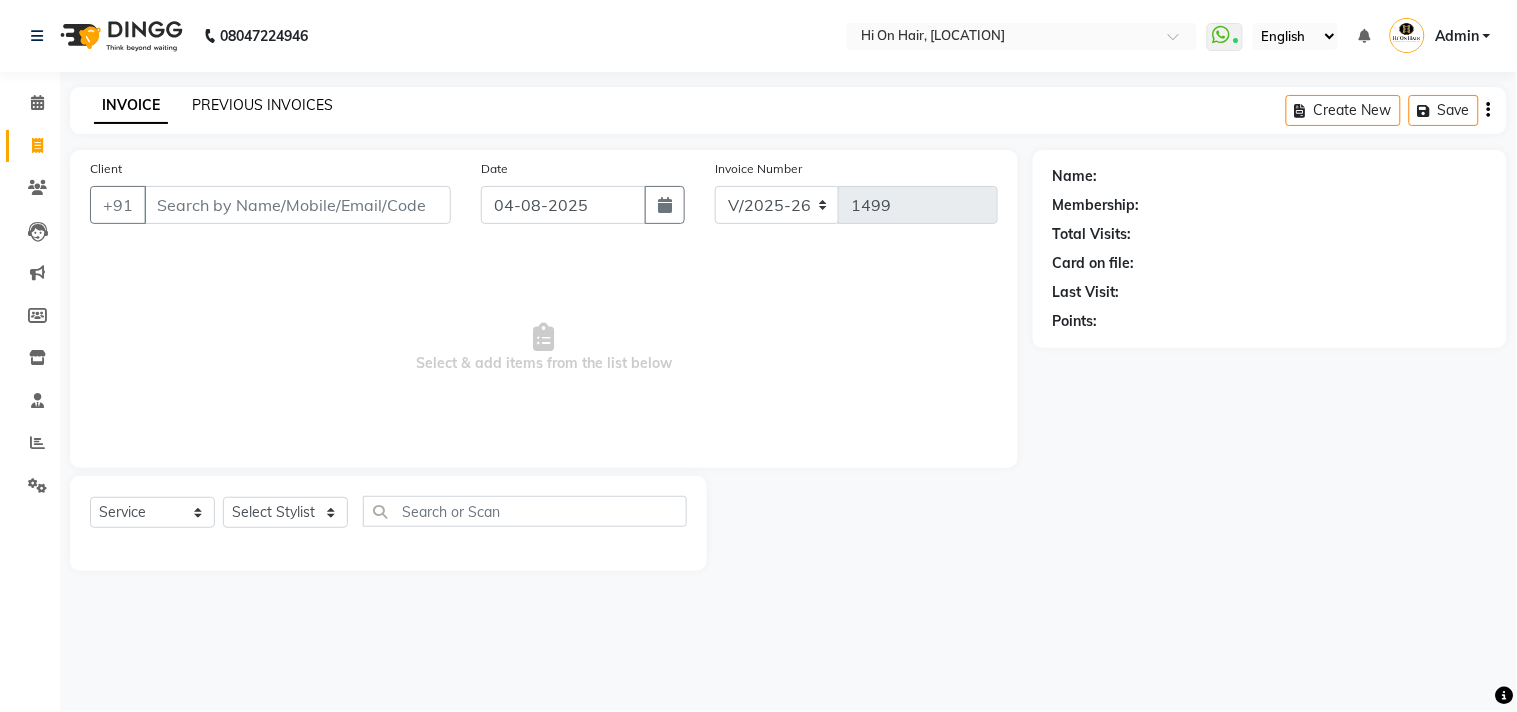 click on "PREVIOUS INVOICES" 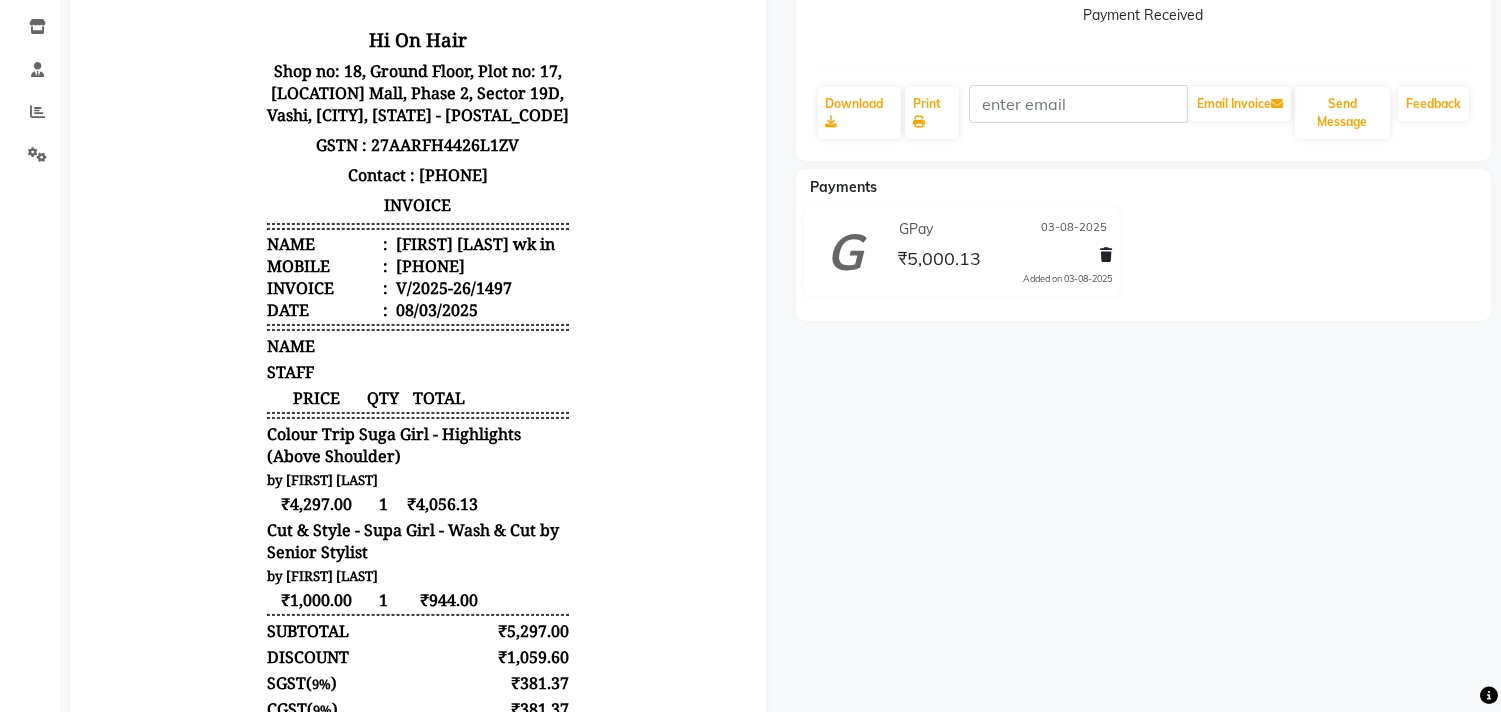 scroll, scrollTop: 0, scrollLeft: 0, axis: both 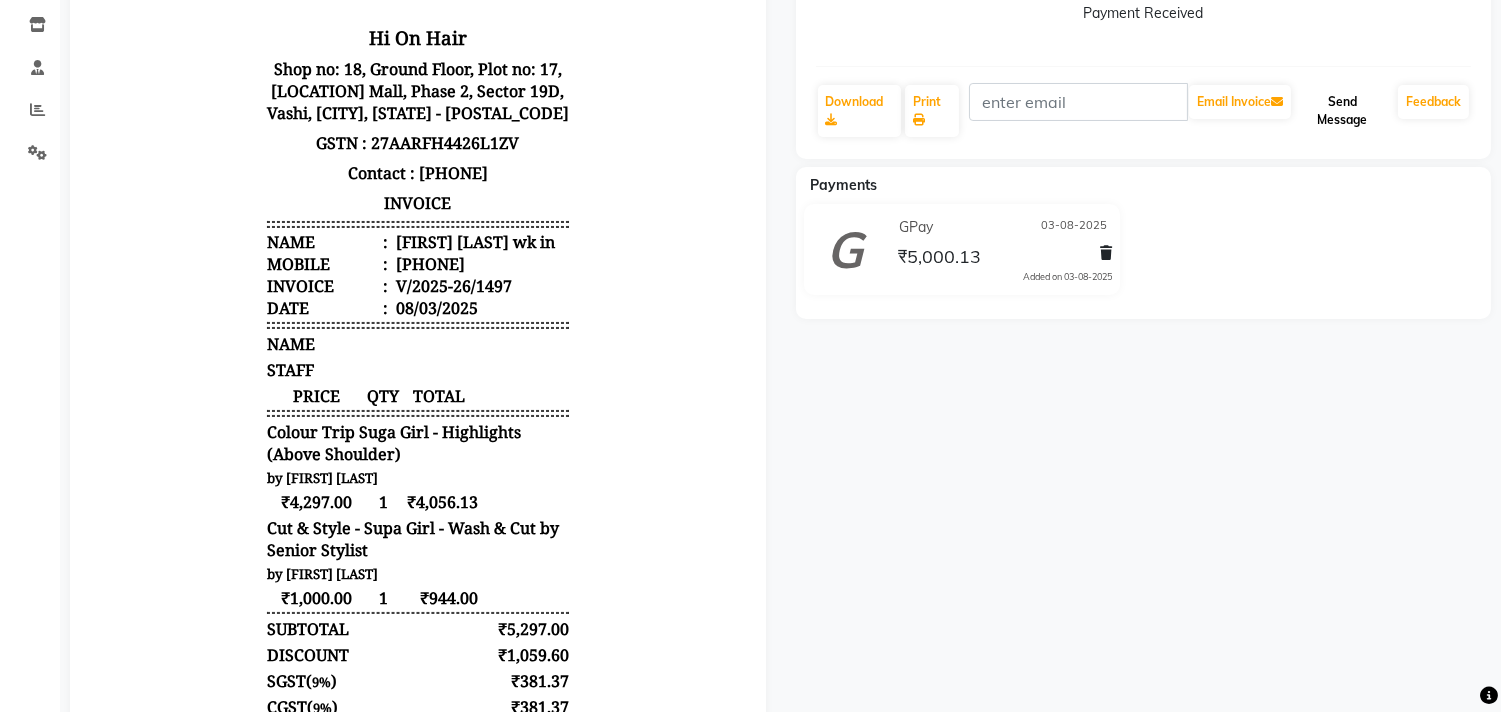 click on "Send Message" 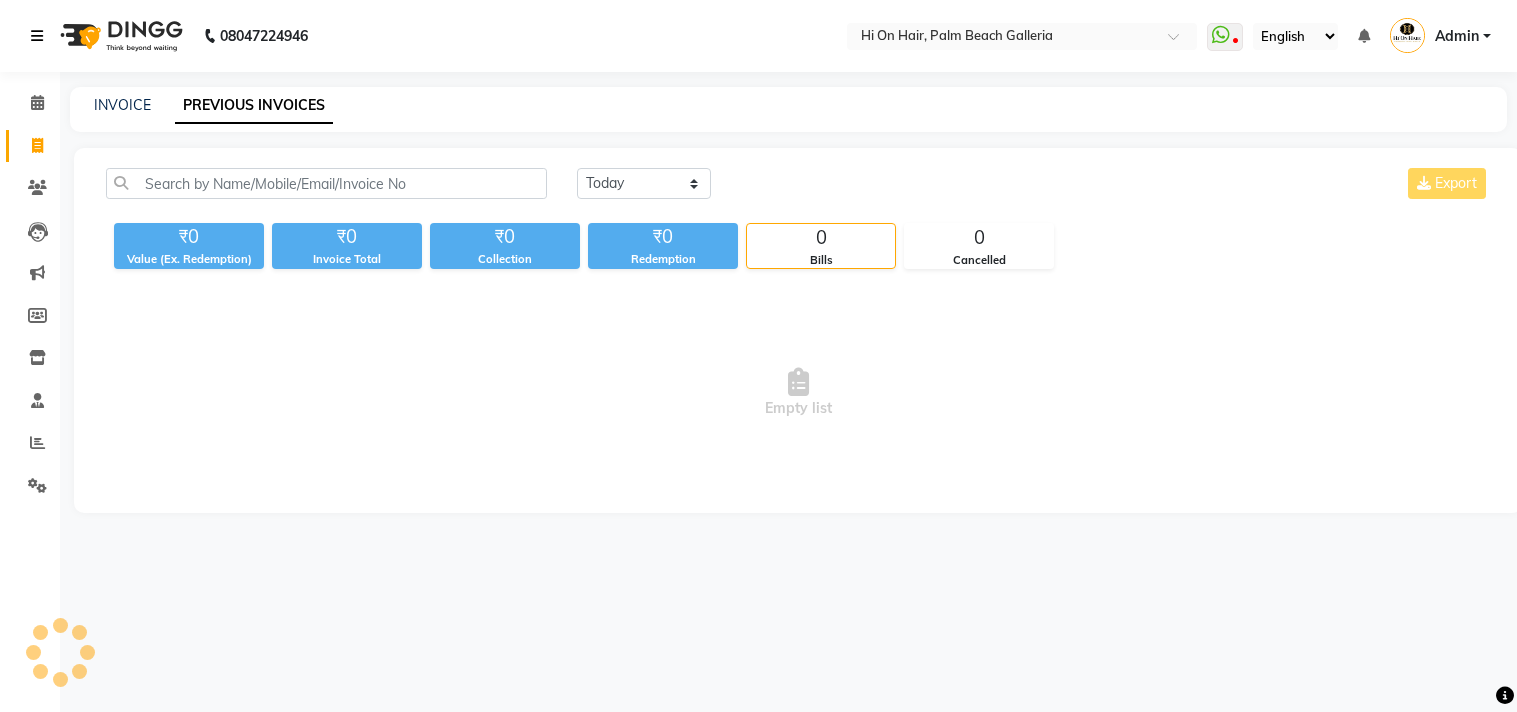 scroll, scrollTop: 0, scrollLeft: 0, axis: both 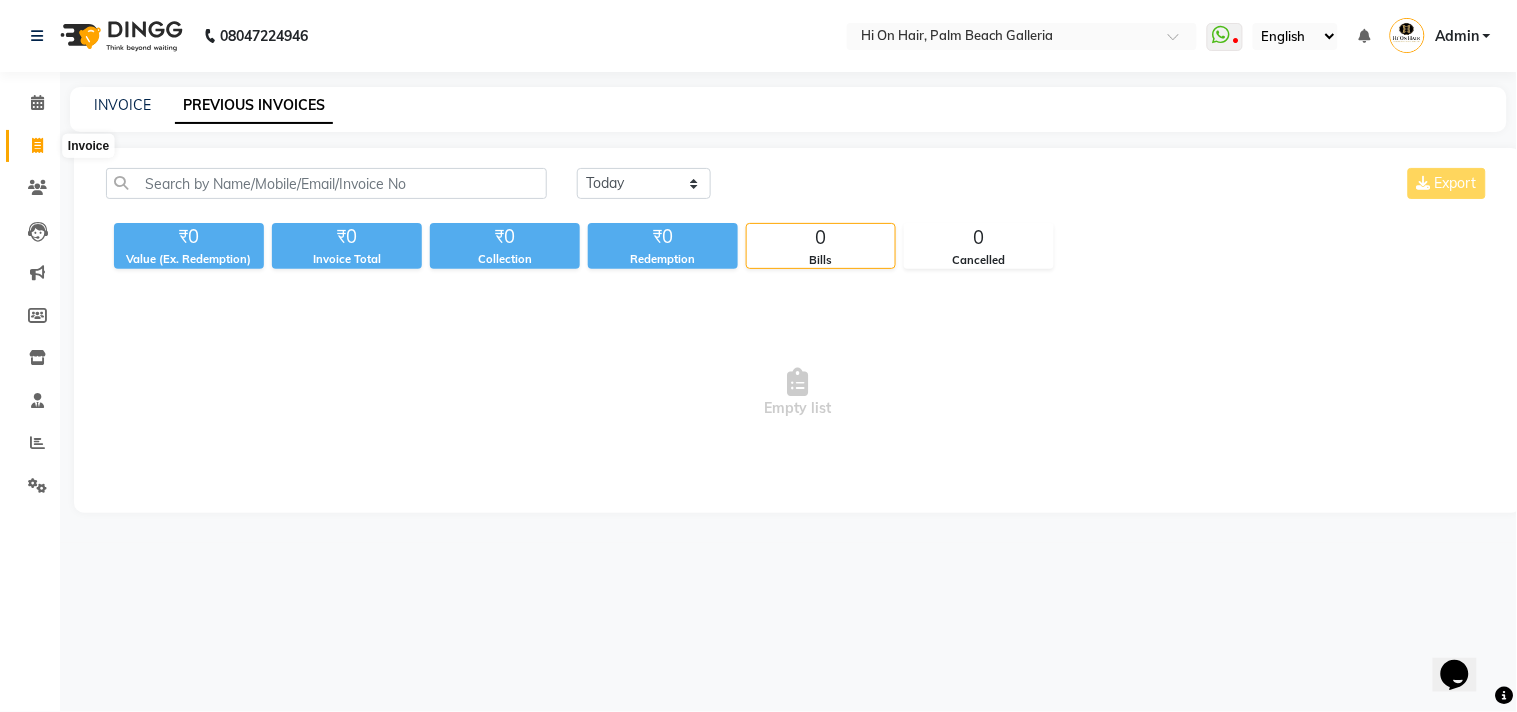 click 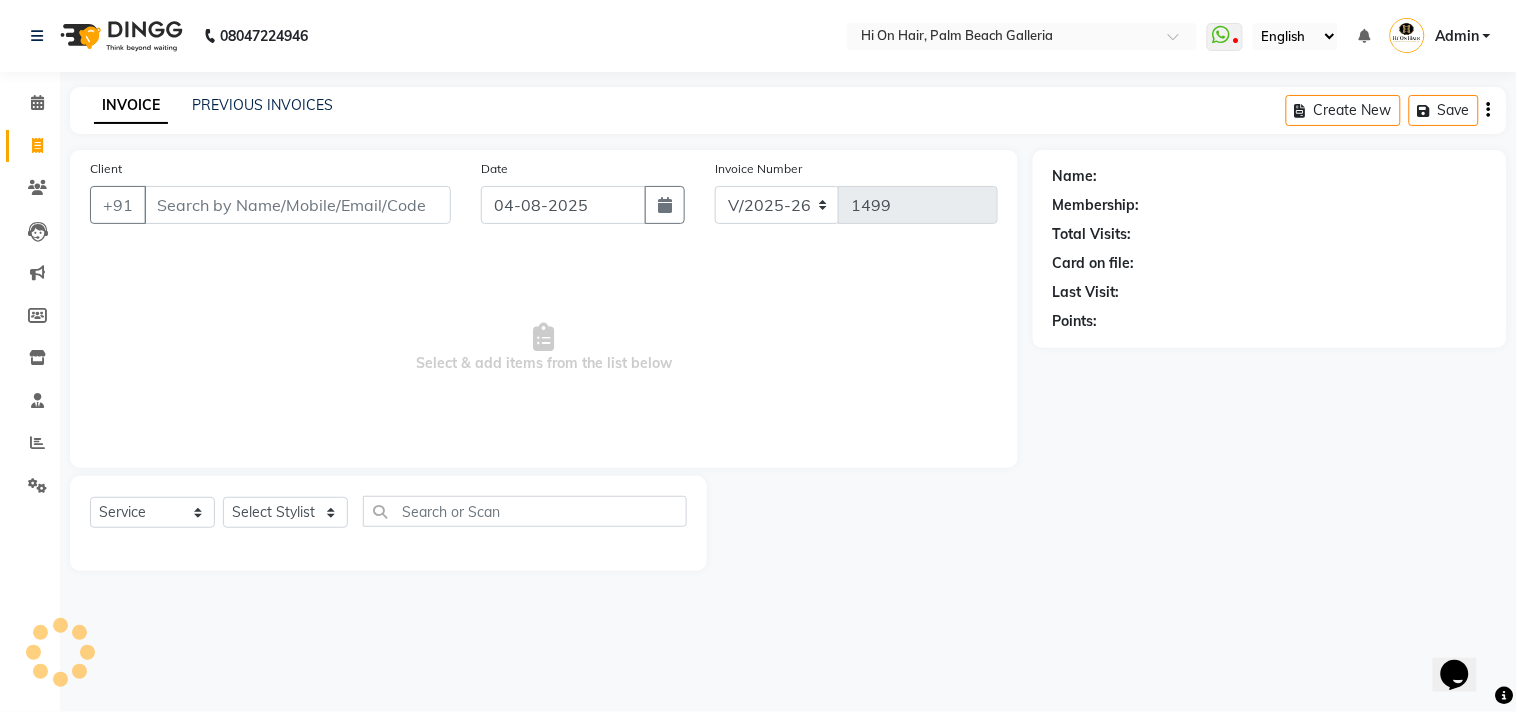 click on "Client" at bounding box center [297, 205] 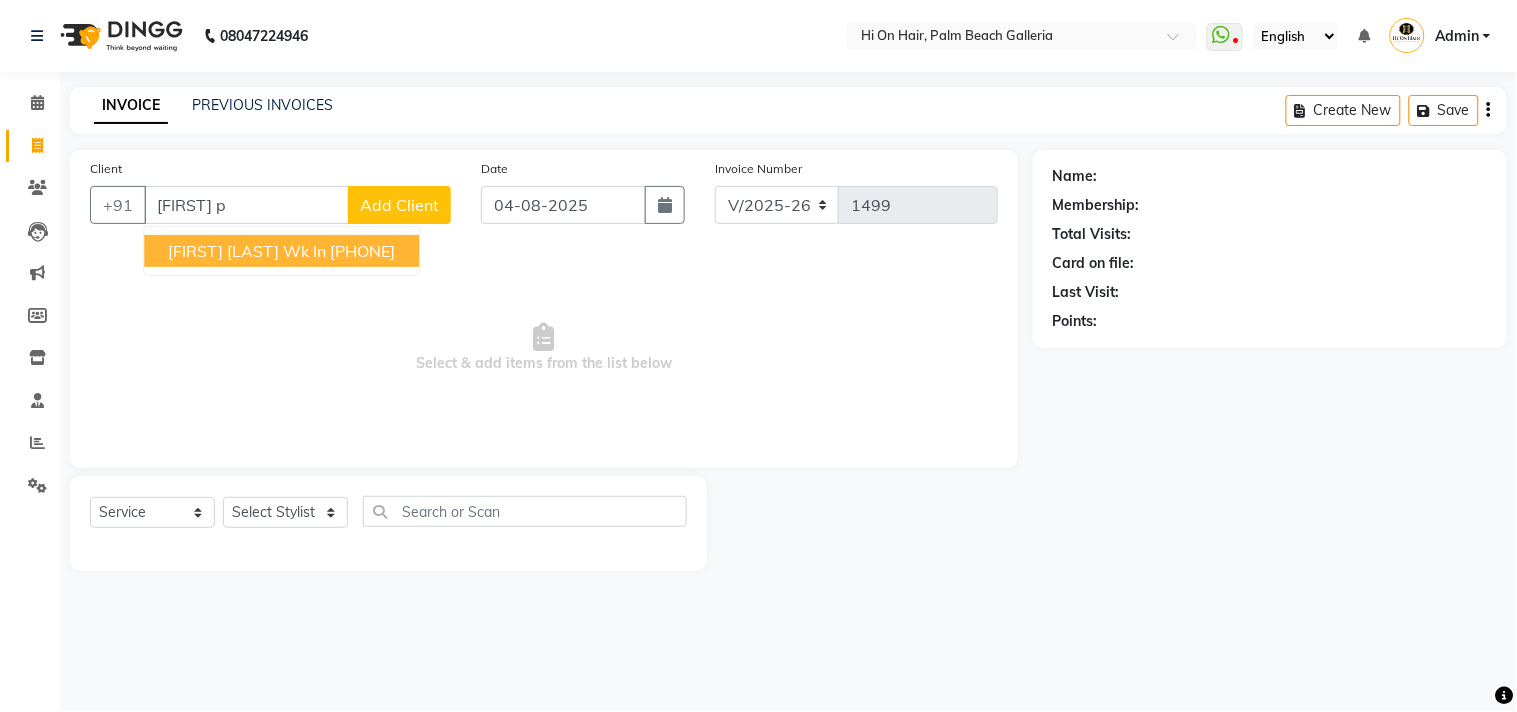 click on "[FIRST] [LAST] wk in" at bounding box center [247, 251] 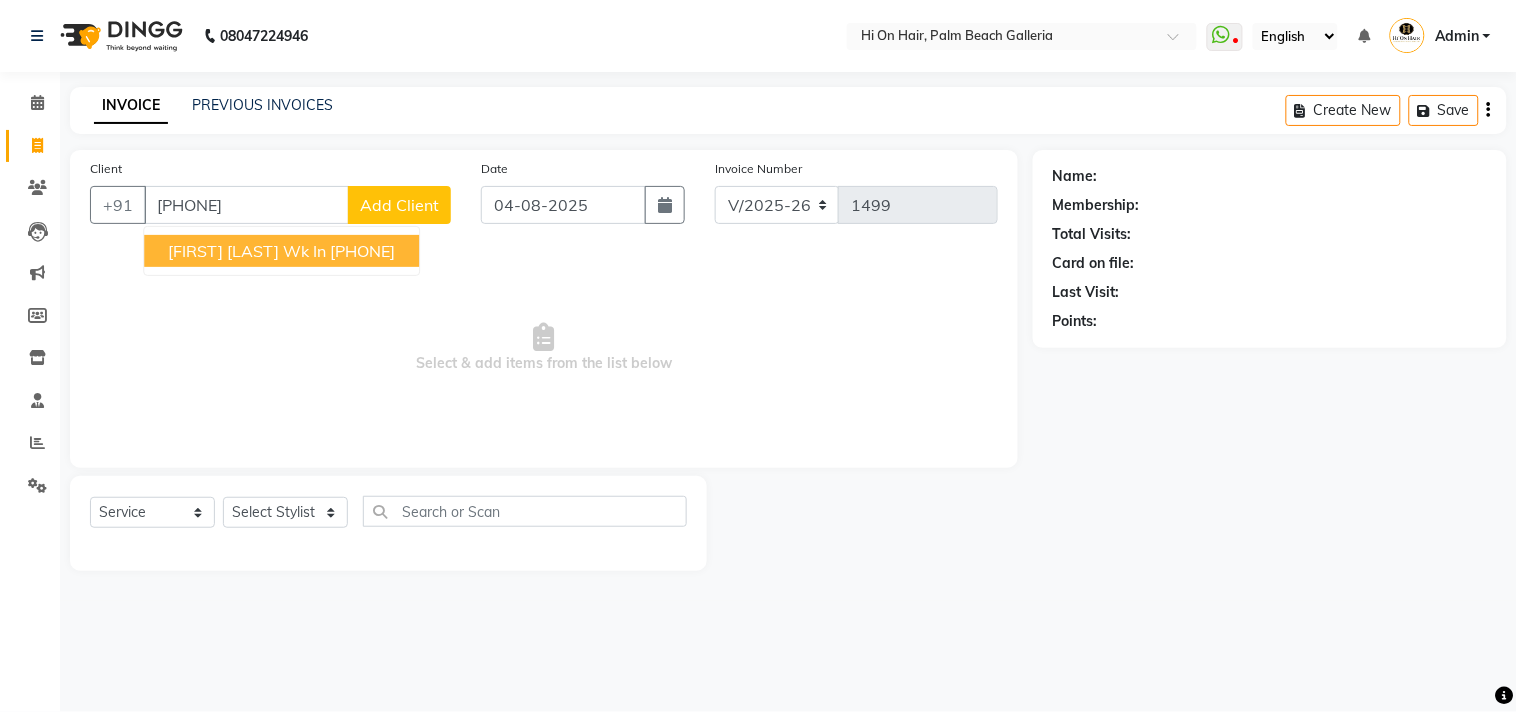 type on "[PHONE]" 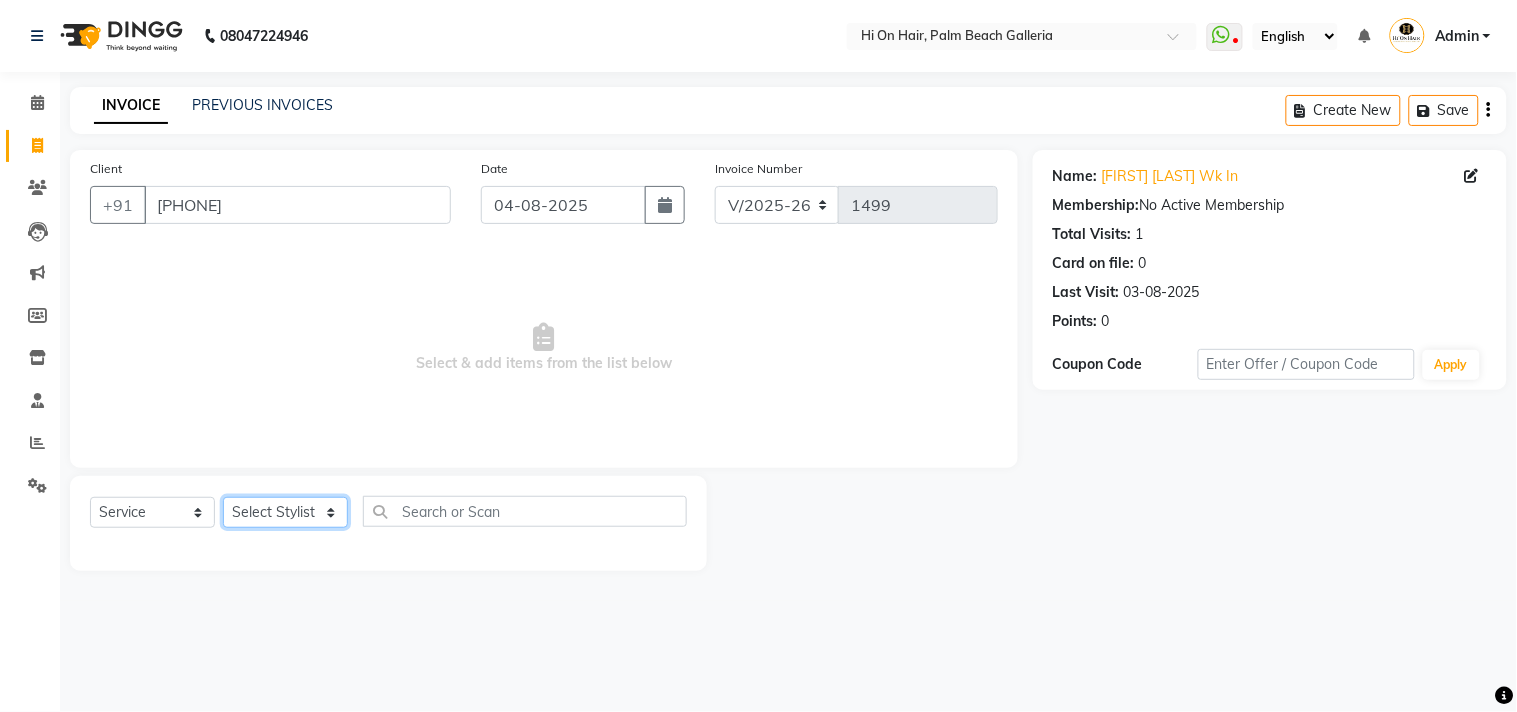 click on "Select Stylist [FIRST] [LAST] [FIRST] [LAST] Hi On Hair MAKYOPHI [FIRST] [LAST] [FIRST] [LAST] Raani Rasika [LAST] [FIRST] [LAST] [FIRST] [LAST] [FIRST] [LAST] SOSEM [FIRST] [LAST]" 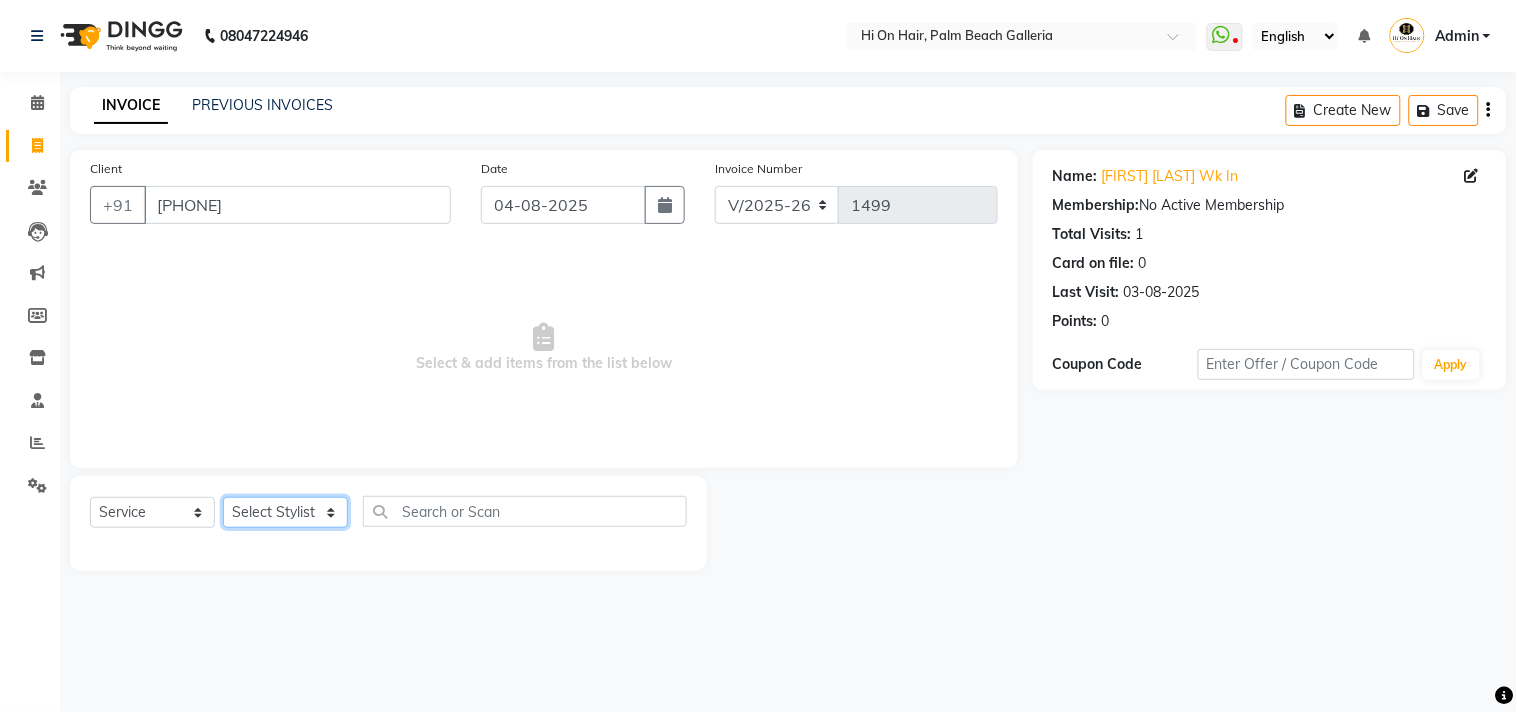 select on "30126" 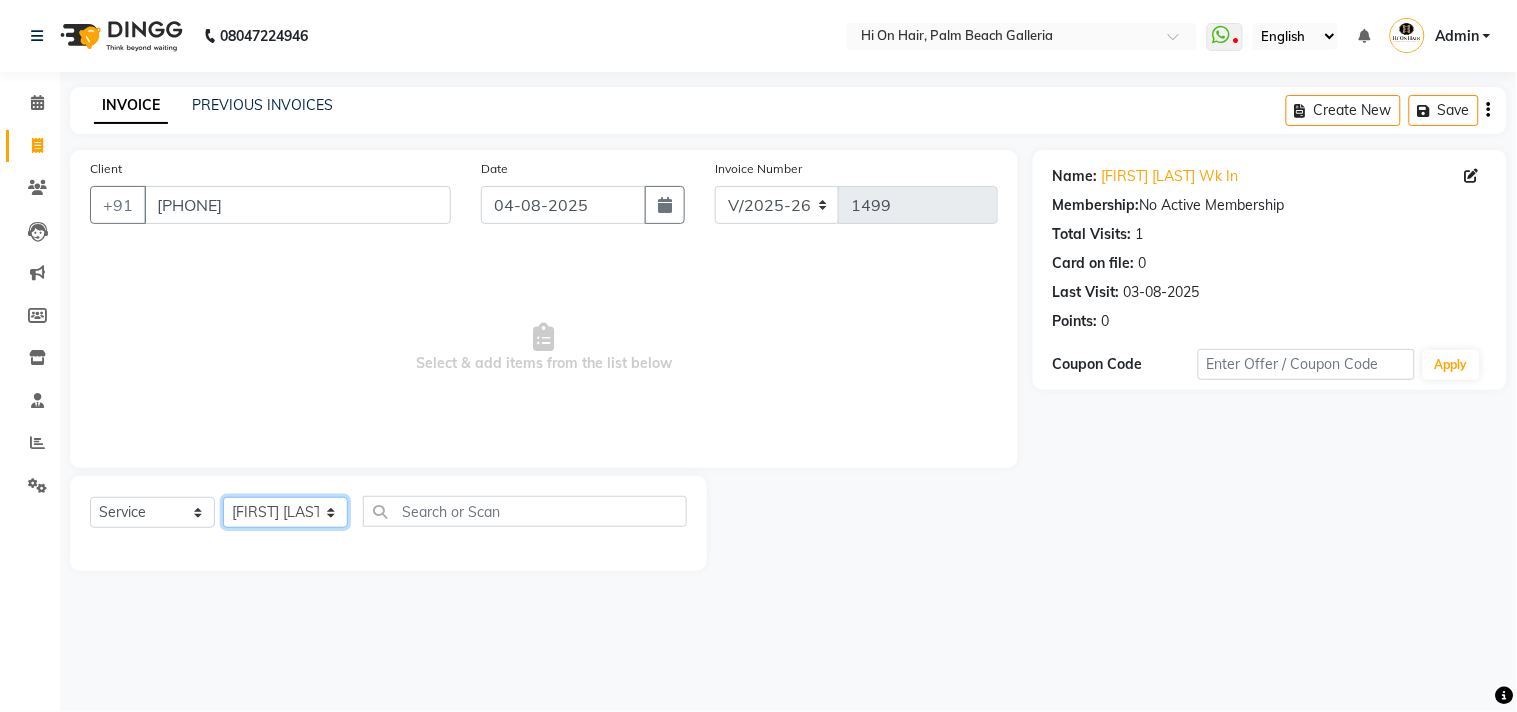 click on "Select Stylist [FIRST] [LAST] [FIRST] [LAST] Hi On Hair MAKYOPHI [FIRST] [LAST] [FIRST] [LAST] Raani Rasika [LAST] [FIRST] [LAST] [FIRST] [LAST] [FIRST] [LAST] SOSEM [FIRST] [LAST]" 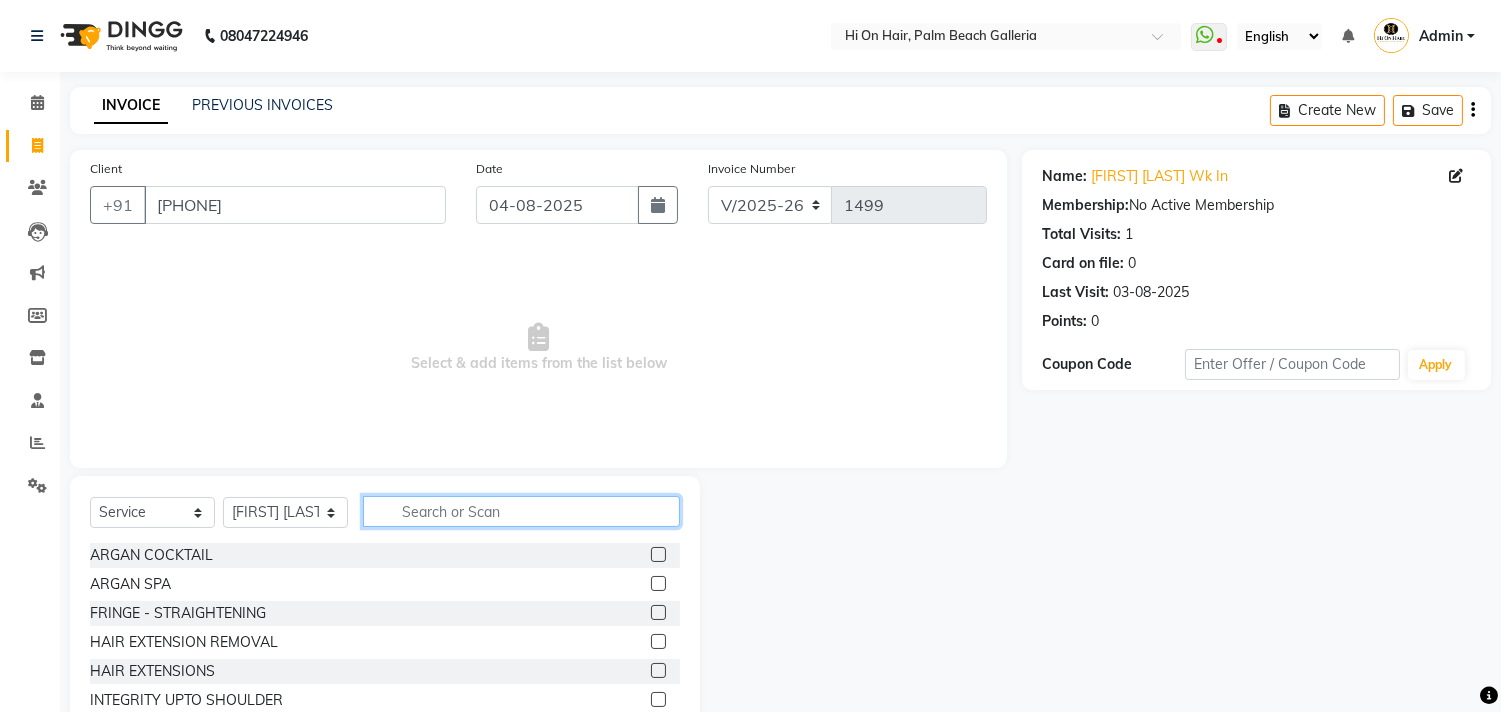 click 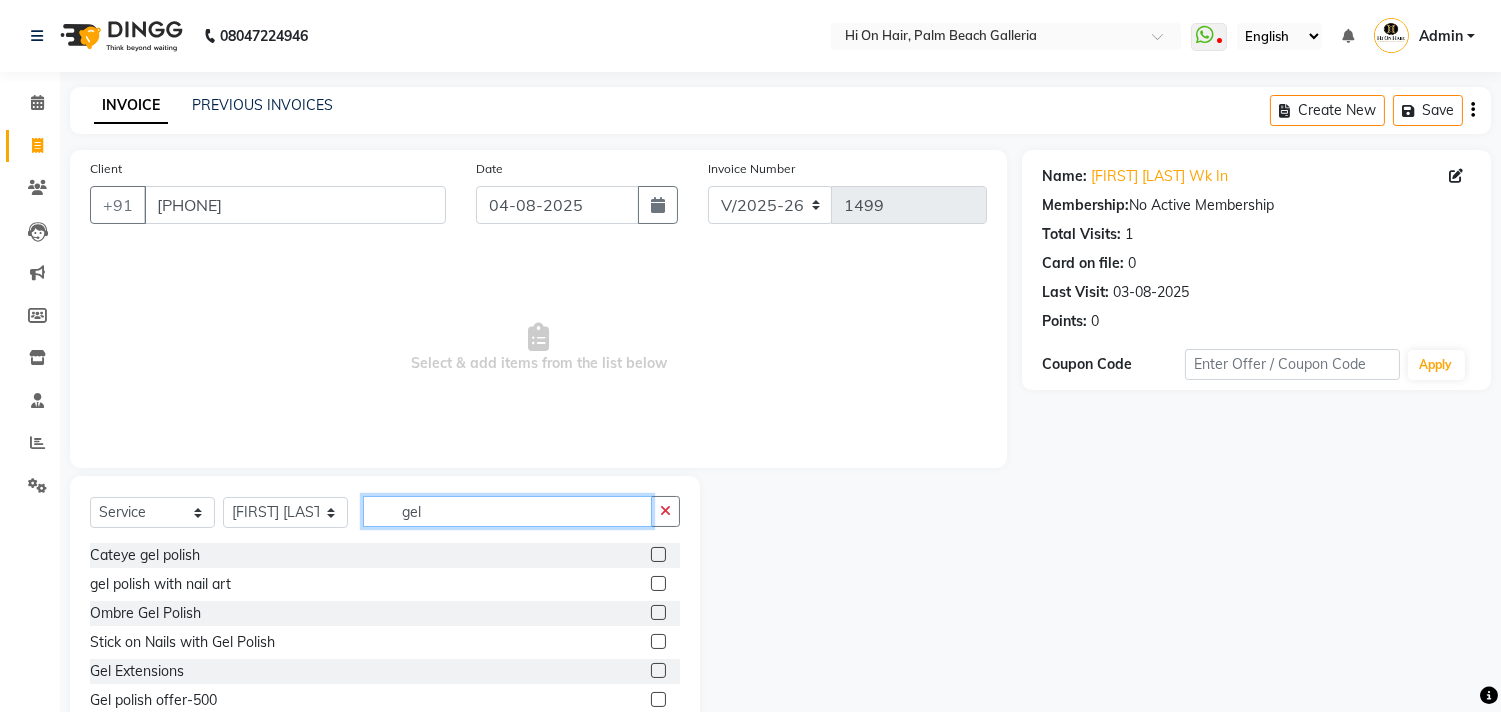 type on "gel" 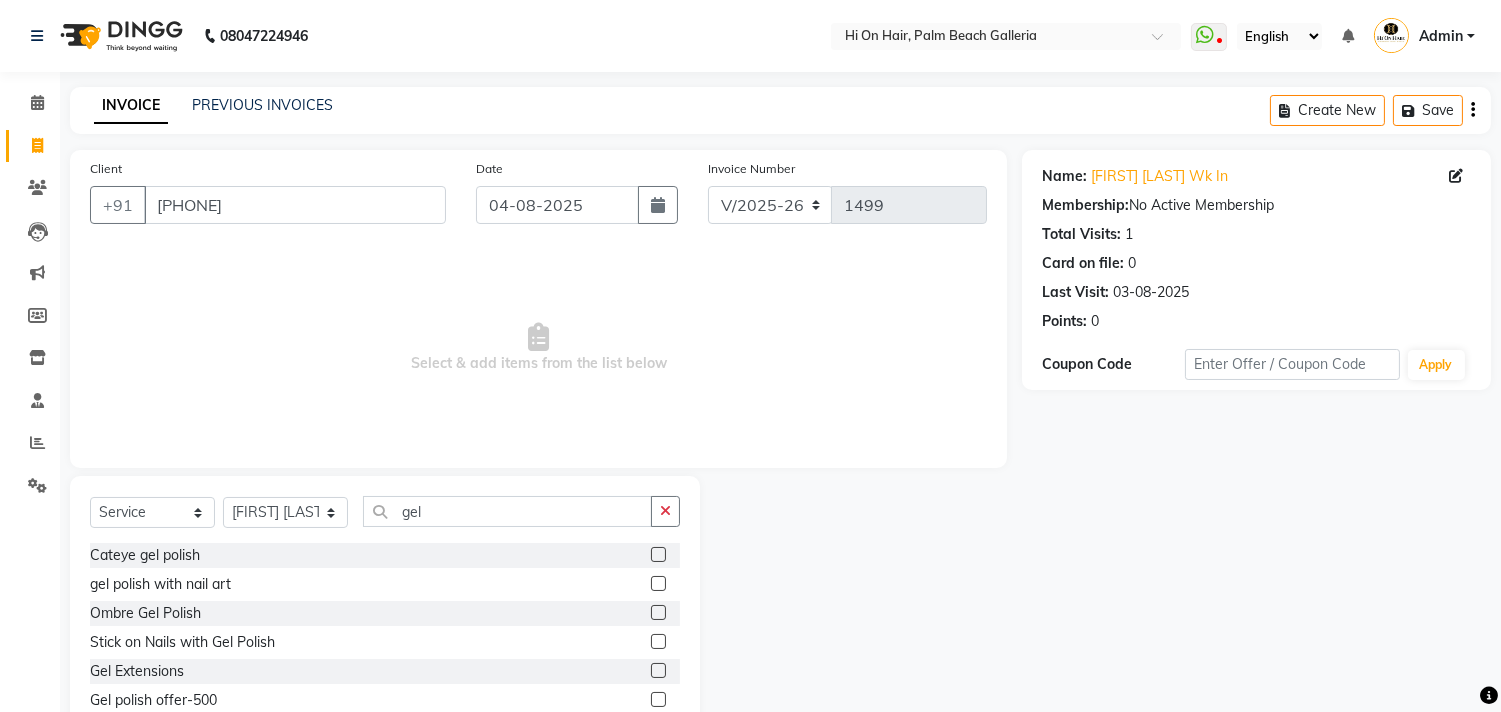 click 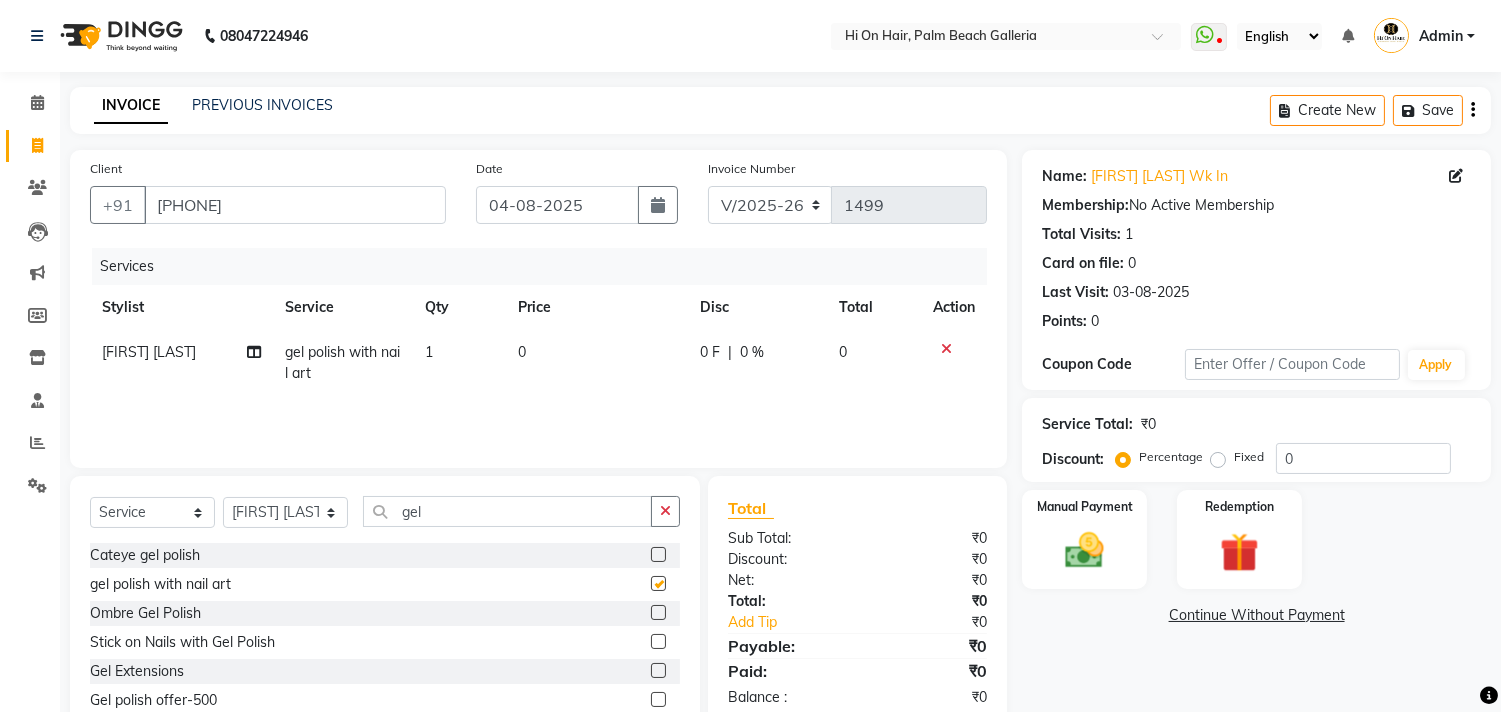 checkbox on "false" 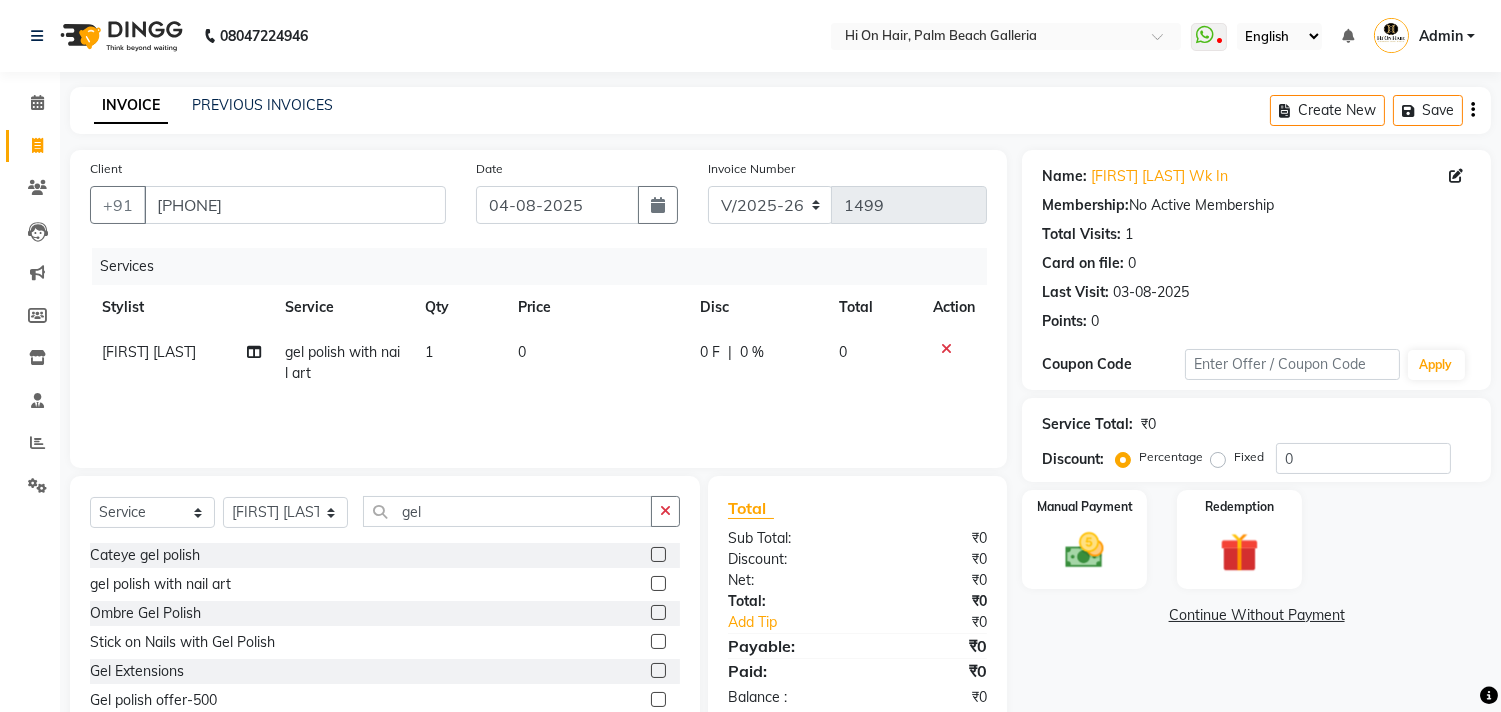 click on "0" 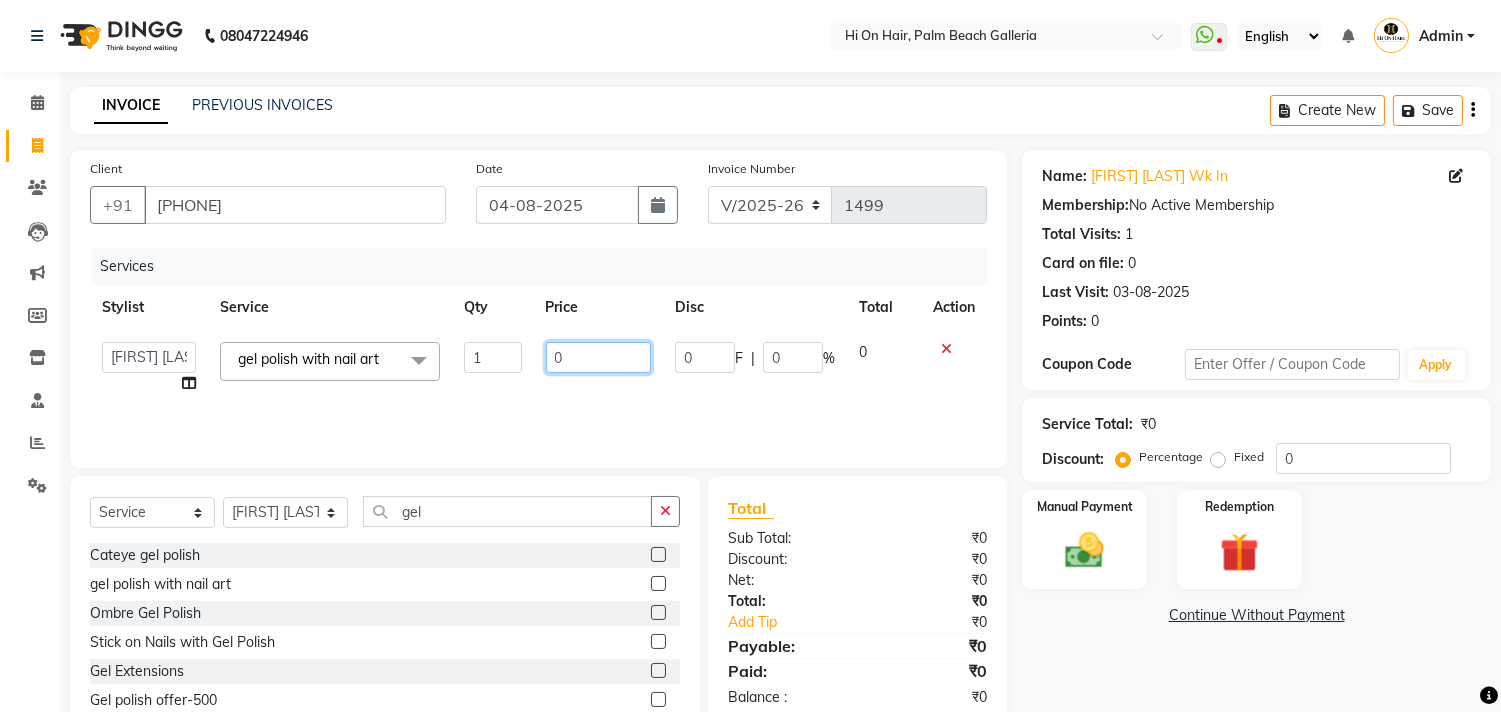 drag, startPoint x: 583, startPoint y: 360, endPoint x: 526, endPoint y: 358, distance: 57.035076 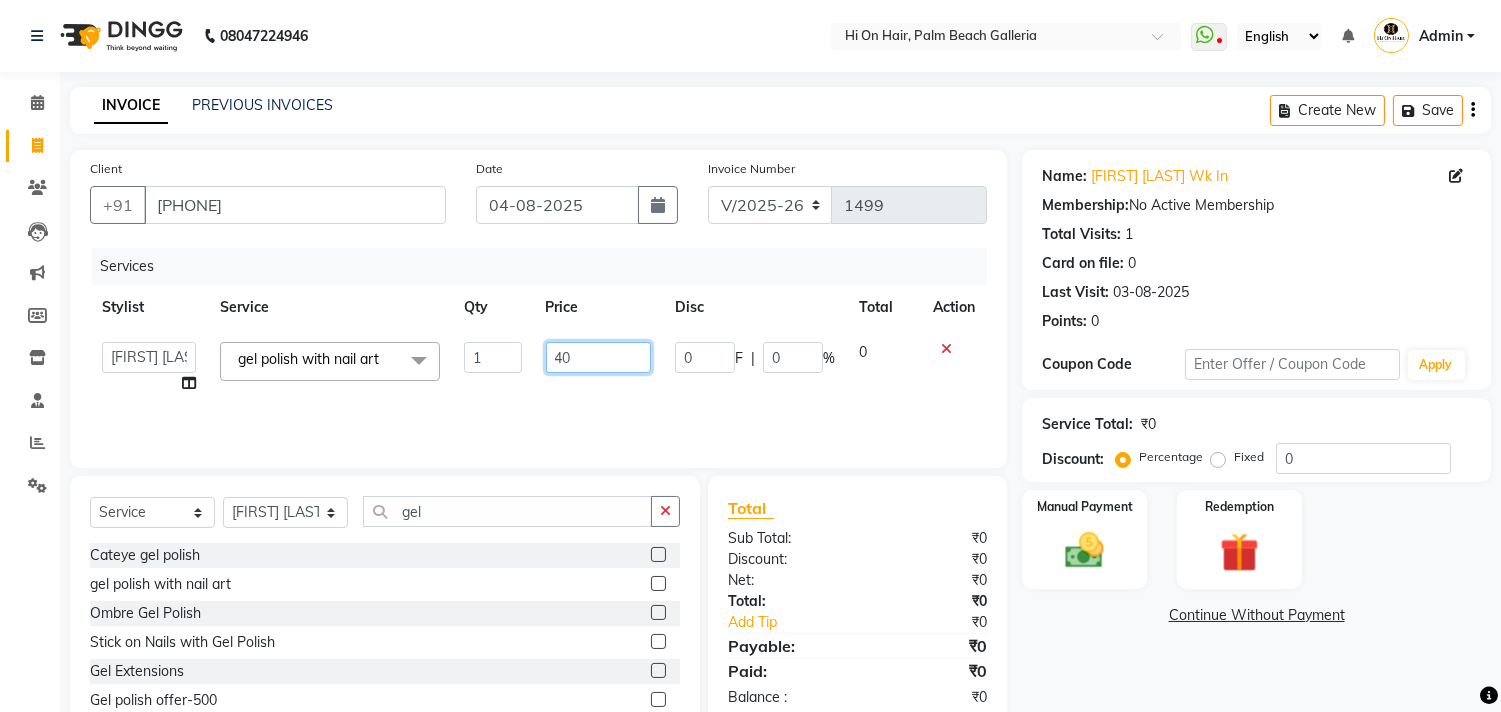 type on "400" 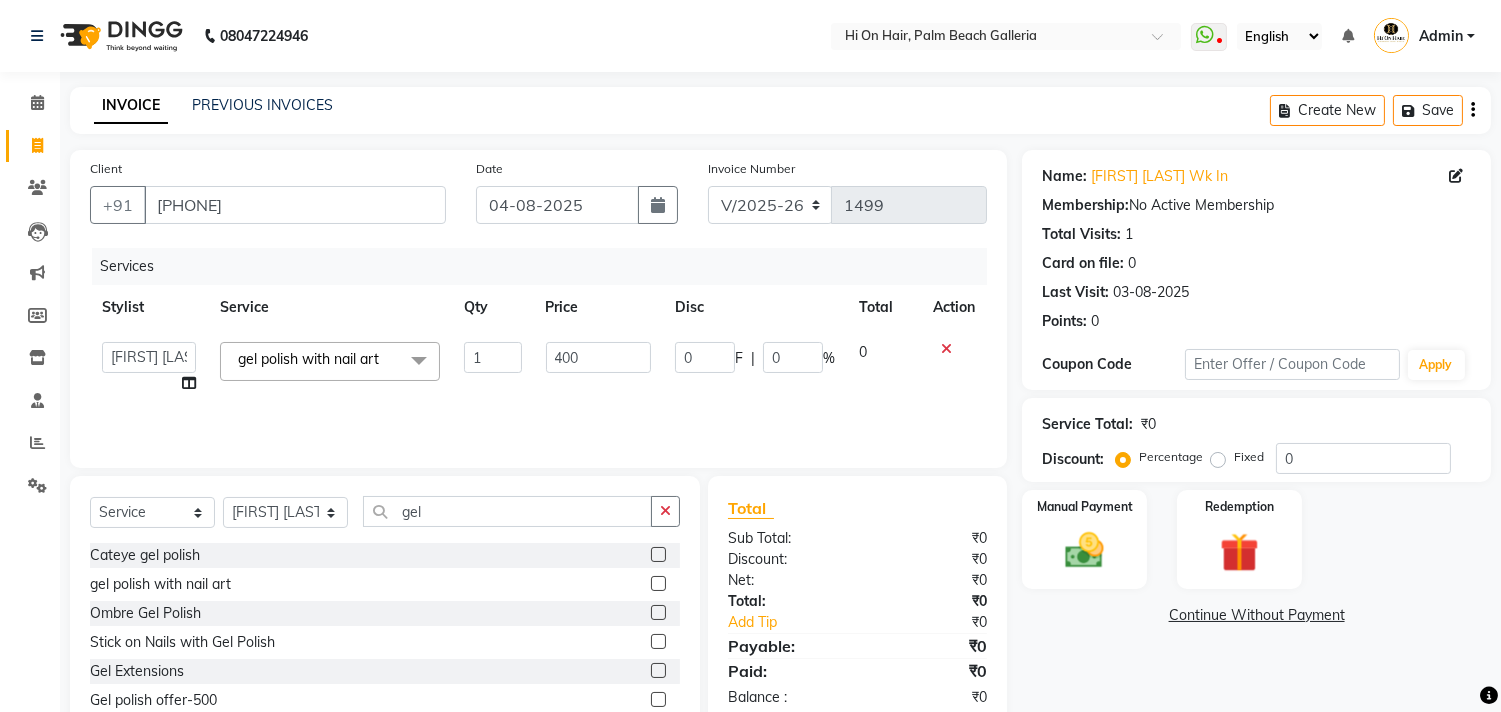 click on "Services Stylist Service Qty Price Disc Total Action [FIRST] [LAST] [FIRST] [LAST] Hi On Hair MAKYOPHI [FIRST] [LAST] [FIRST] [LAST] Raani Rasika [LAST] [FIRST] [LAST] [FIRST] [LAST] [FIRST] [LAST] SOSEM [FIRST] [LAST] gel polish with nail art x ARGAN COCKTAIL ARGAN SPA FRINGE - STRAIGHTENING HAIR EXTENSION REMOVAL HAIR EXTENSIONS INTEGRITY UPTO SHOULDER MOISTURE PLUS SPA (Upto Shoulder) NANO PLASTIA (Very Short) OLA PLEX STAND ALONE OLA PLEX TREATMENT SLIVER SHINE COCKTAIL STENSILS STRAIGHTNING (ABOVE SHOULDER) STRAIGHTNING (BELOW SHOULDER) STRAIGHTNING (UPTO WAIST) STRAIGHTNING (VERY SHORT) Colour Care milkshake Spa foot massage Nose wax file/cut file/cut/polish outcurls Blow dry Aroma Manicure eyebrows/upperlips wash n Blowdry UPPERLIPS PINKINI WAX face Dtan Cateye gel polish Aroma Pedicure AVL pedicure marine sea alga face bleach Bomb pedicure Bomb Manicure AVL Manicure marine sea alga Feet Wax ADD ON OIL WASH FEET DTAN Polish change Add on Feet Pack Add on hands pack Ola Plex Spa 1 400" 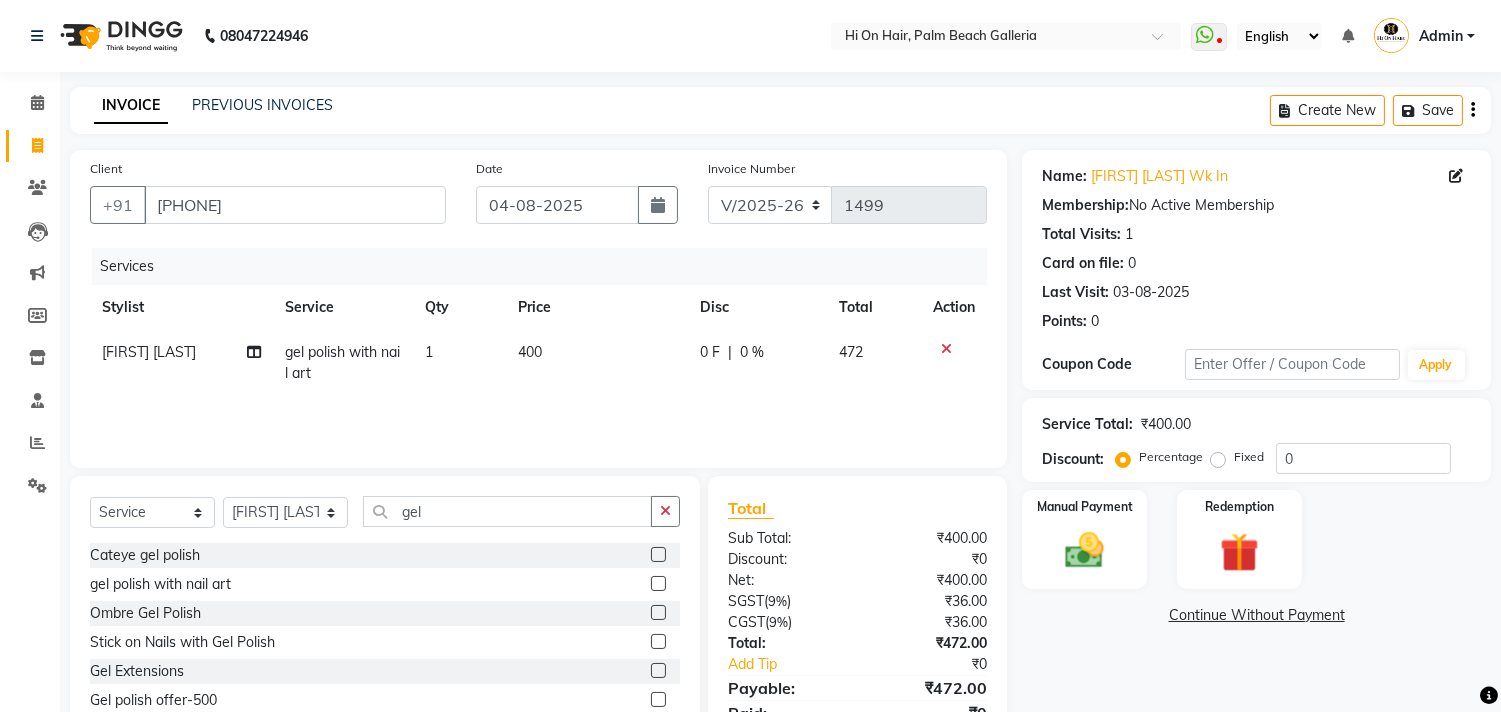 click on "1" 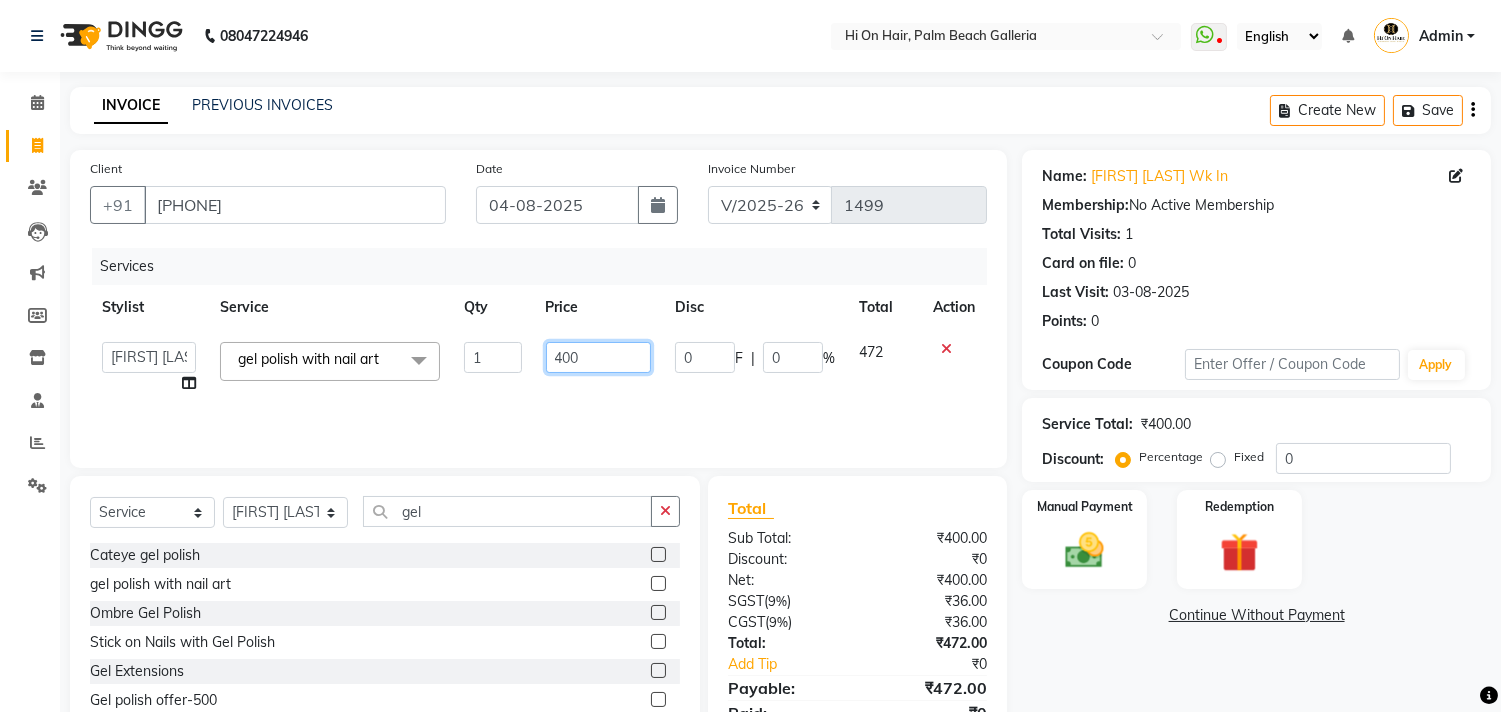 drag, startPoint x: 588, startPoint y: 353, endPoint x: 514, endPoint y: 350, distance: 74.06078 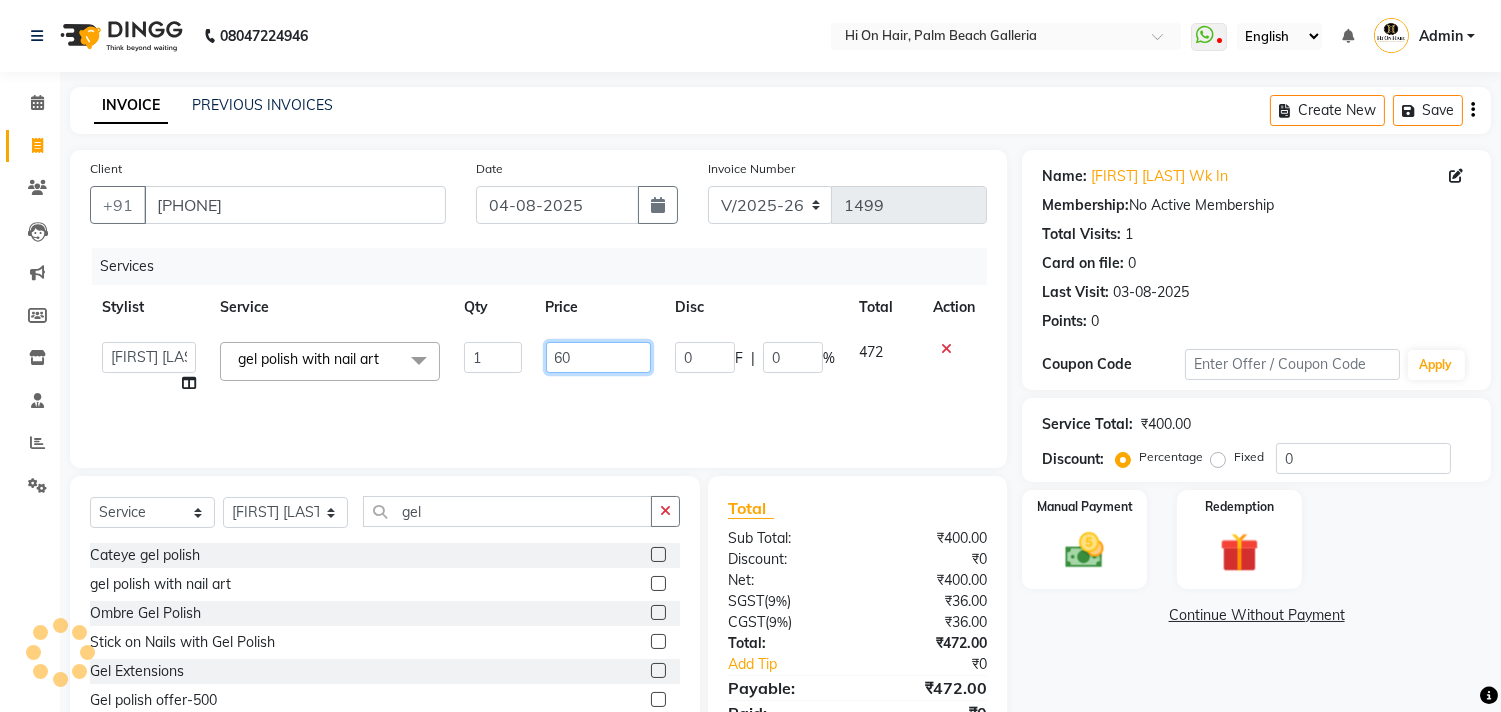 type on "600" 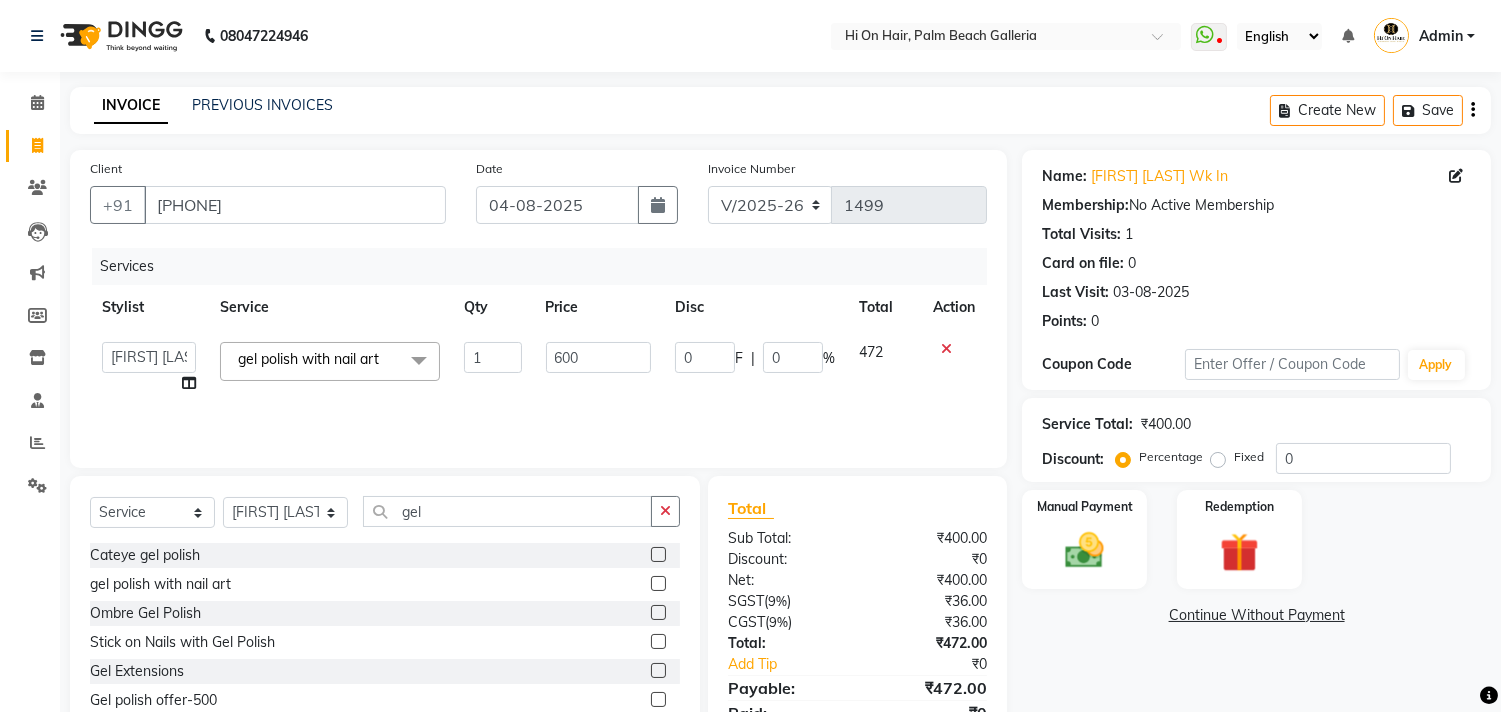click on "Services Stylist Service Qty Price Disc Total Action [FIRST] [LAST] [FIRST] [LAST] Hi On Hair MAKYOPHI [FIRST] [LAST] [FIRST] [LAST] Raani Rasika [LAST] [FIRST] [LAST] [FIRST] [LAST] [FIRST] [LAST] SOSEM [FIRST] [LAST] gel polish with nail art x ARGAN COCKTAIL ARGAN SPA FRINGE - STRAIGHTENING HAIR EXTENSION REMOVAL HAIR EXTENSIONS INTEGRITY UPTO SHOULDER MOISTURE PLUS SPA (Upto Shoulder) NANO PLASTIA (Very Short) OLA PLEX STAND ALONE OLA PLEX TREATMENT SLIVER SHINE COCKTAIL STENSILS STRAIGHTNING (ABOVE SHOULDER) STRAIGHTNING (BELOW SHOULDER) STRAIGHTNING (UPTO WAIST) STRAIGHTNING (VERY SHORT) Colour Care milkshake Spa foot massage Nose wax file/cut file/cut/polish outcurls Blow dry Aroma Manicure eyebrows/upperlips wash n Blowdry UPPERLIPS PINKINI WAX face Dtan Cateye gel polish Aroma Pedicure AVL pedicure marine sea alga face bleach Bomb pedicure Bomb Manicure AVL Manicure marine sea alga Feet Wax ADD ON OIL WASH FEET DTAN Polish change Add on Feet Pack Add on hands pack Ola Plex Spa 1 600" 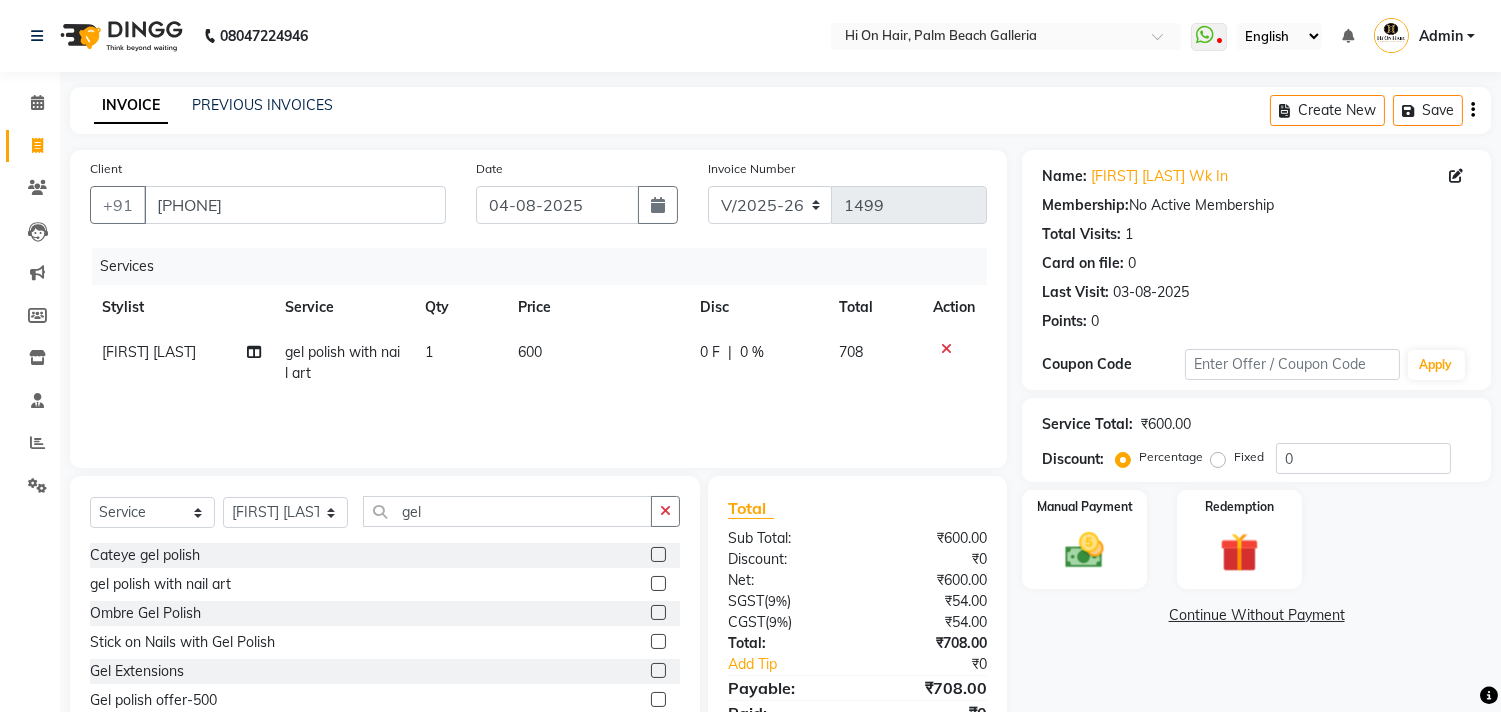 scroll, scrollTop: 88, scrollLeft: 0, axis: vertical 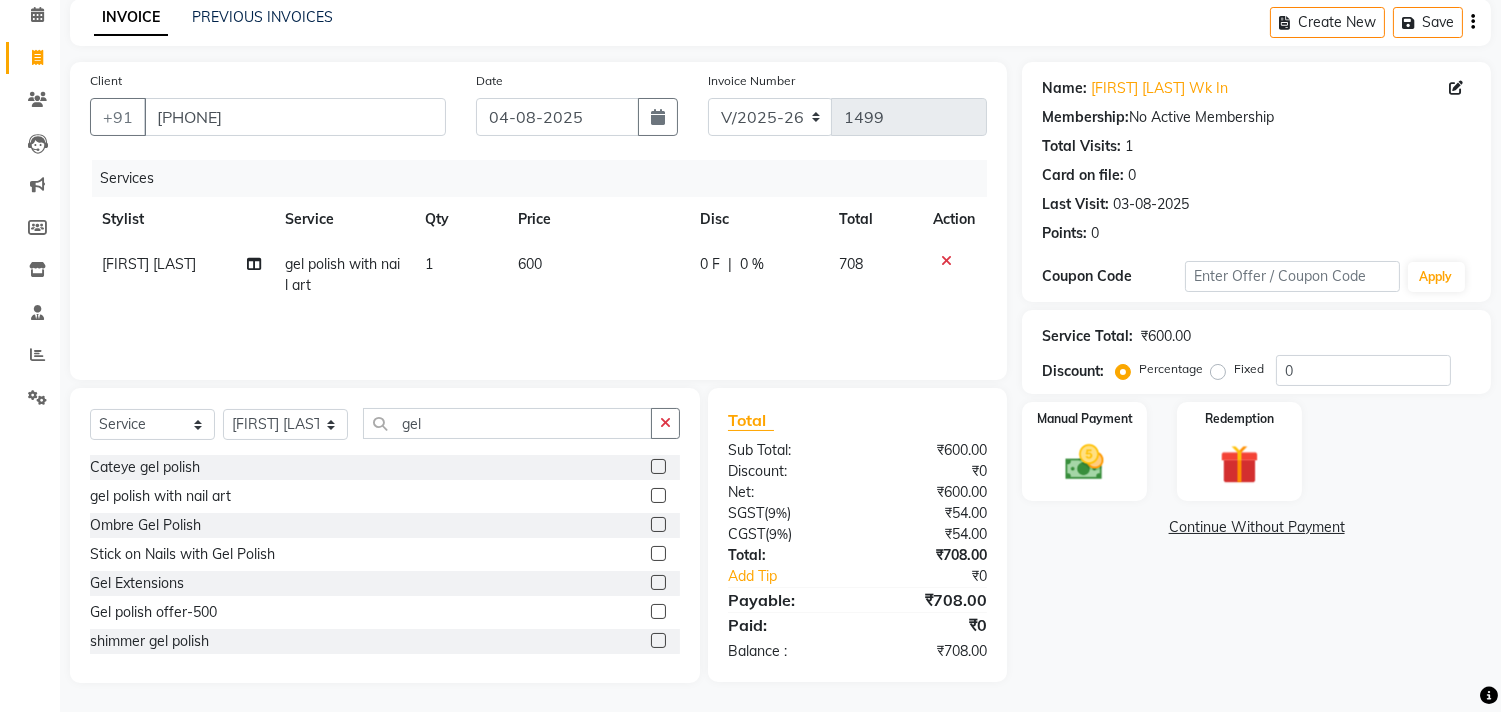click on "600" 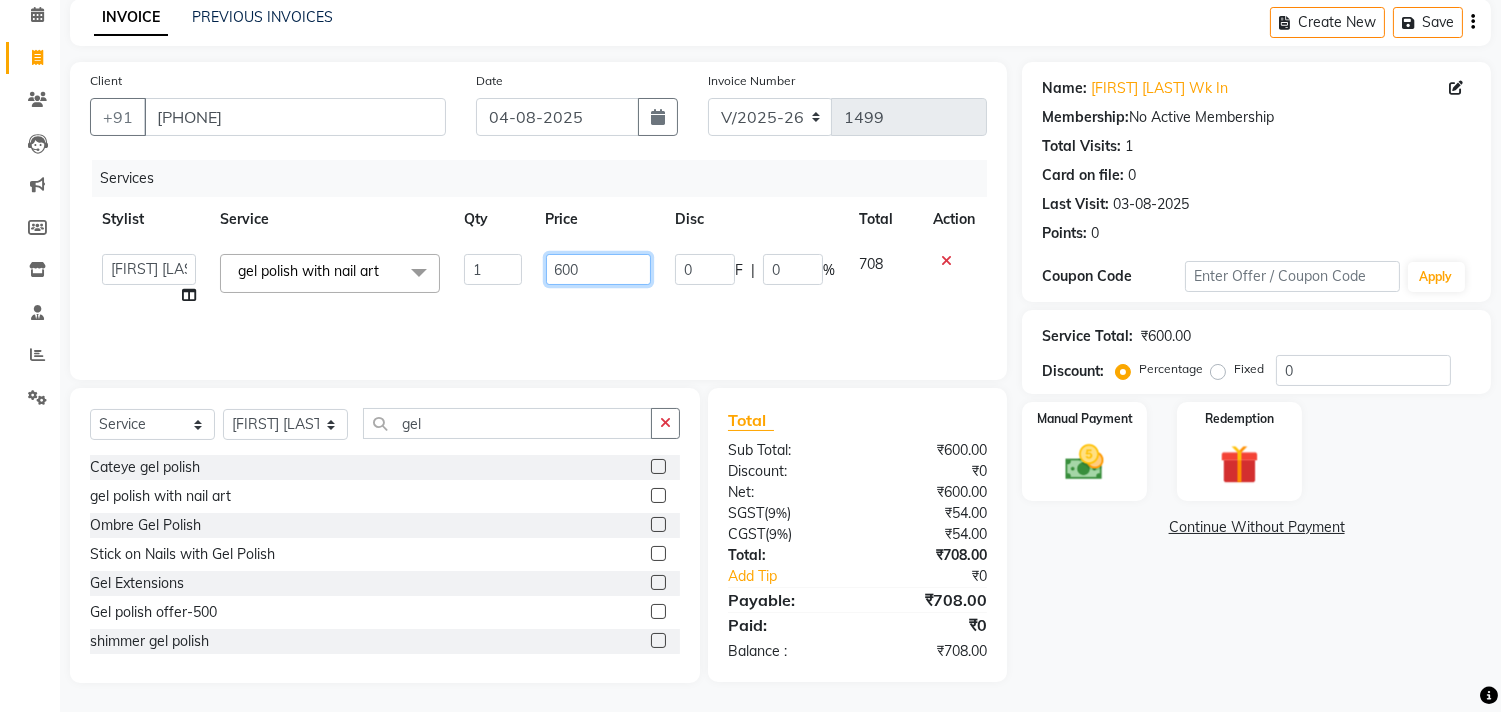 click on "600" 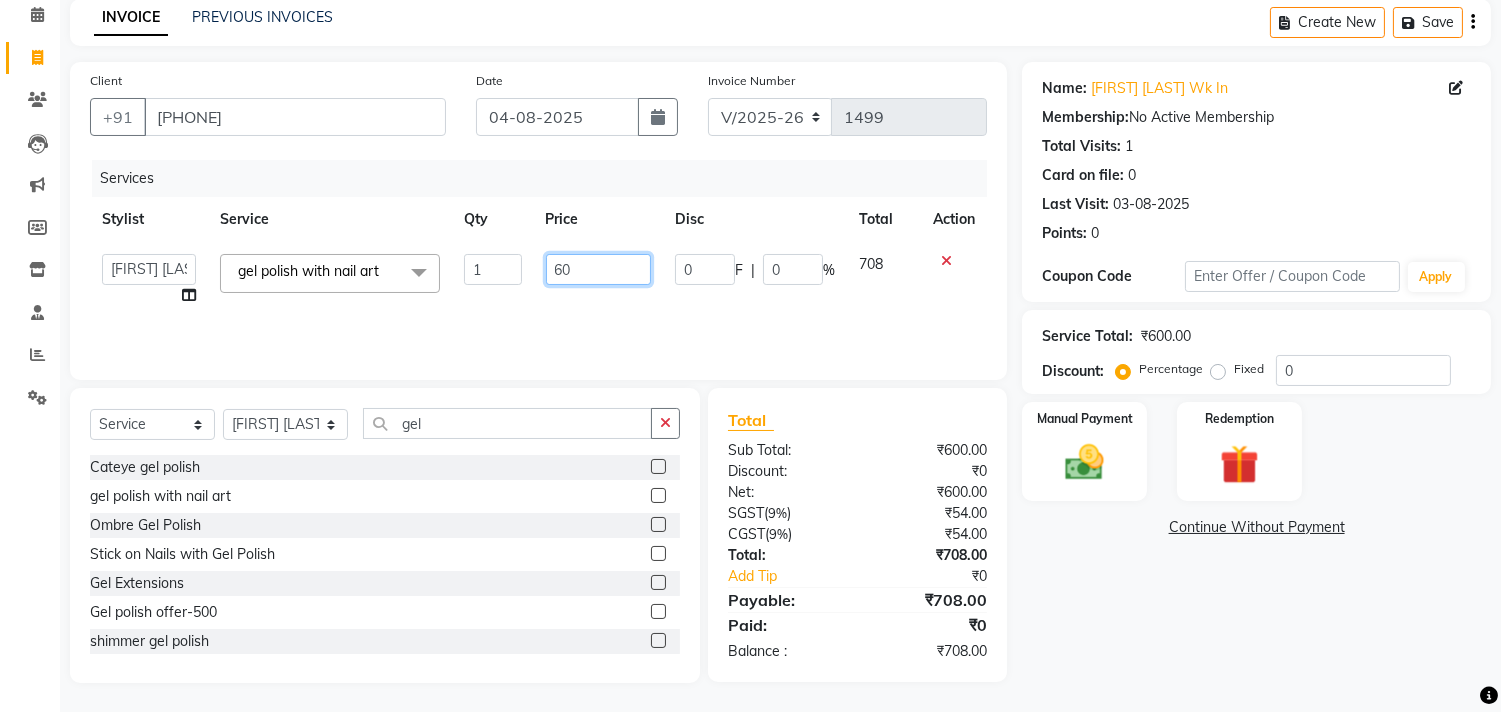 type on "6" 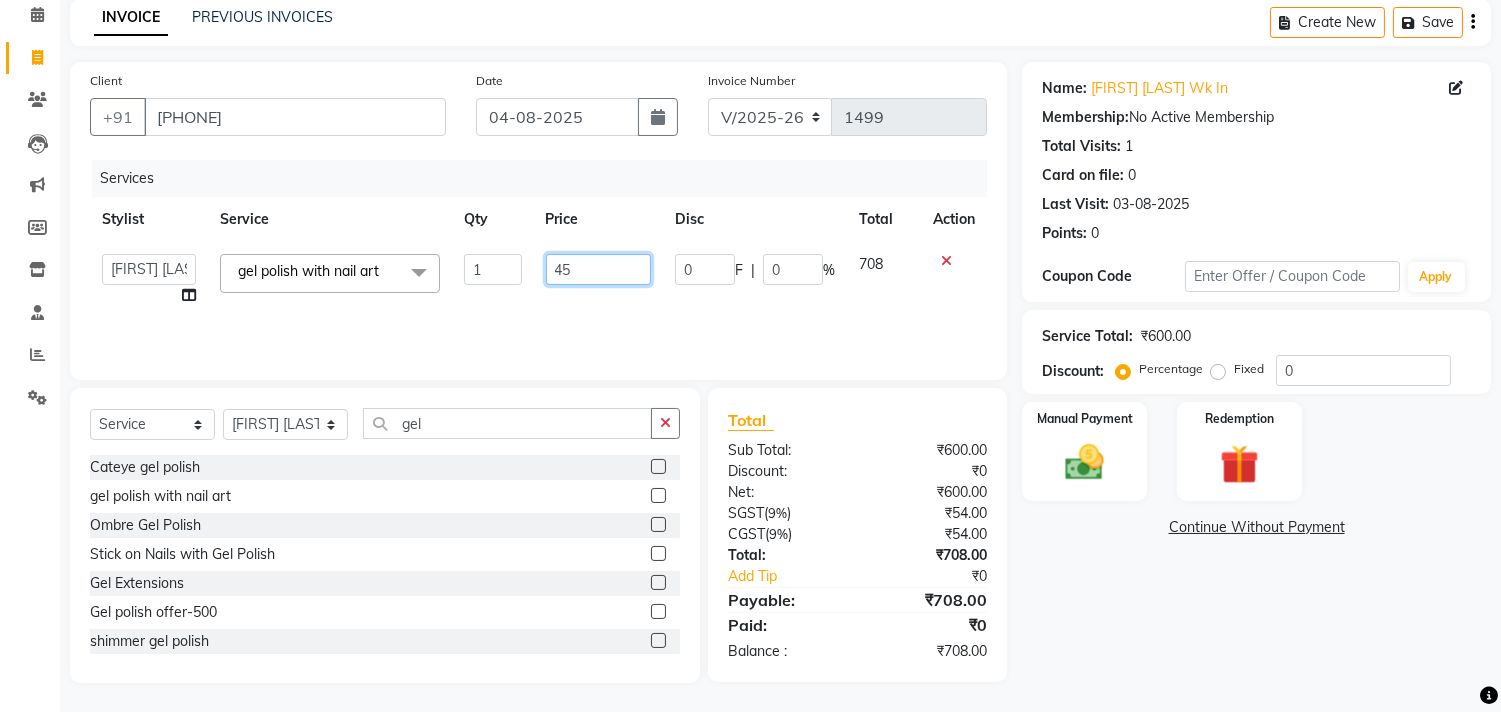 type on "450" 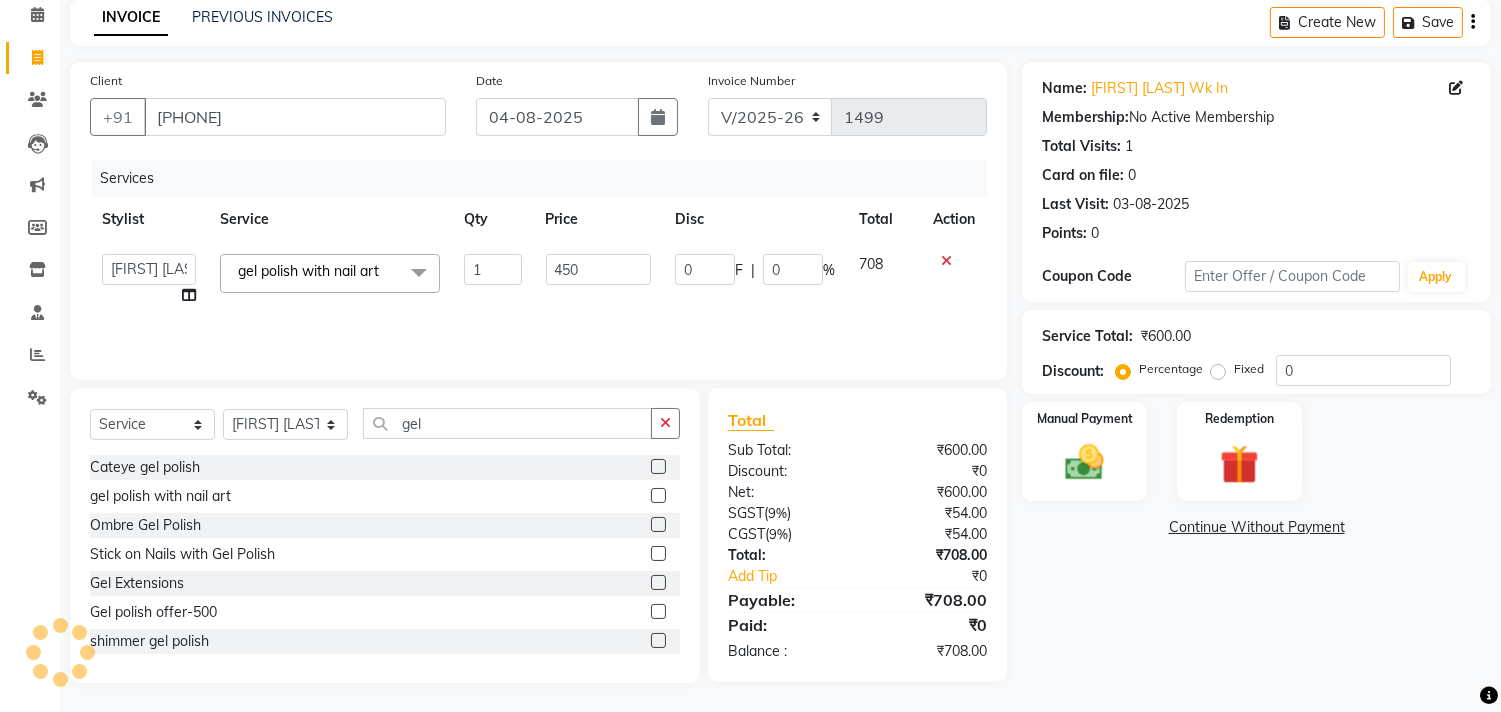 click on "Services Stylist Service Qty Price Disc Total Action [FIRST] [LAST] [FIRST] [LAST] Hi On Hair MAKYOPHI [FIRST] [LAST] [FIRST] [LAST] Raani Rasika [LAST] [FIRST] [LAST] [FIRST] [LAST] [FIRST] [LAST] SOSEM [FIRST] [LAST] gel polish with nail art x ARGAN COCKTAIL ARGAN SPA FRINGE - STRAIGHTENING HAIR EXTENSION REMOVAL HAIR EXTENSIONS INTEGRITY UPTO SHOULDER MOISTURE PLUS SPA (Upto Shoulder) NANO PLASTIA (Very Short) OLA PLEX STAND ALONE OLA PLEX TREATMENT SLIVER SHINE COCKTAIL STENSILS STRAIGHTNING (ABOVE SHOULDER) STRAIGHTNING (BELOW SHOULDER) STRAIGHTNING (UPTO WAIST) STRAIGHTNING (VERY SHORT) Colour Care milkshake Spa foot massage Nose wax file/cut file/cut/polish outcurls Blow dry Aroma Manicure eyebrows/upperlips wash n Blowdry UPPERLIPS PINKINI WAX face Dtan Cateye gel polish Aroma Pedicure AVL pedicure marine sea alga face bleach Bomb pedicure Bomb Manicure AVL Manicure marine sea alga Feet Wax ADD ON OIL WASH FEET DTAN Polish change Add on Feet Pack Add on hands pack Ola Plex Spa 1 450" 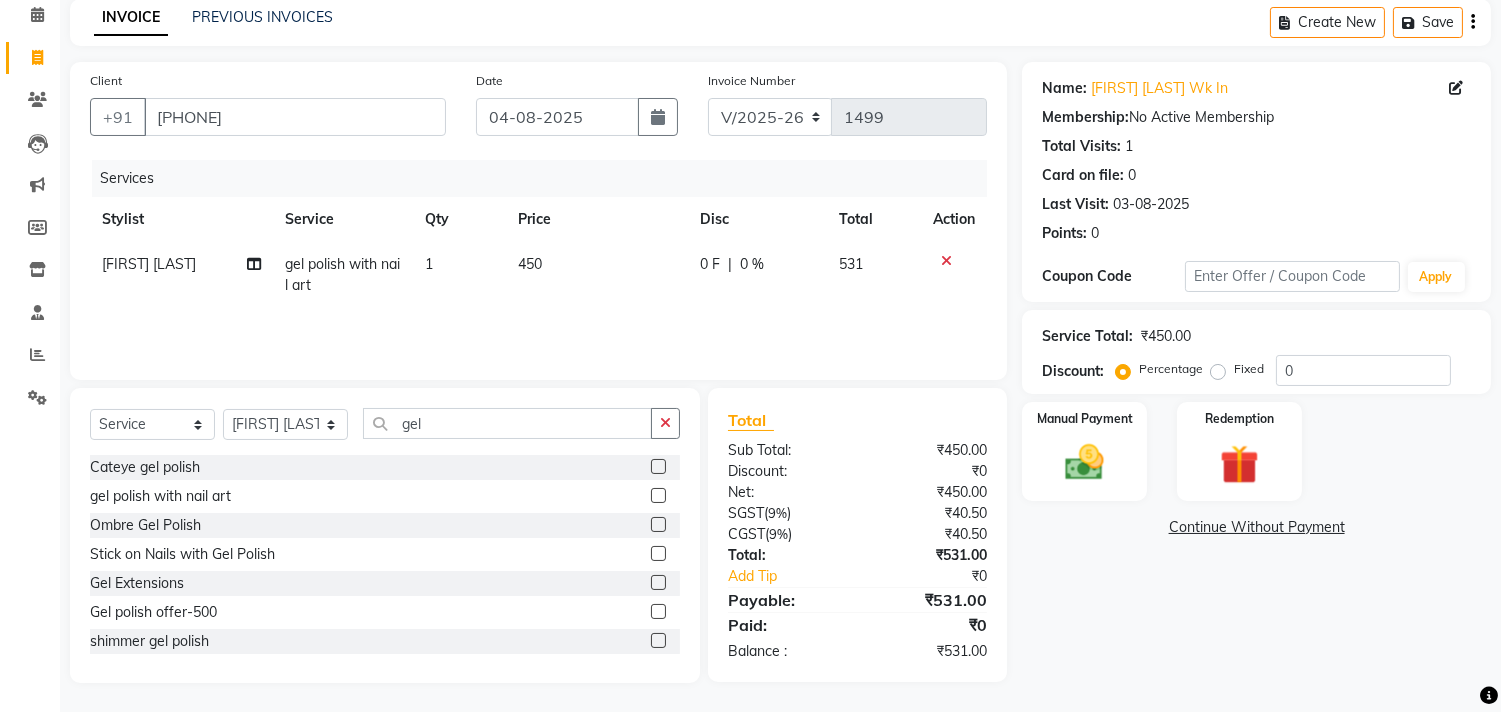 click on "450" 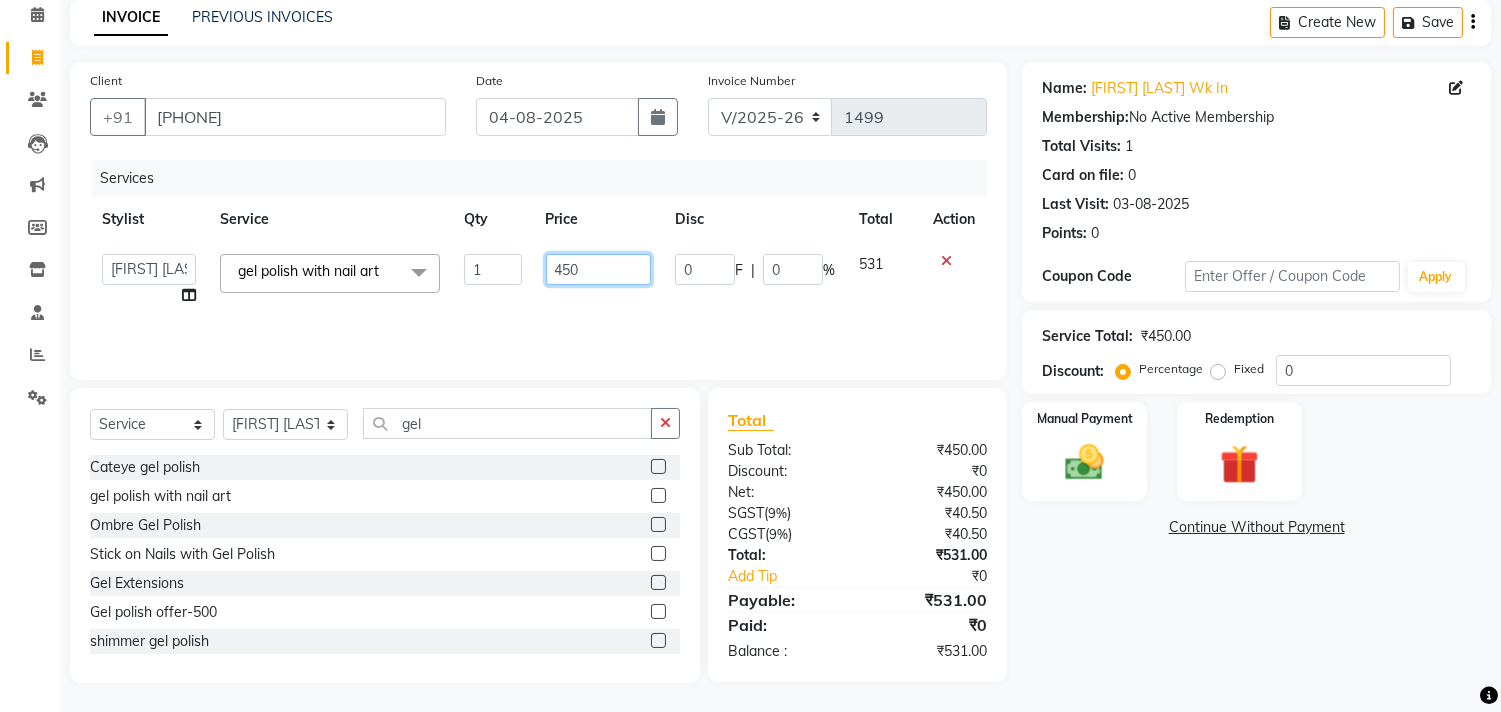 click on "450" 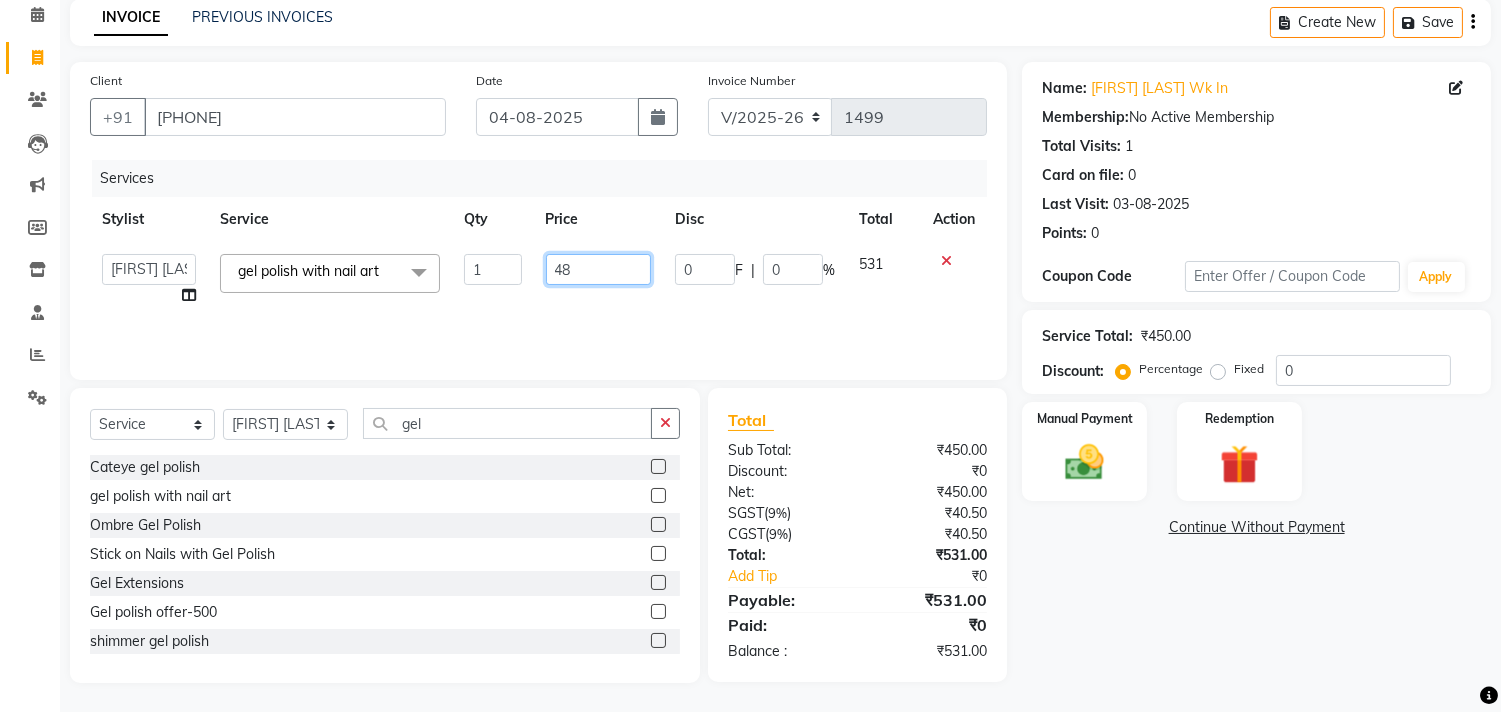 type on "480" 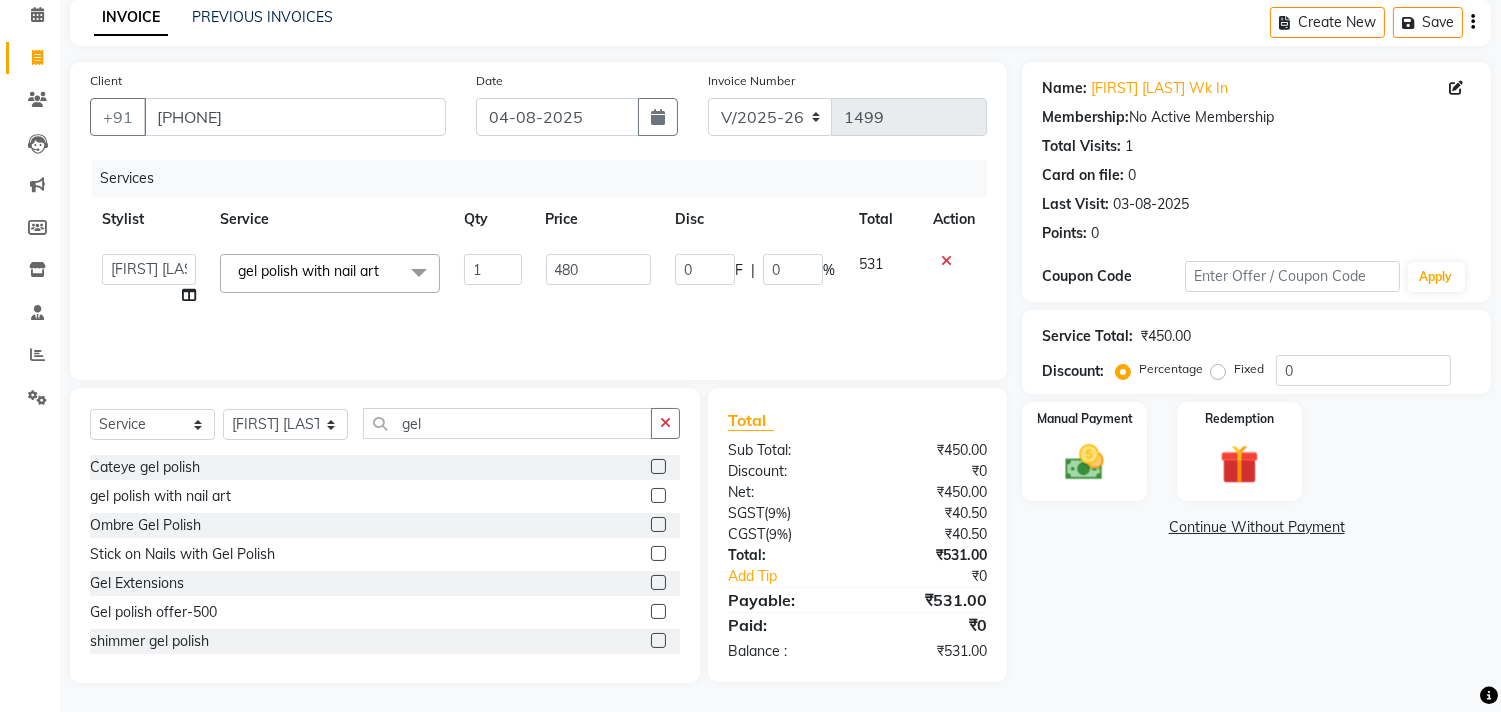click on "480" 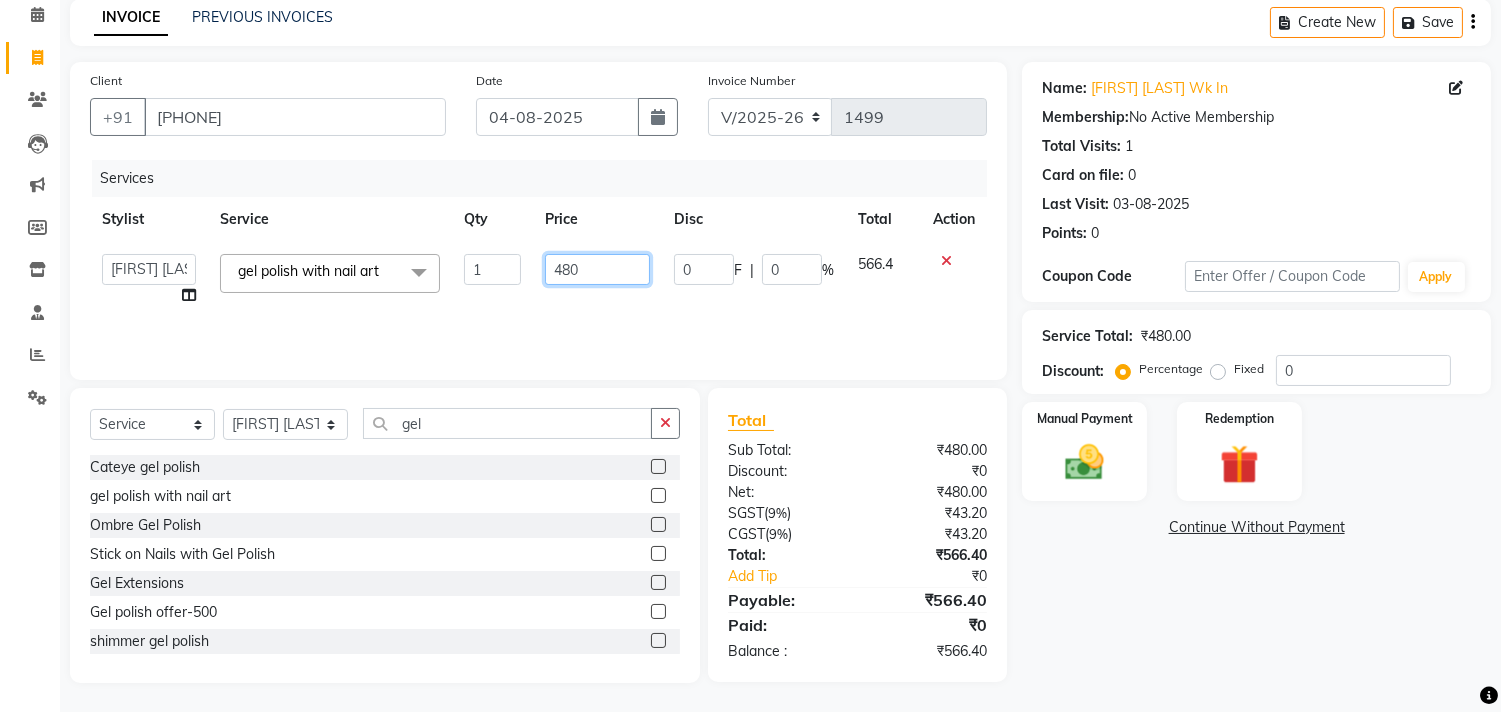 click on "480" 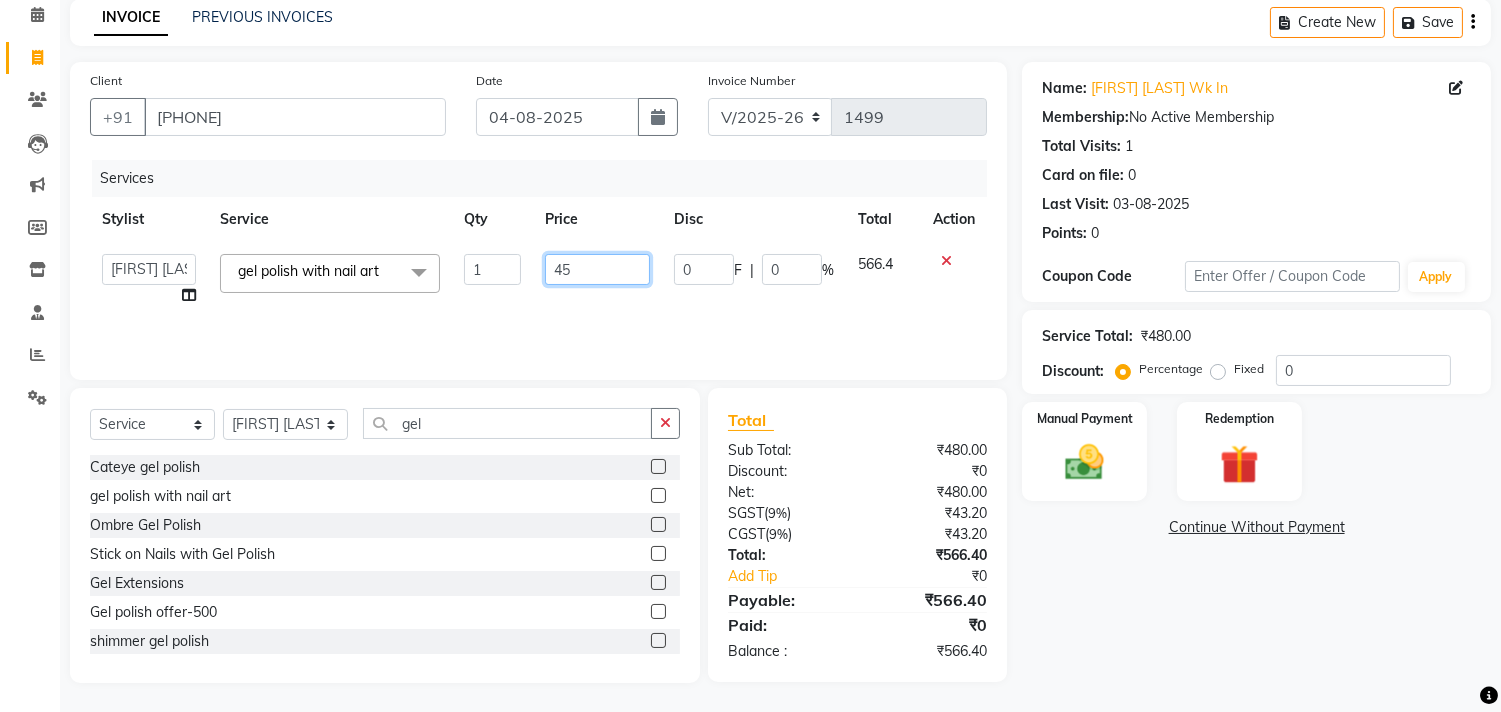type on "450" 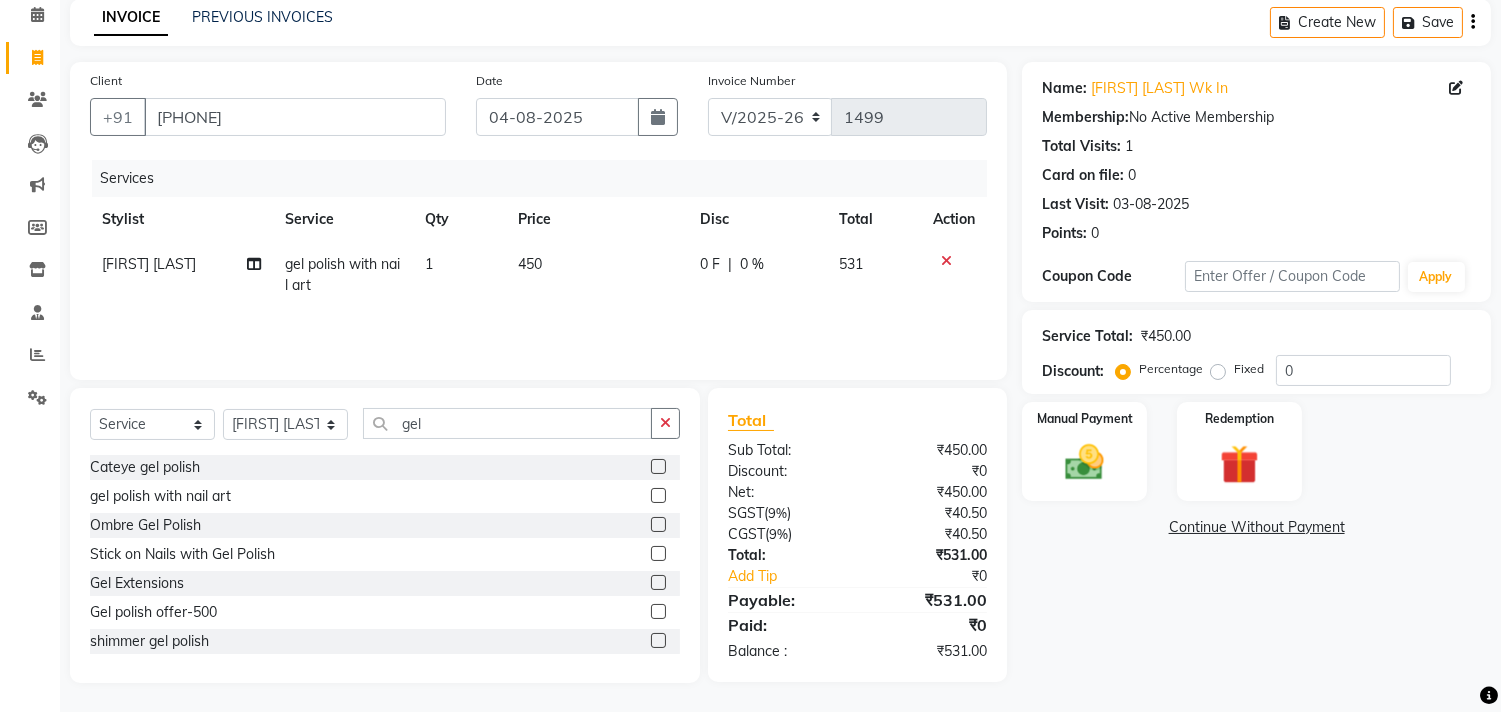 click on "Services Stylist Service Qty Price Disc Total Action Rasika [LAST] gel polish with nail art 1 450 0 F | 0 % 531" 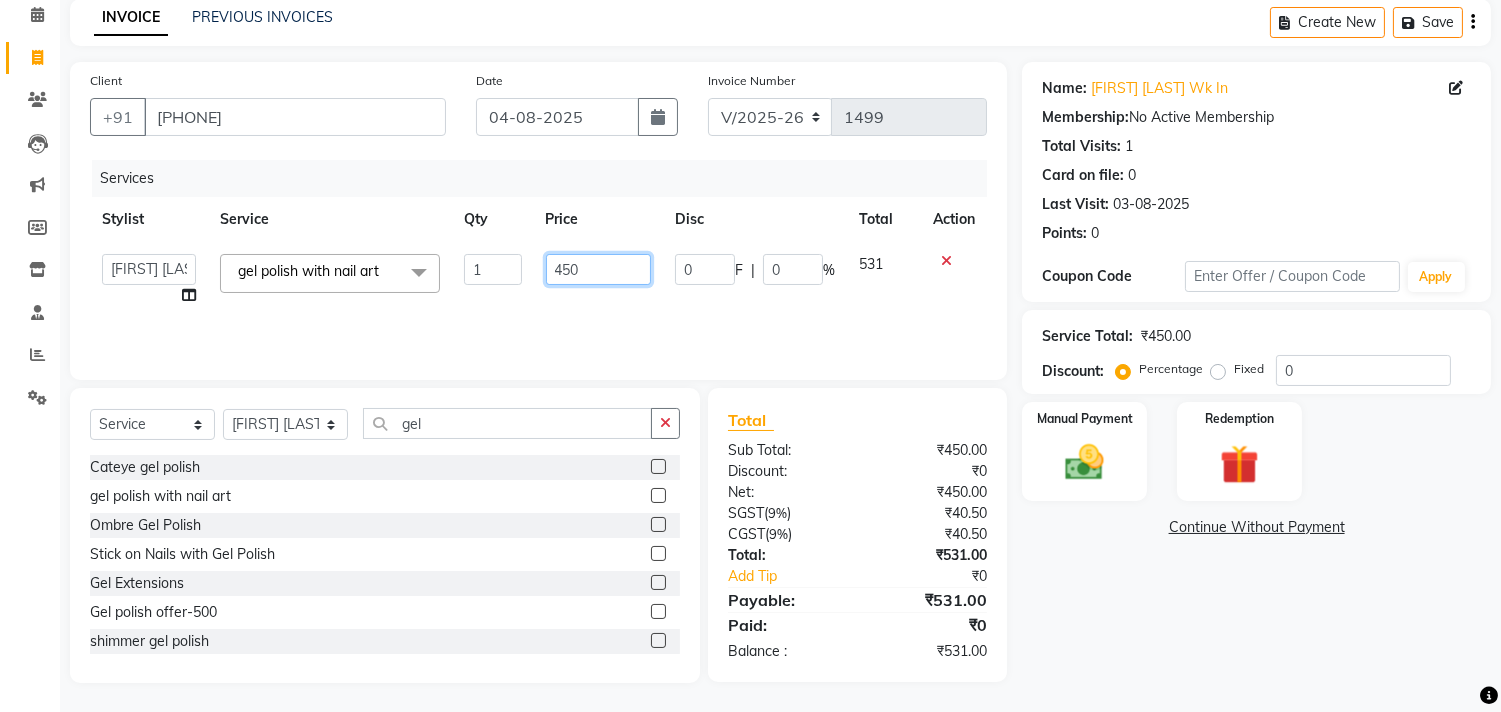 click on "450" 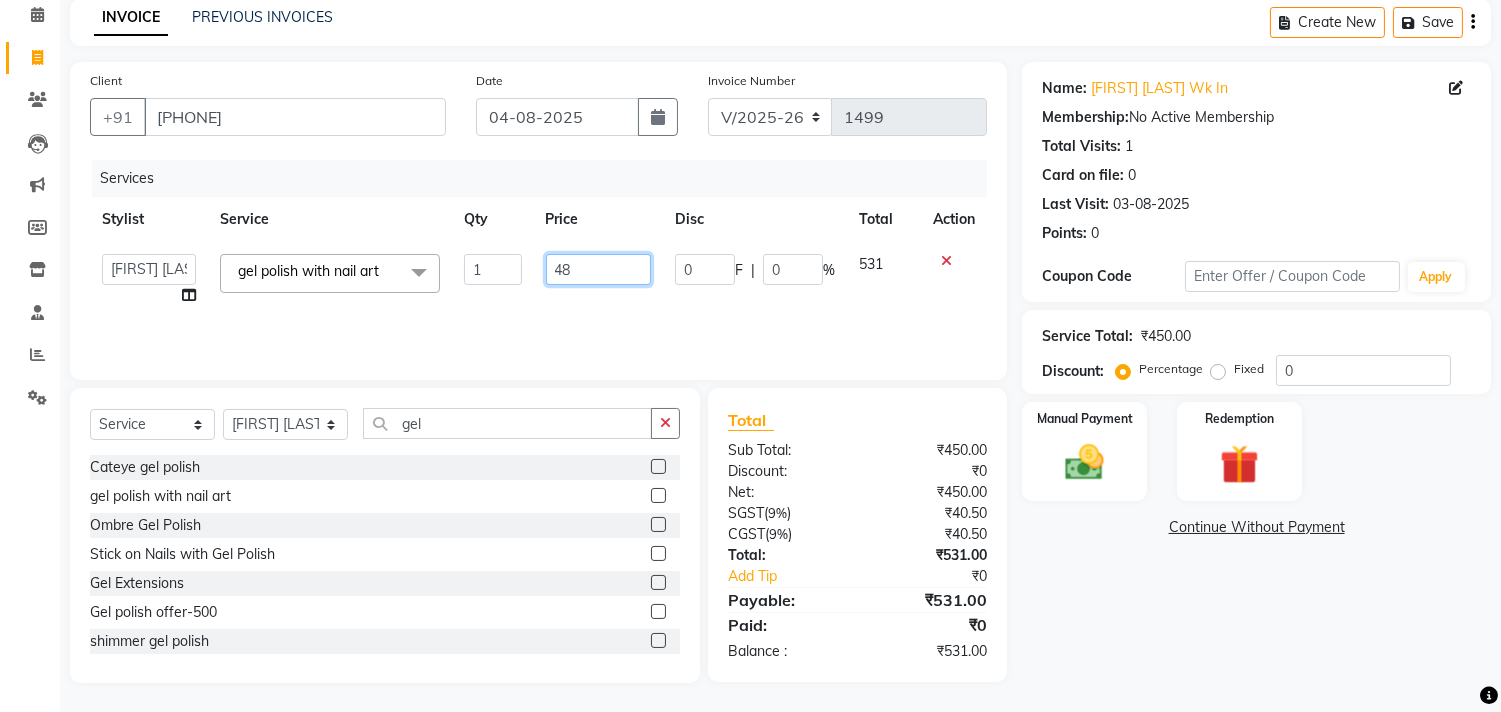 type on "480" 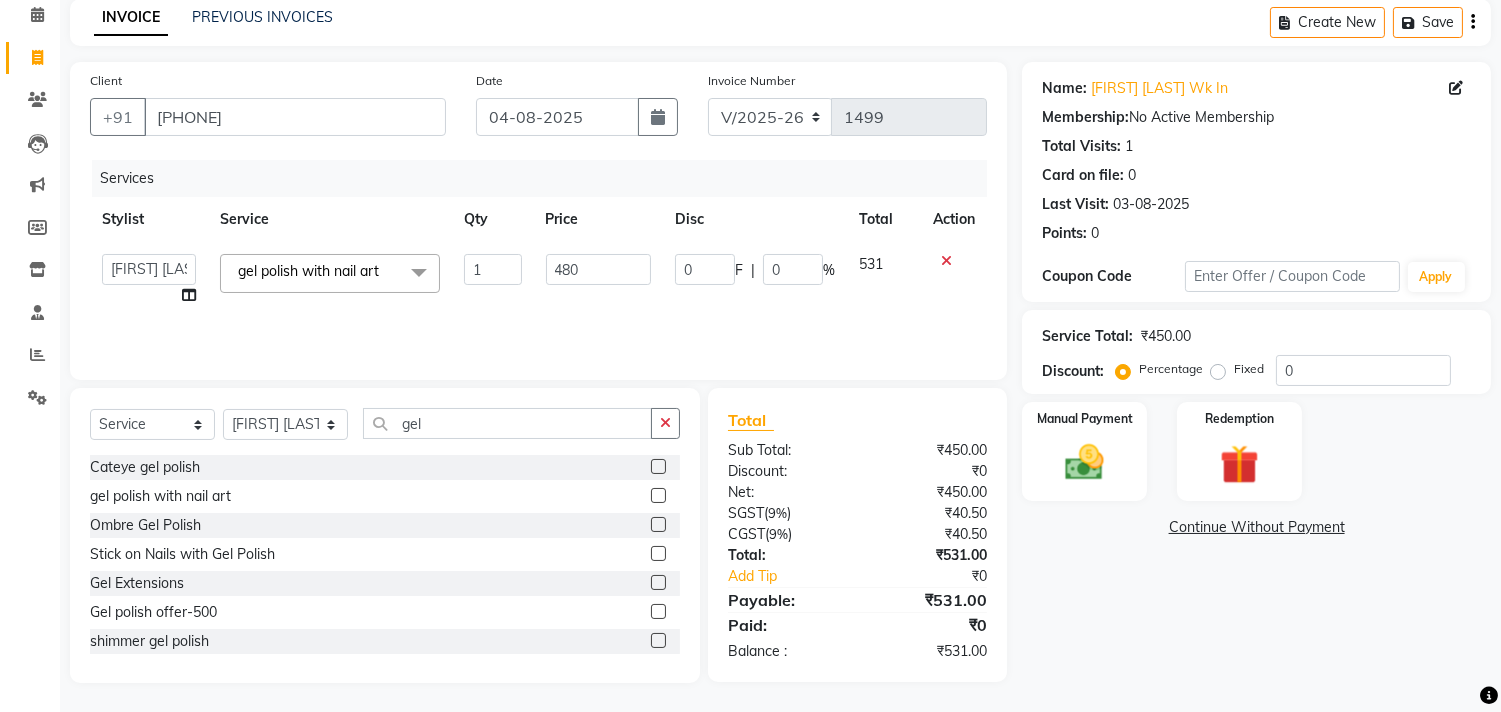 click on "Services Stylist Service Qty Price Disc Total Action [FIRST] [LAST] [FIRST] [LAST] Hi On Hair MAKYOPHI [FIRST] [LAST] [FIRST] [LAST] Raani Rasika [LAST] [FIRST] [LAST] [FIRST] [LAST] [FIRST] [LAST] SOSEM [FIRST] [LAST] gel polish with nail art x ARGAN COCKTAIL ARGAN SPA FRINGE - STRAIGHTENING HAIR EXTENSION REMOVAL HAIR EXTENSIONS INTEGRITY UPTO SHOULDER MOISTURE PLUS SPA (Upto Shoulder) NANO PLASTIA (Very Short) OLA PLEX STAND ALONE OLA PLEX TREATMENT SLIVER SHINE COCKTAIL STENSILS STRAIGHTNING (ABOVE SHOULDER) STRAIGHTNING (BELOW SHOULDER) STRAIGHTNING (UPTO WAIST) STRAIGHTNING (VERY SHORT) Colour Care milkshake Spa foot massage Nose wax file/cut file/cut/polish outcurls Blow dry Aroma Manicure eyebrows/upperlips wash n Blowdry UPPERLIPS PINKINI WAX face Dtan Cateye gel polish Aroma Pedicure AVL pedicure marine sea alga face bleach Bomb pedicure Bomb Manicure AVL Manicure marine sea alga Feet Wax ADD ON OIL WASH FEET DTAN Polish change Add on Feet Pack Add on hands pack Ola Plex Spa 1 480" 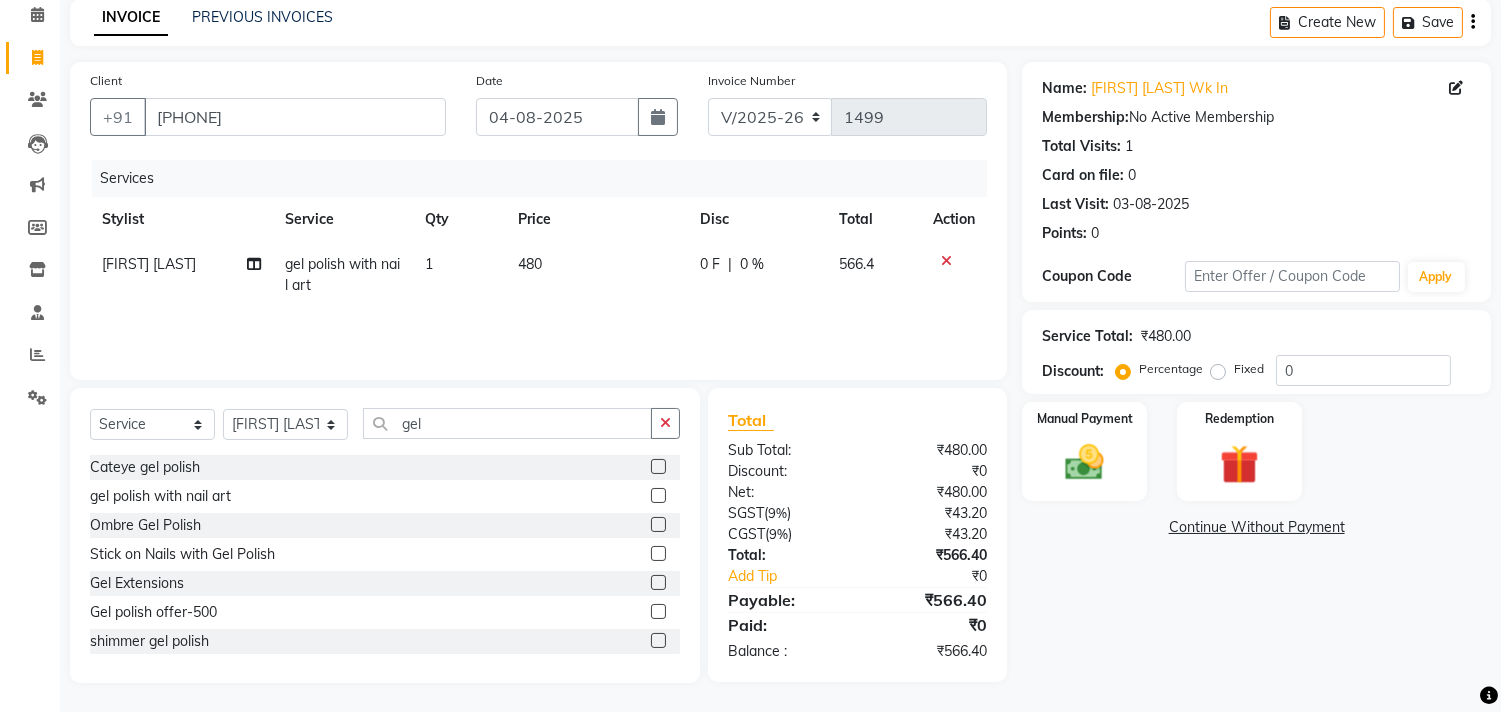 click on "480" 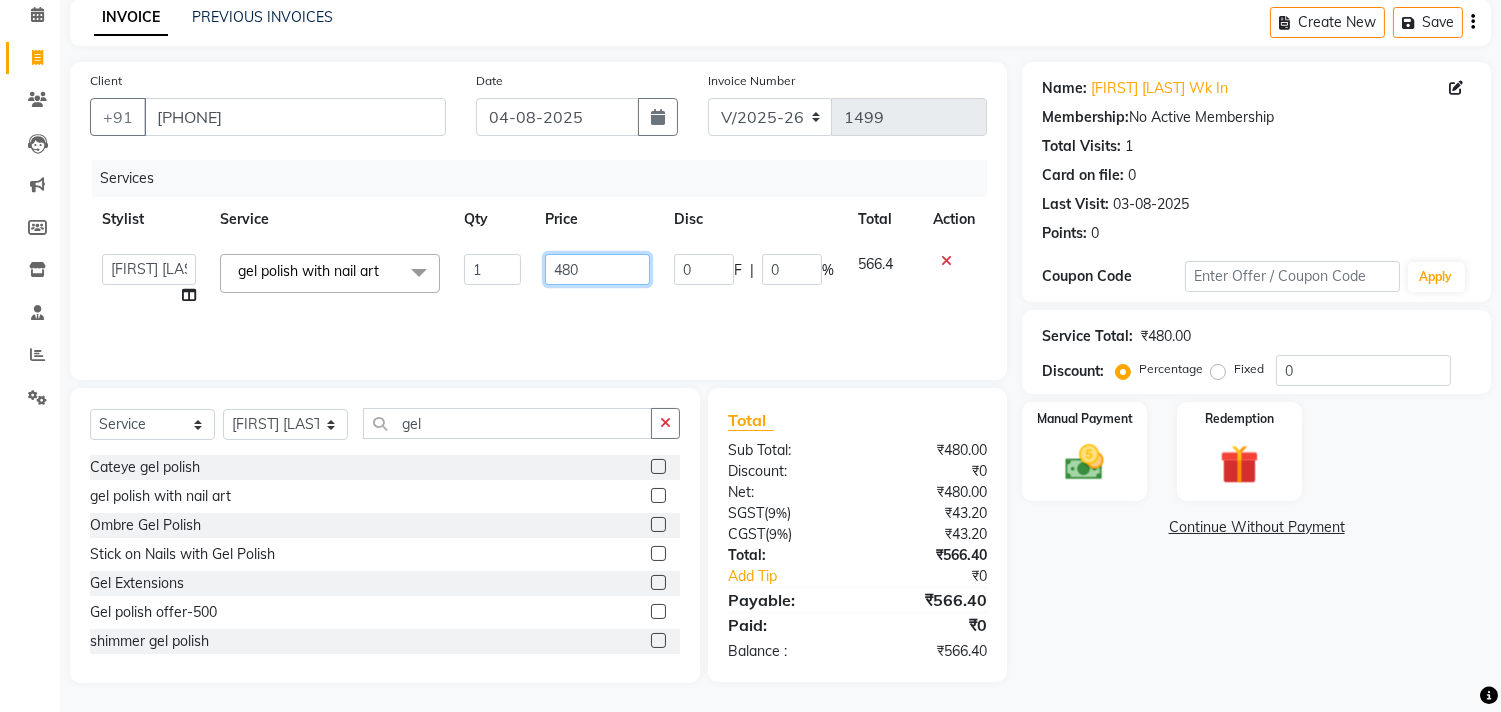click on "480" 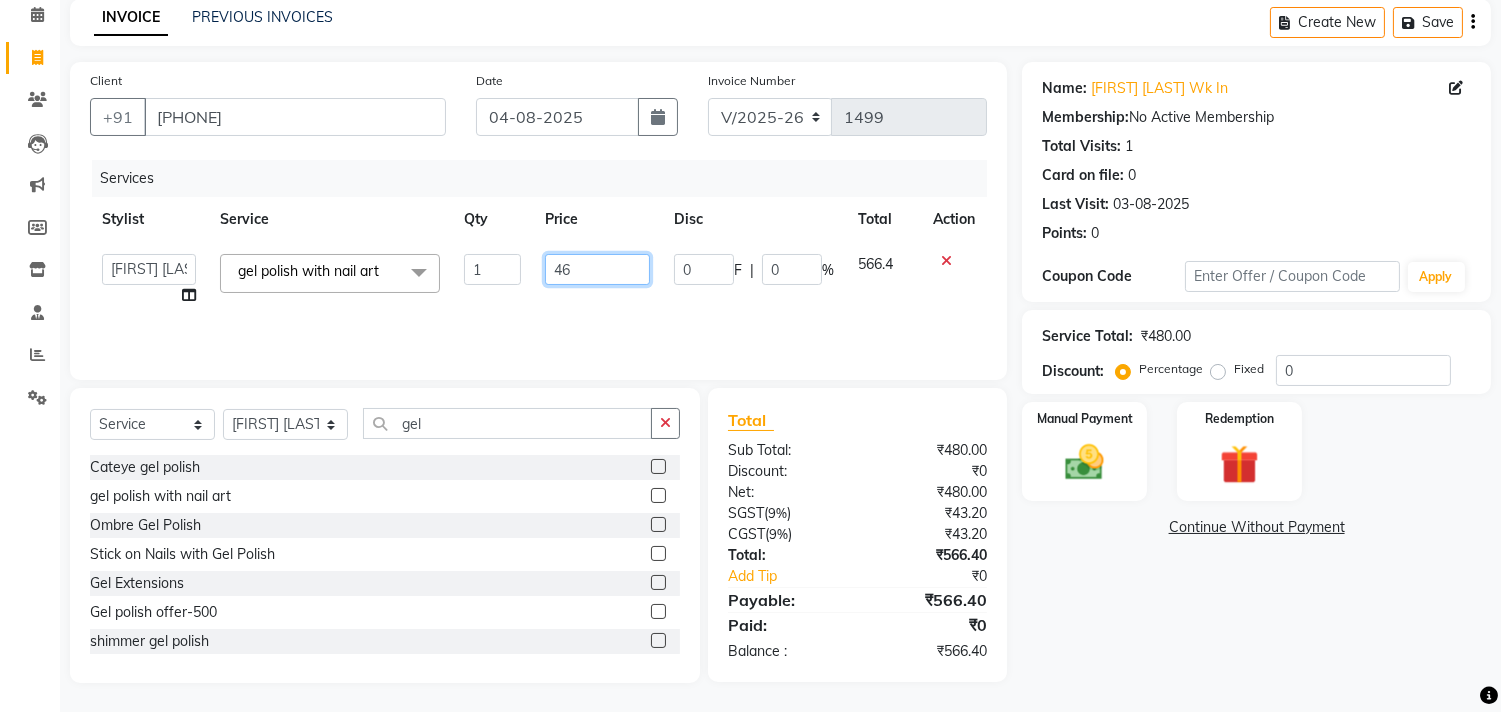 type on "460" 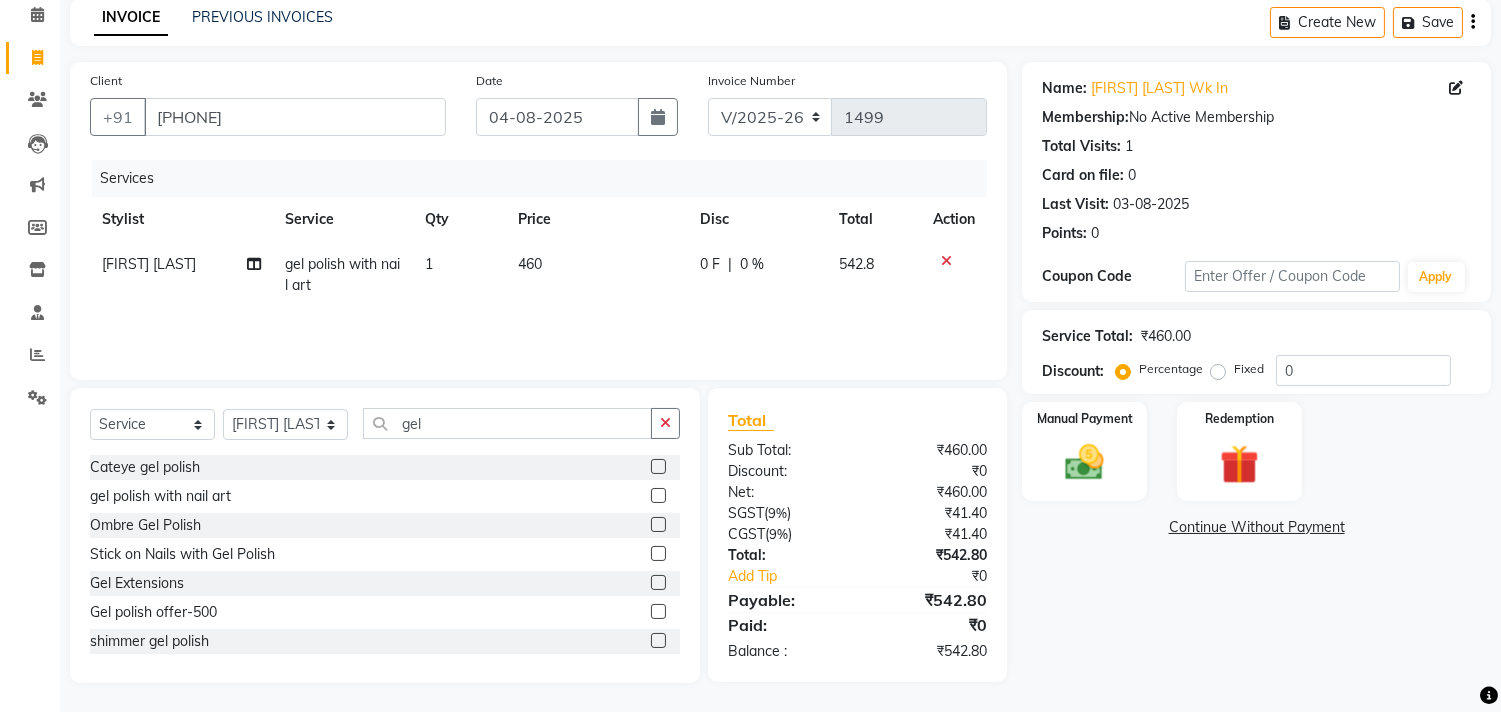 click on "Services Stylist Service Qty Price Disc Total Action Rasika [LAST] gel polish with nail art 1 460 0 F | 0 % 542.8" 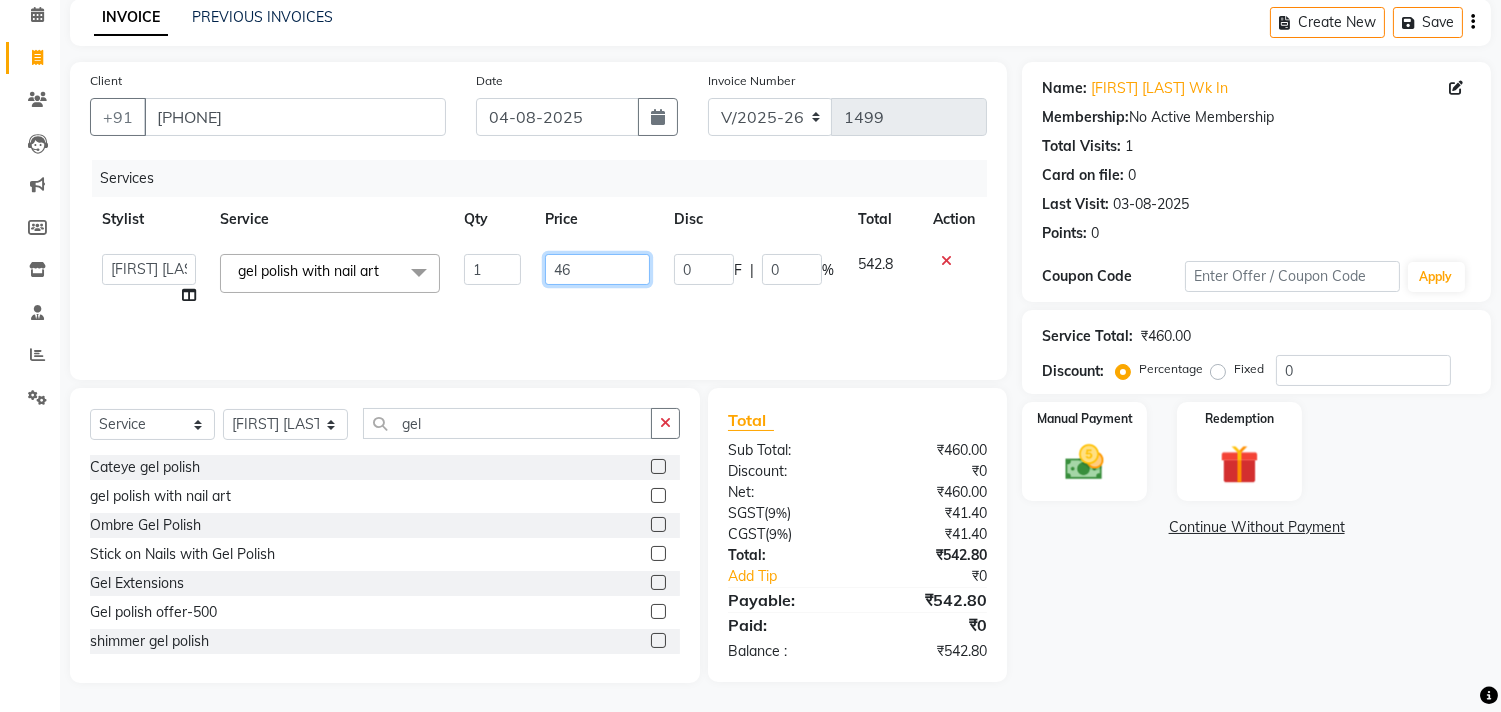 type on "465" 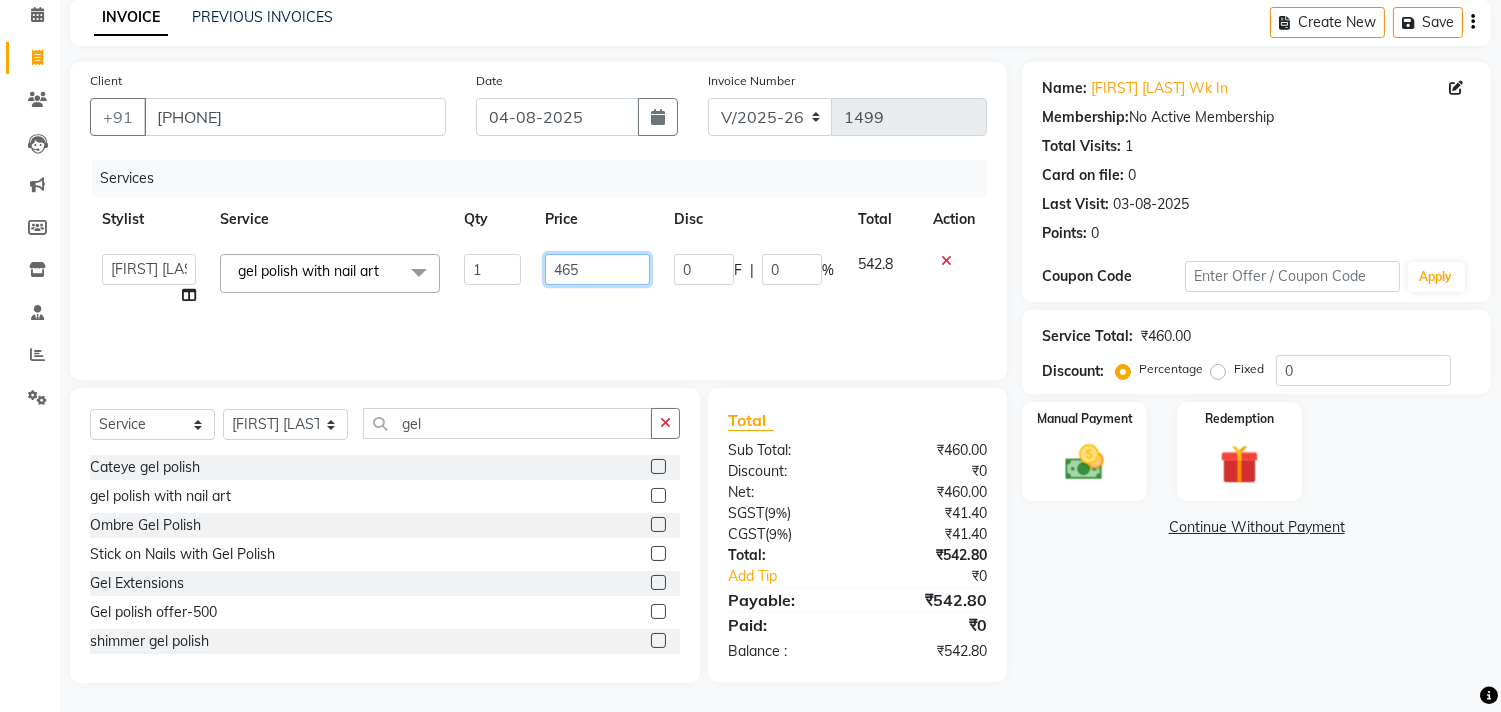 drag, startPoint x: 606, startPoint y: 277, endPoint x: 625, endPoint y: 292, distance: 24.207438 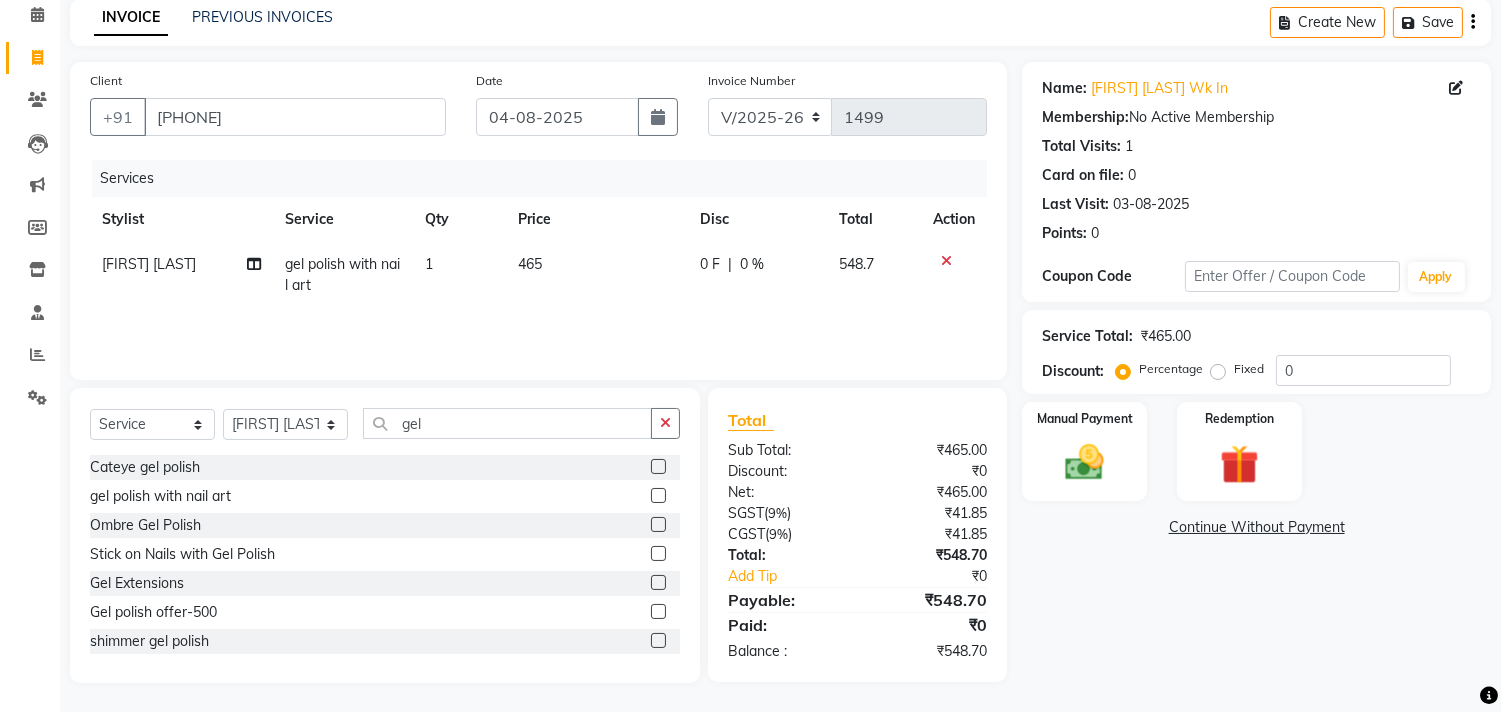 click on "465" 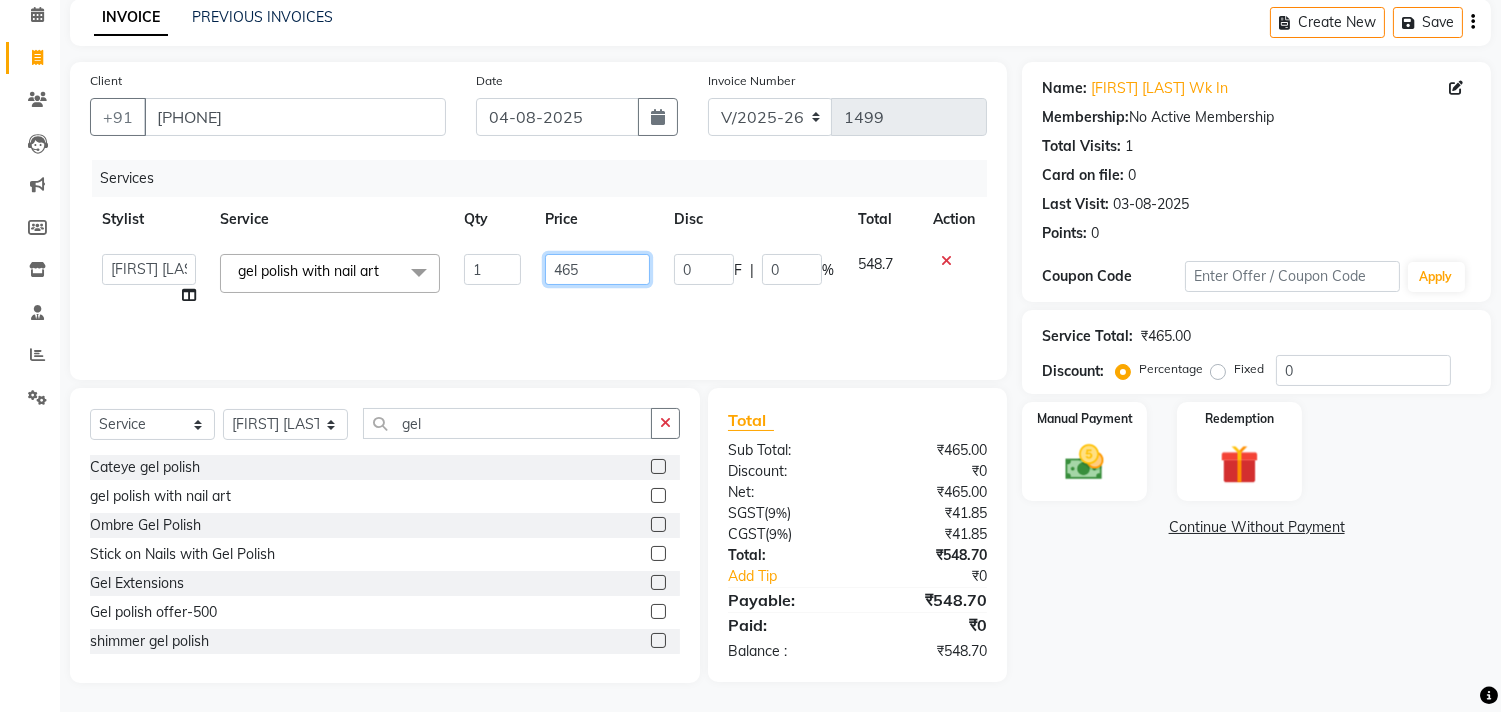 click on "465" 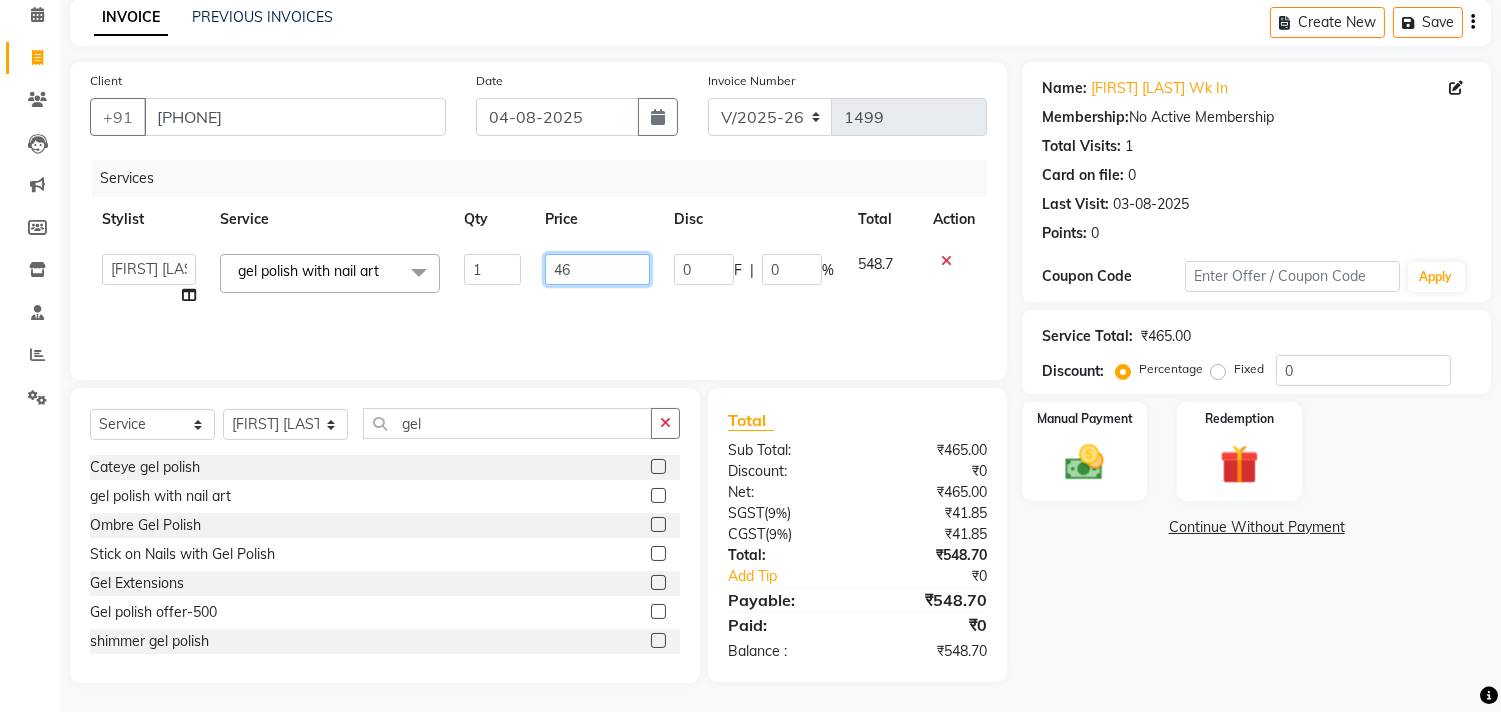 type on "467" 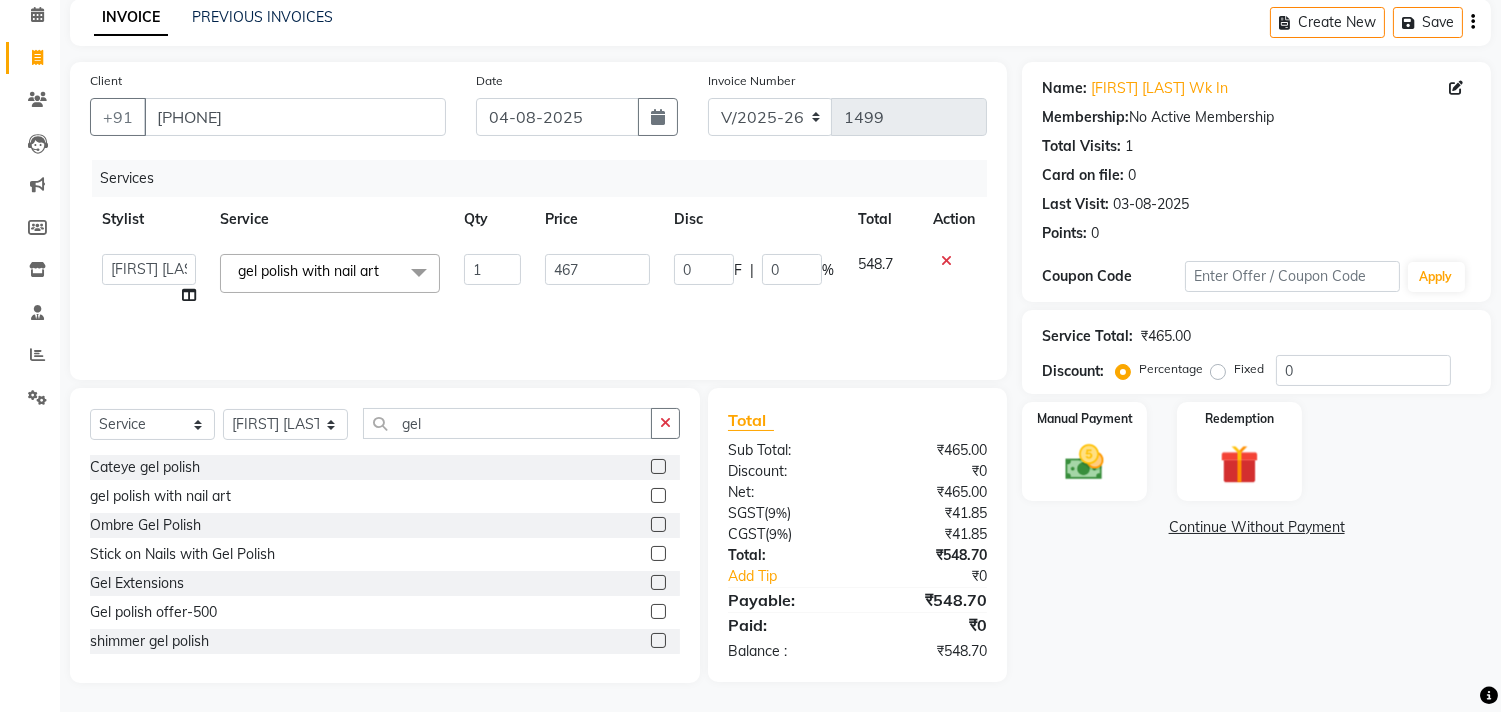 click on "0 F | 0 %" 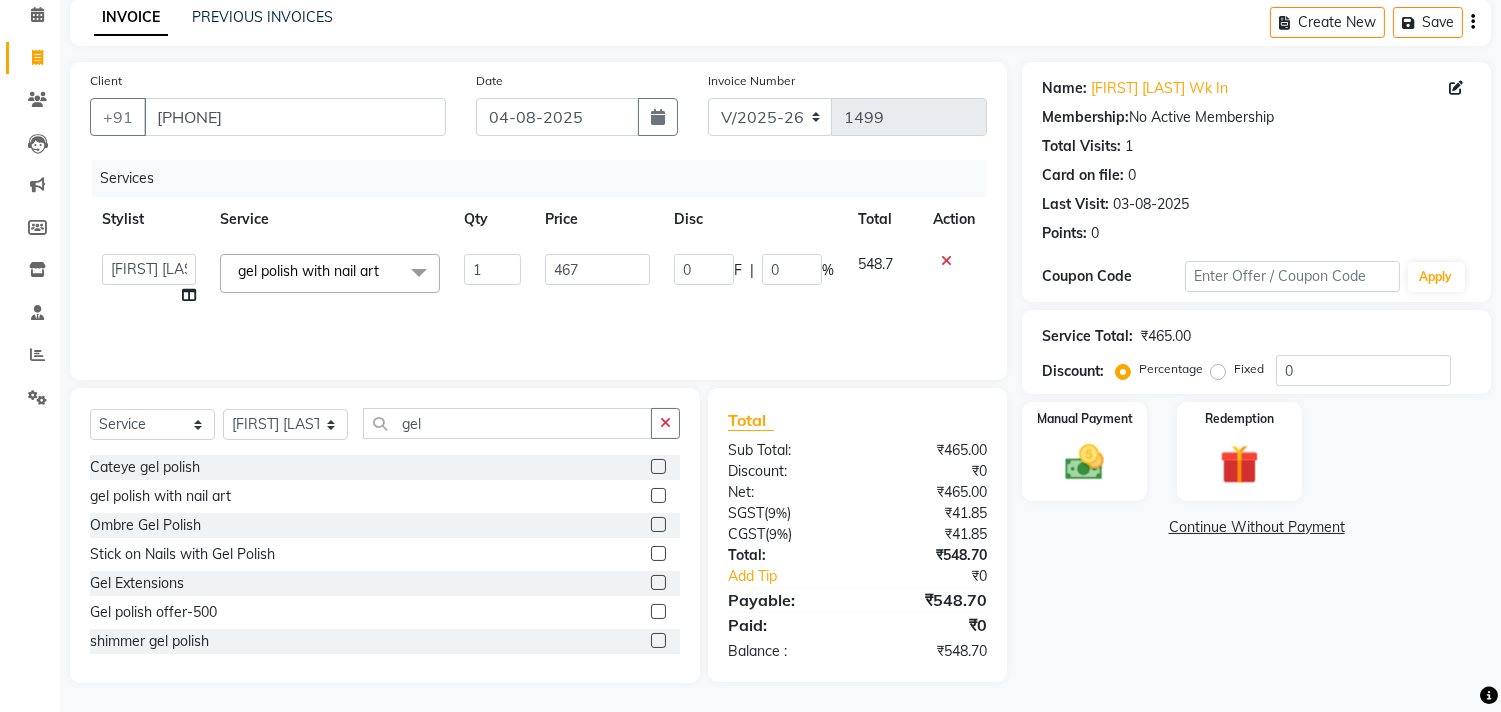 select on "30126" 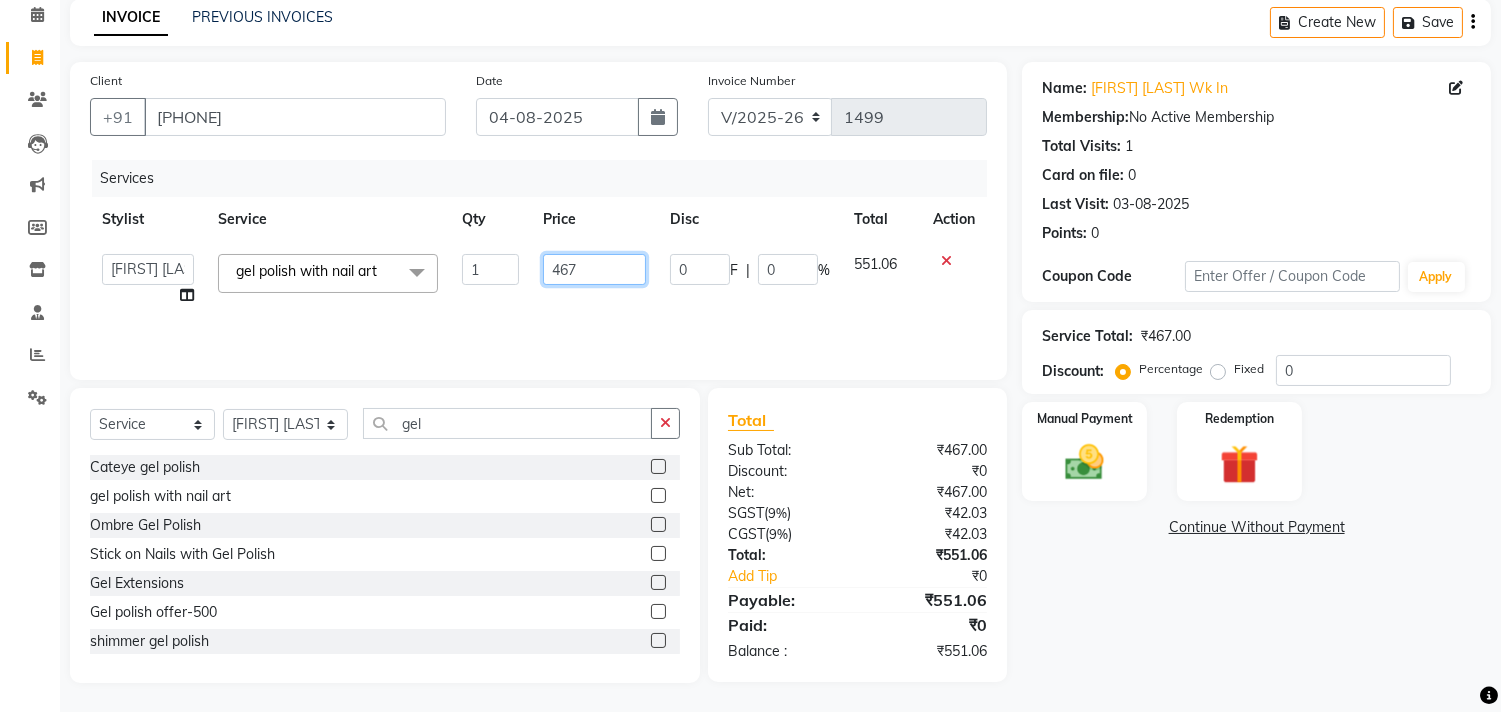 click on "467" 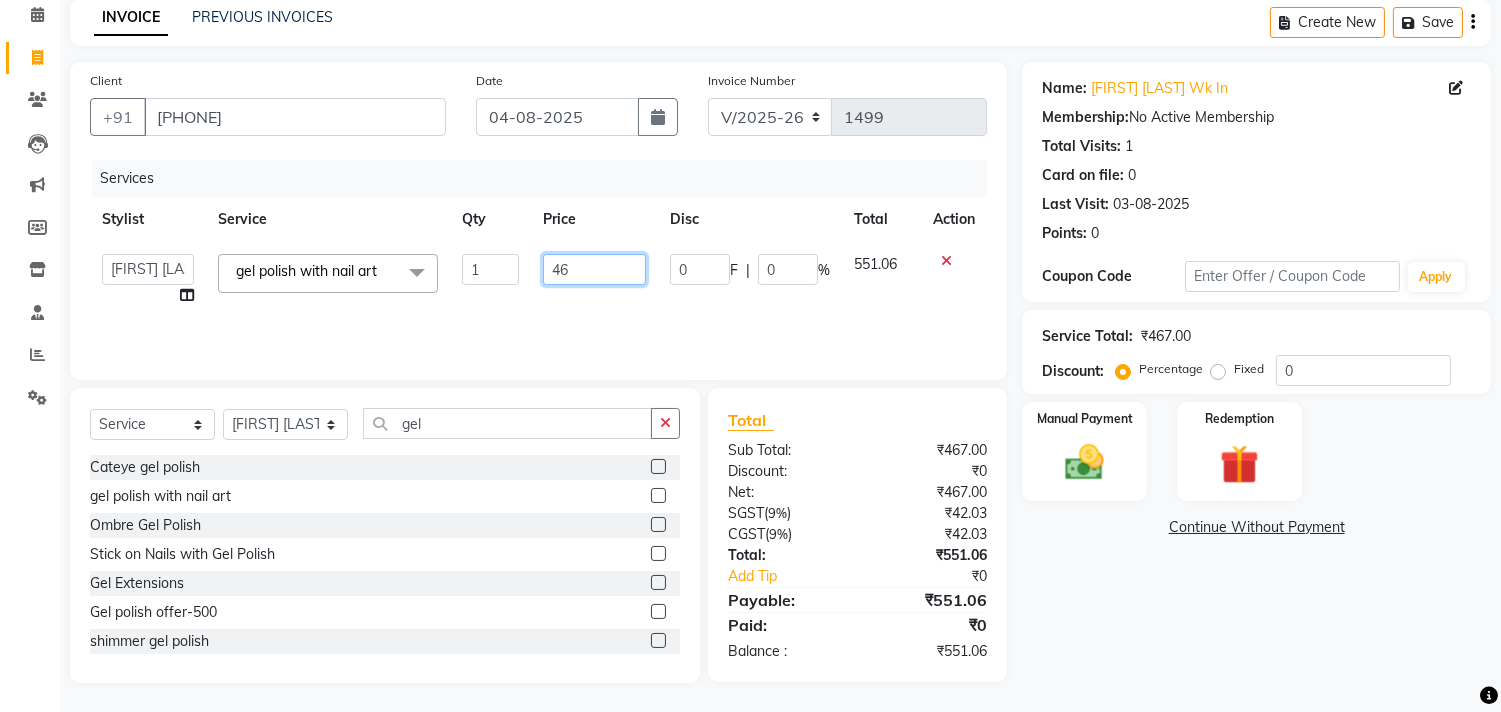 type on "466" 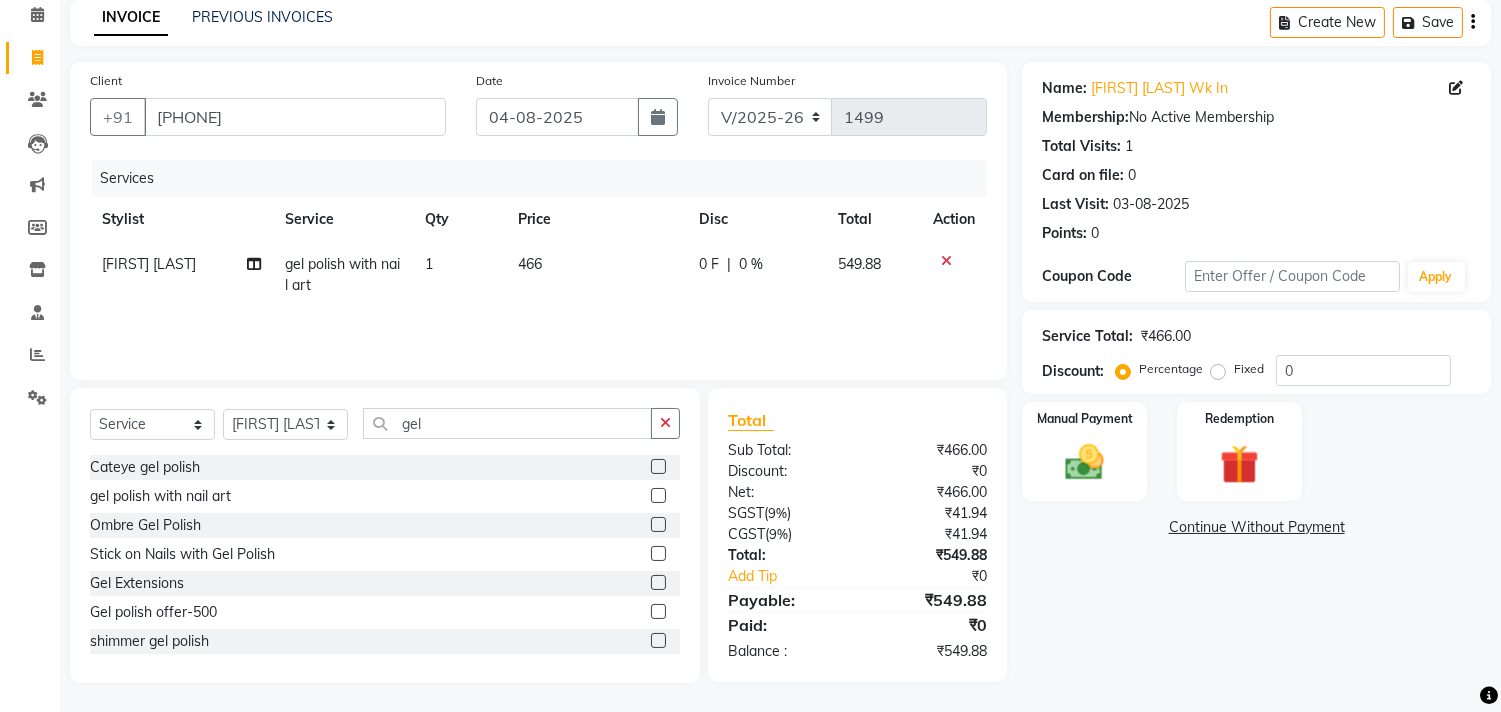 click on "Services Stylist Service Qty Price Disc Total Action Rasika [LAST] gel polish with nail art 1 466 0 F | 0 % 549.88" 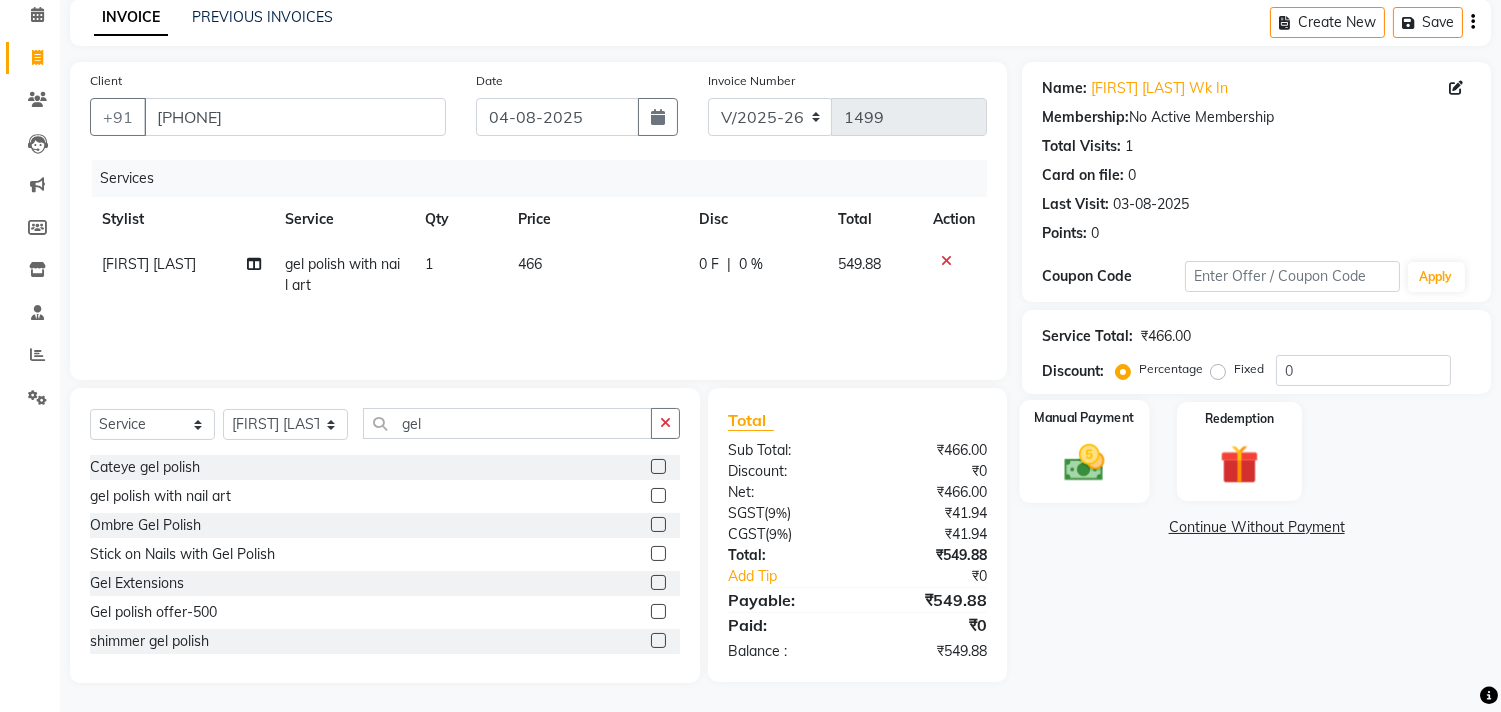 click 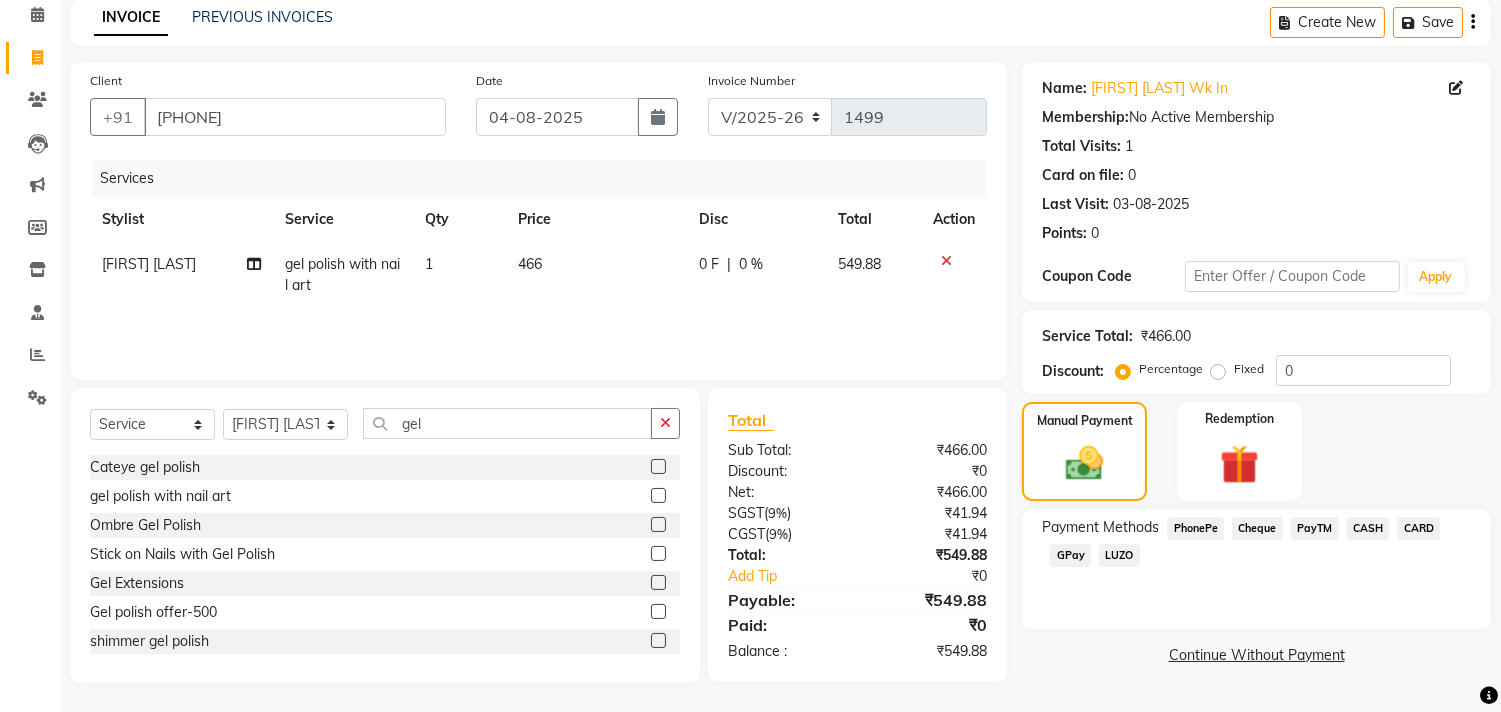 click on "GPay" 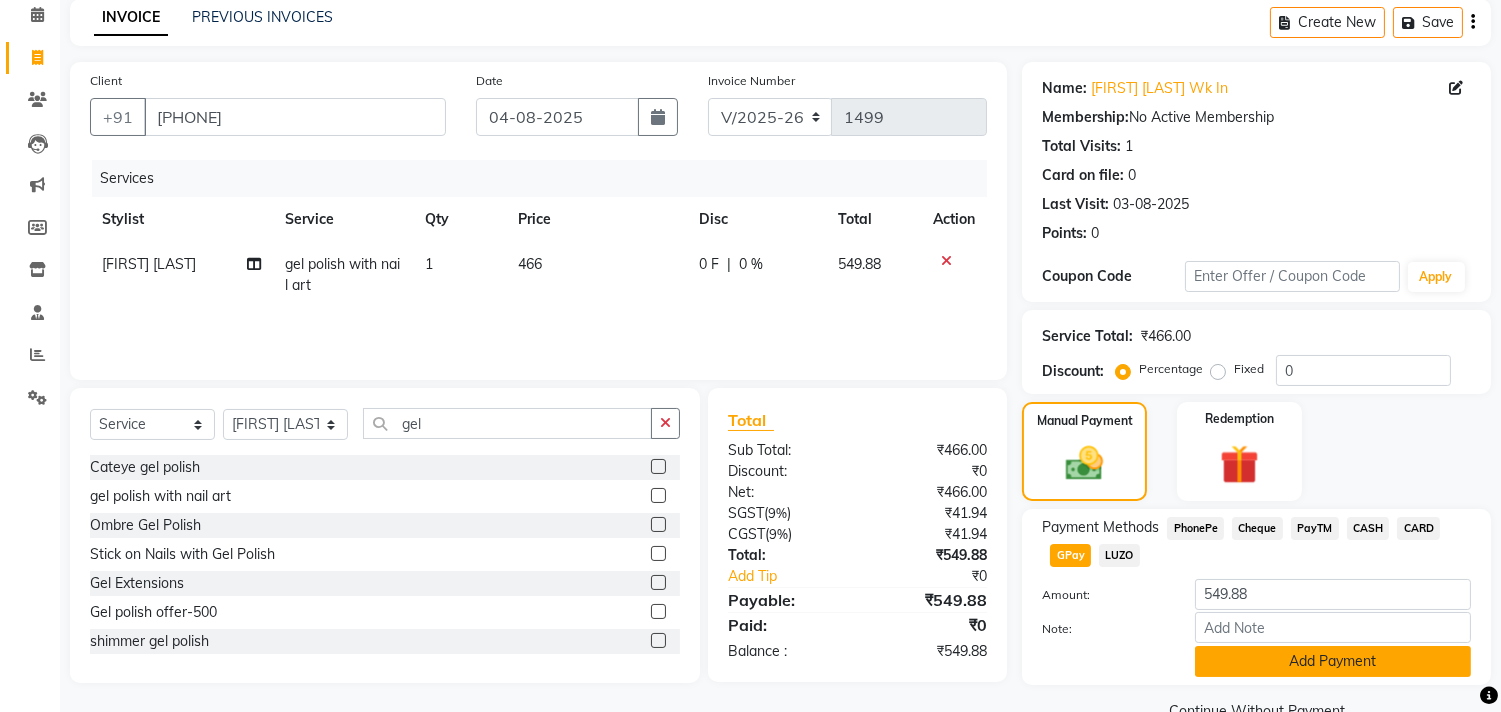click on "Add Payment" 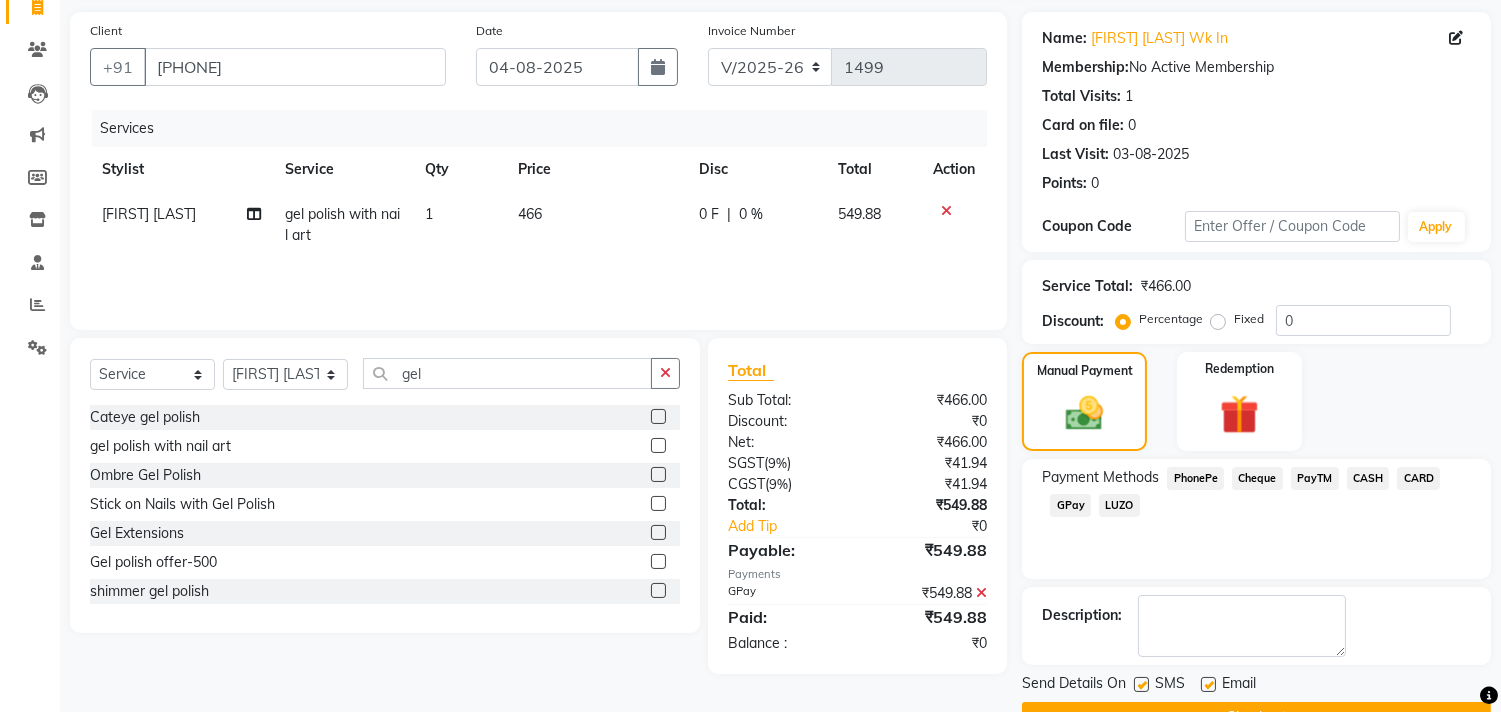 scroll, scrollTop: 187, scrollLeft: 0, axis: vertical 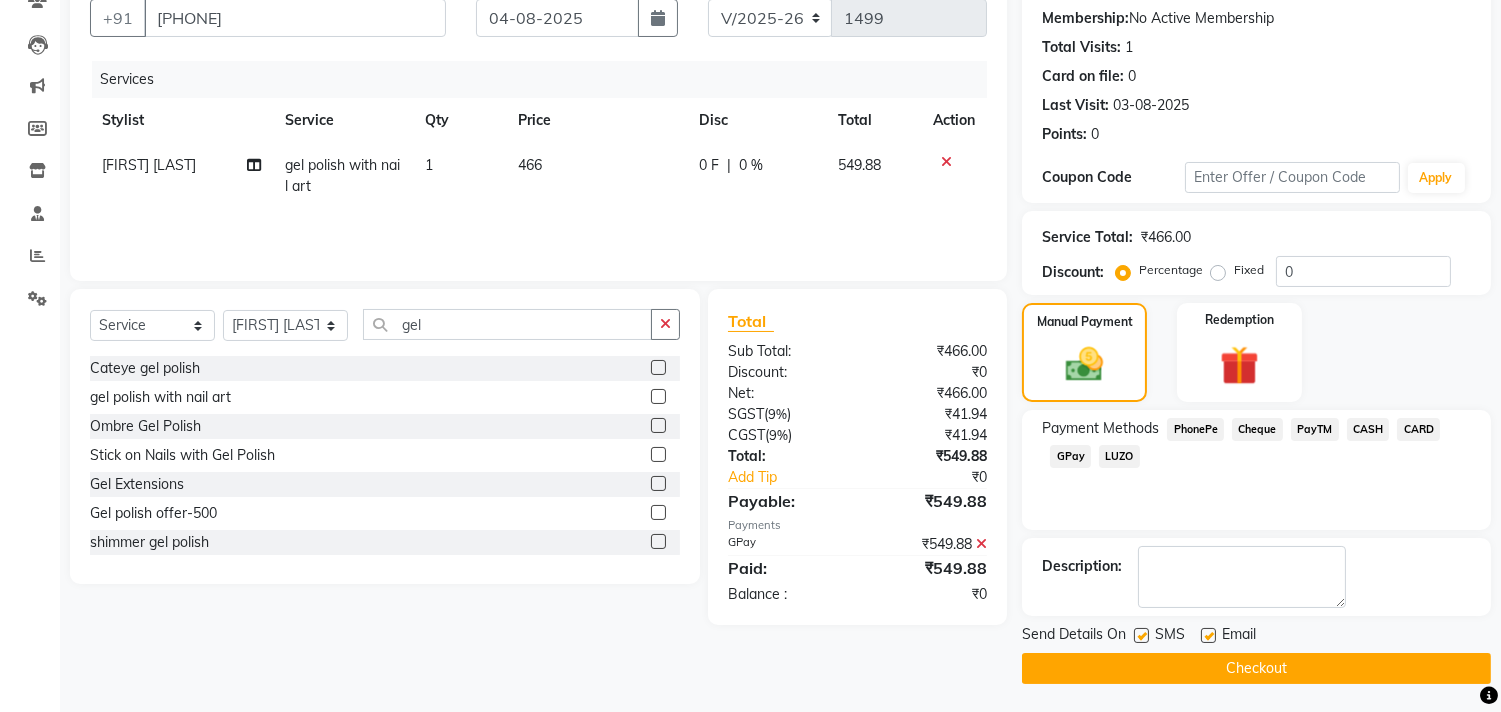 click 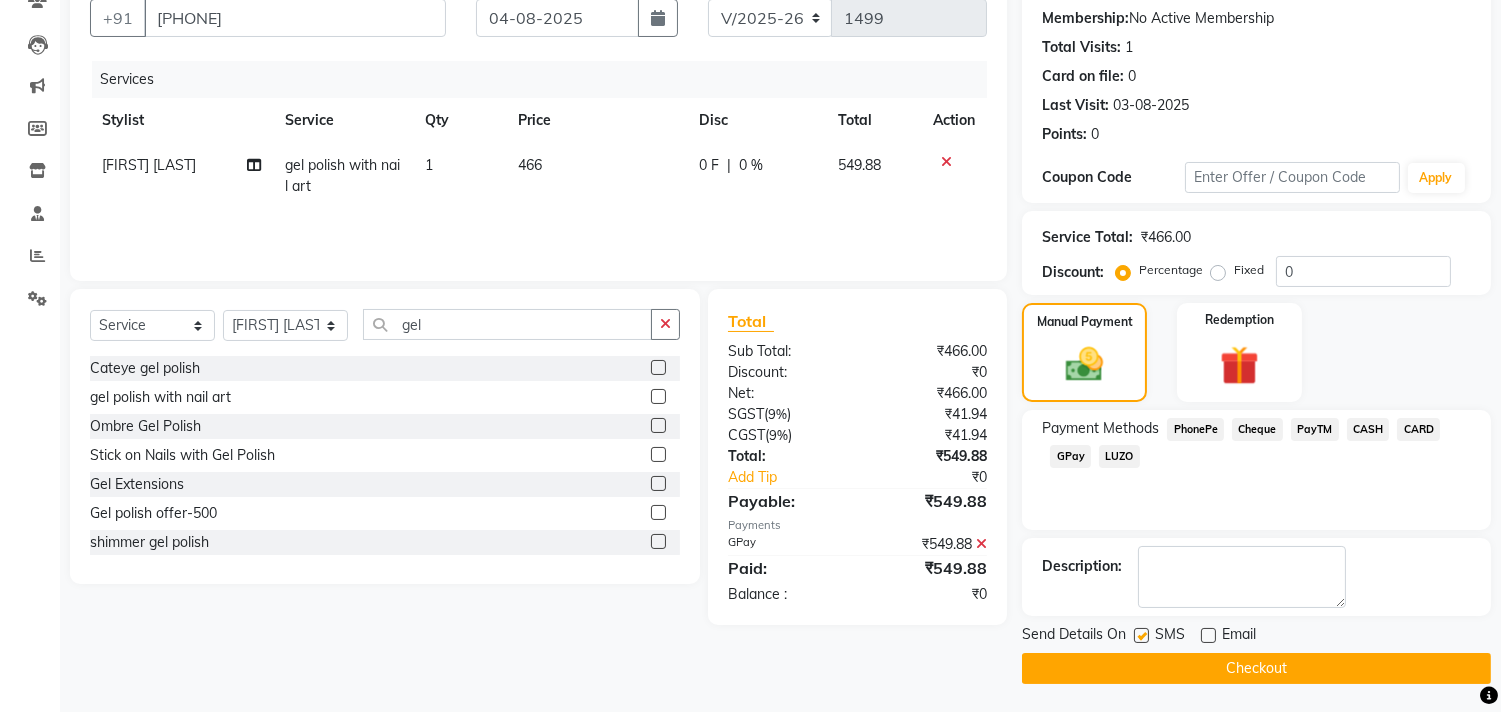 click on "Checkout" 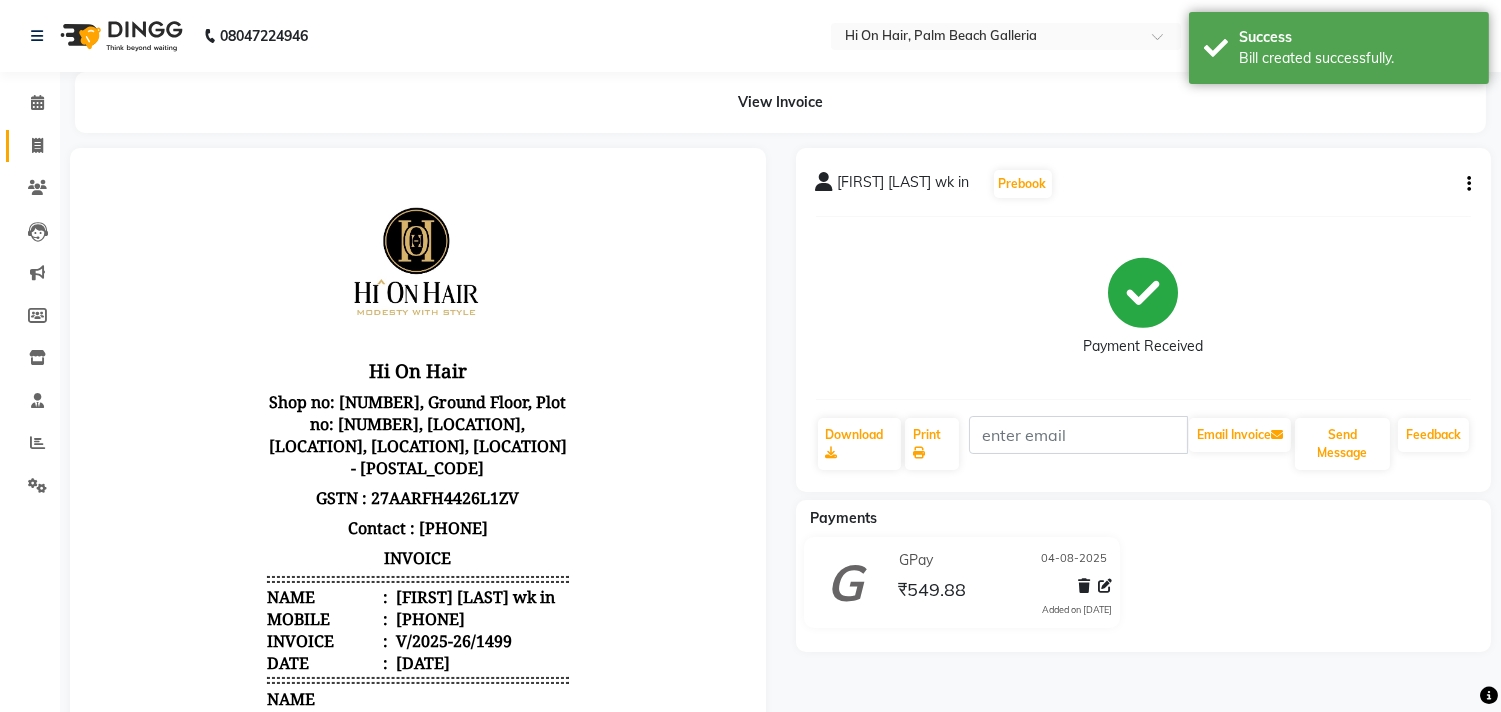 scroll, scrollTop: 0, scrollLeft: 0, axis: both 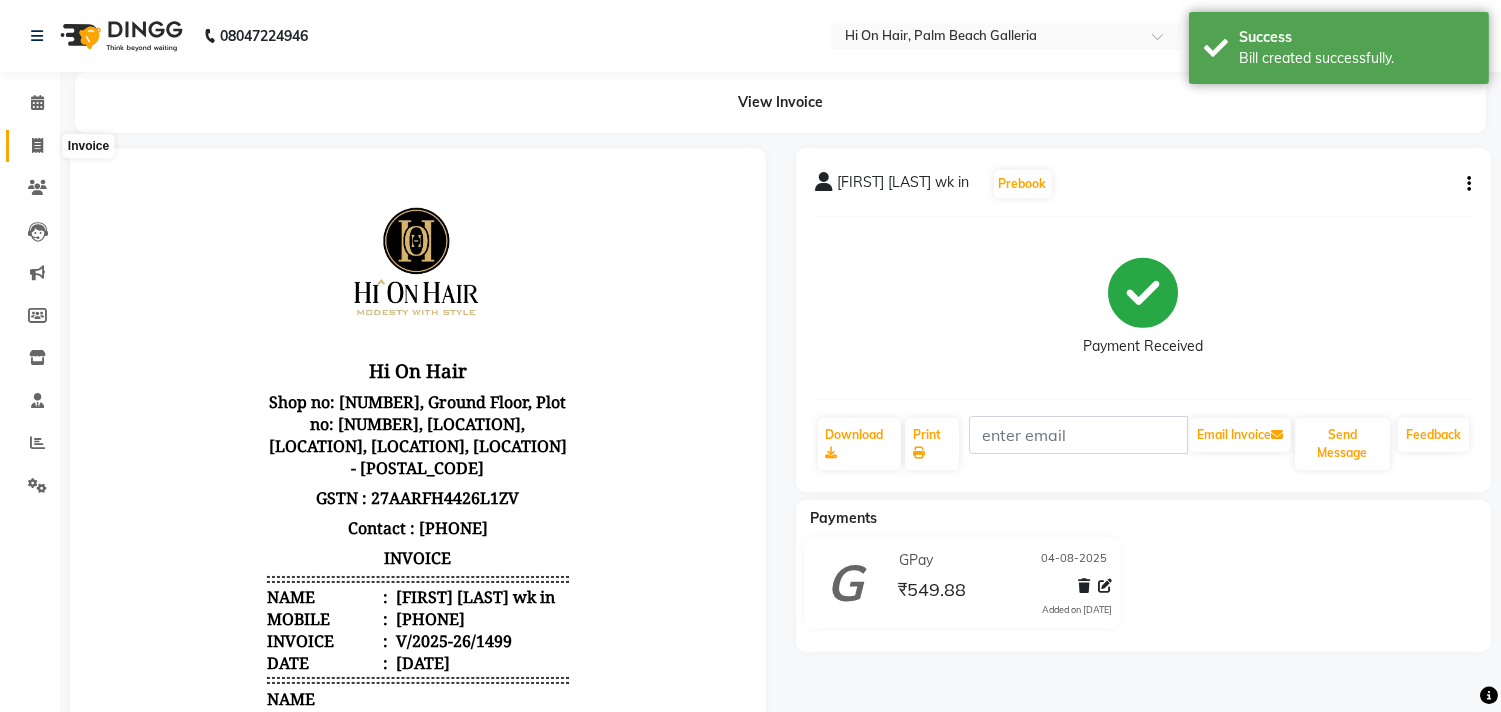 click 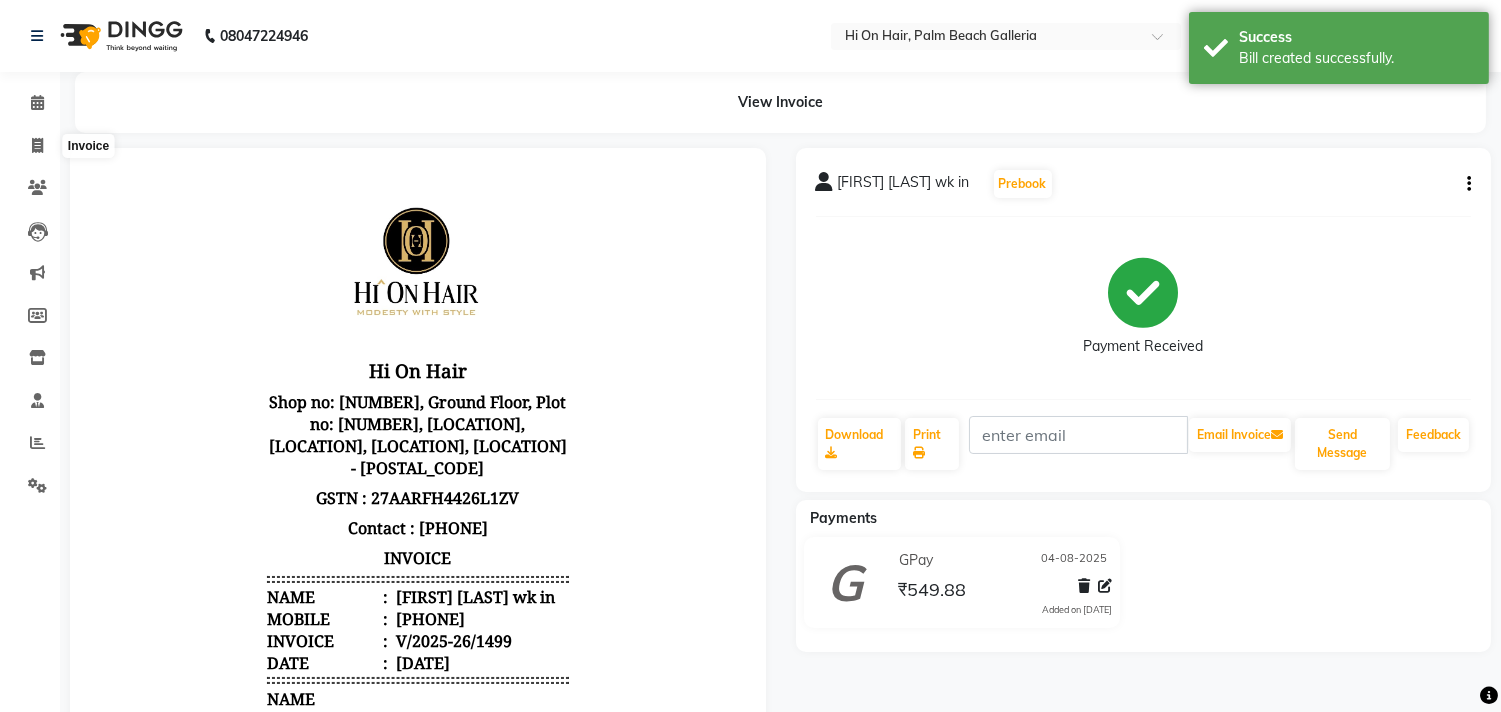 select on "service" 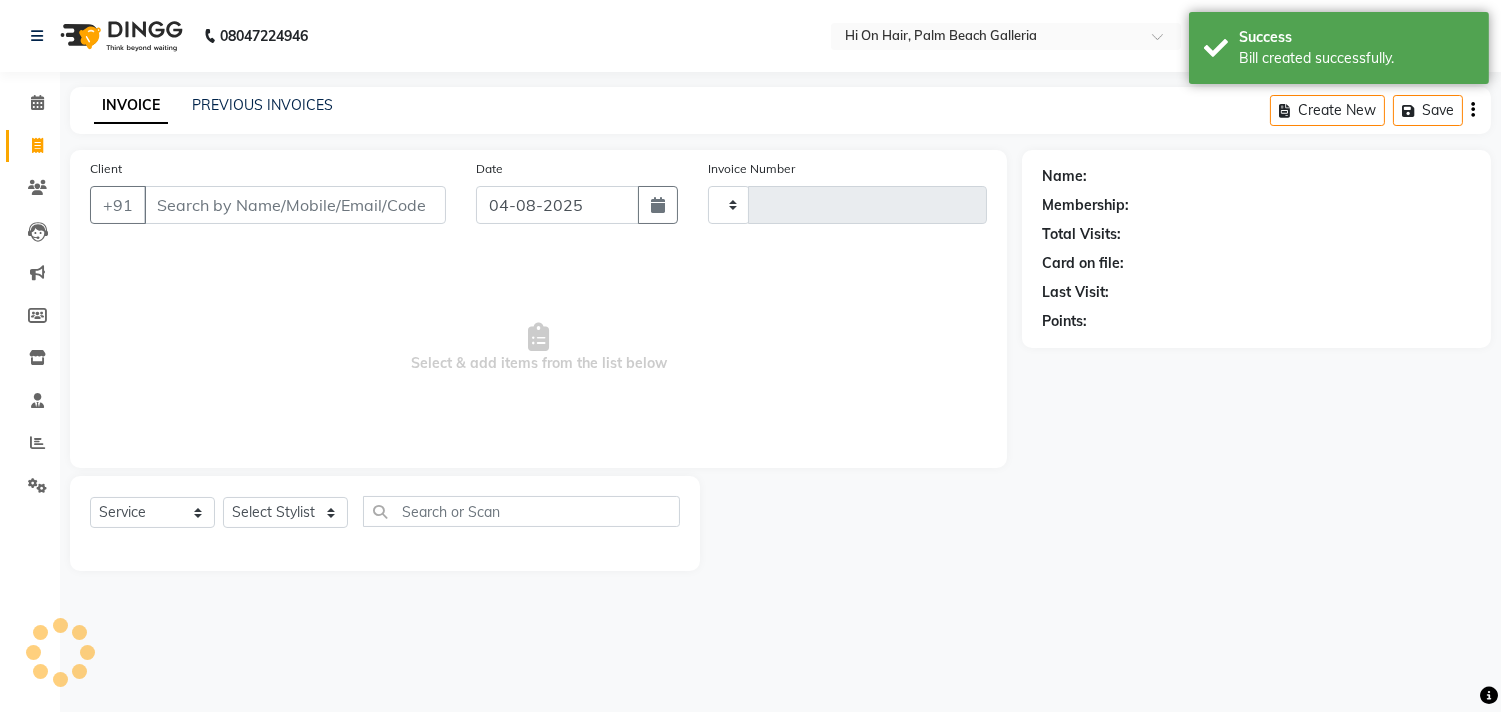 type on "1500" 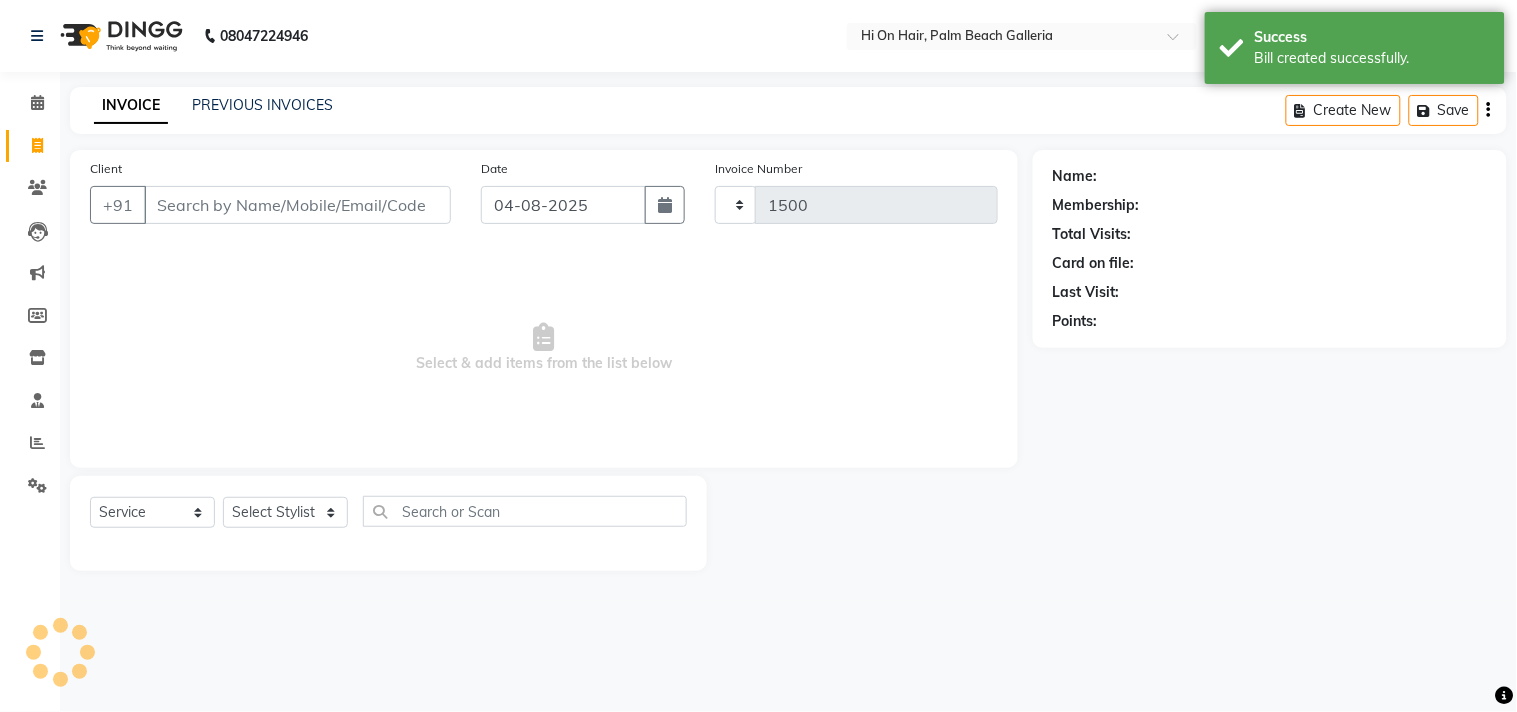 select on "535" 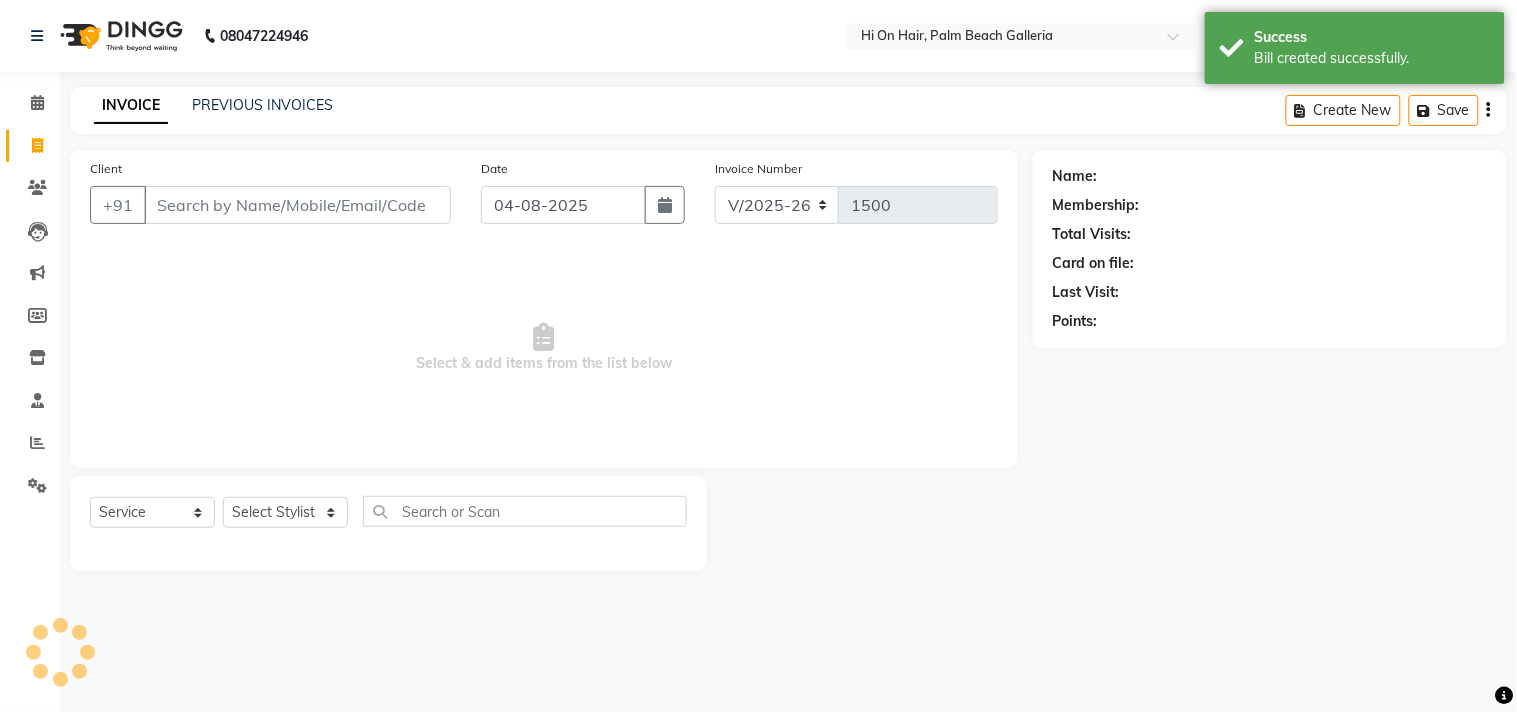 click on "INVOICE PREVIOUS INVOICES Create New   Save" 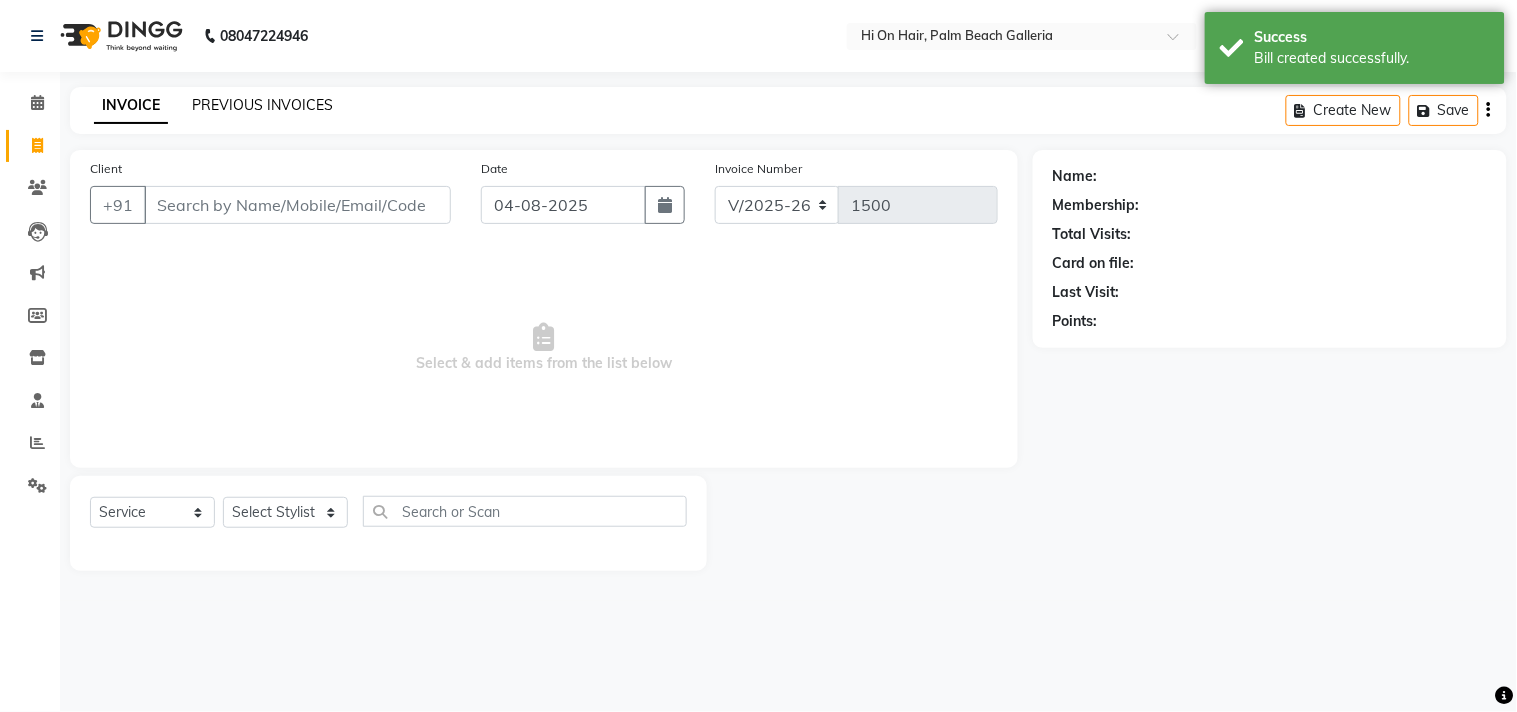 click on "PREVIOUS INVOICES" 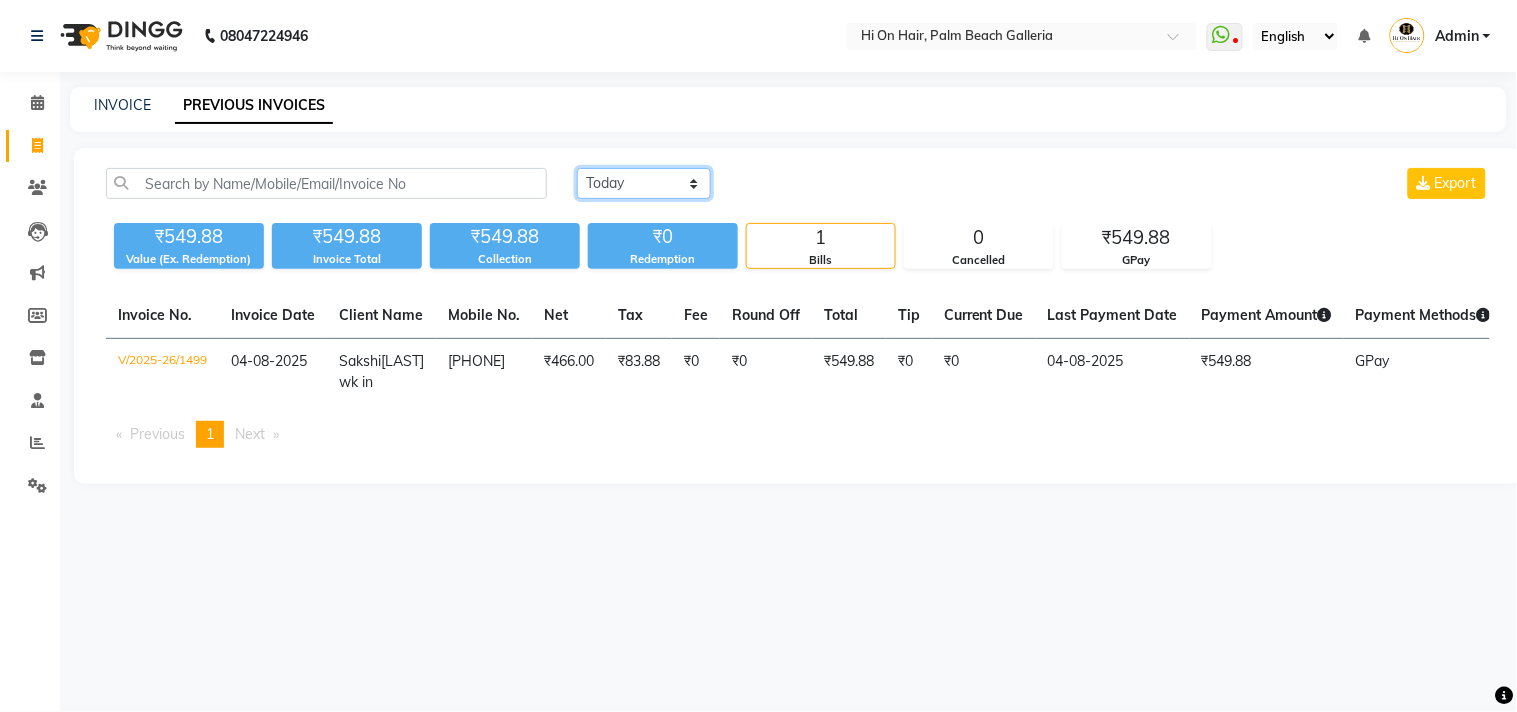 click on "Today Yesterday Custom Range" 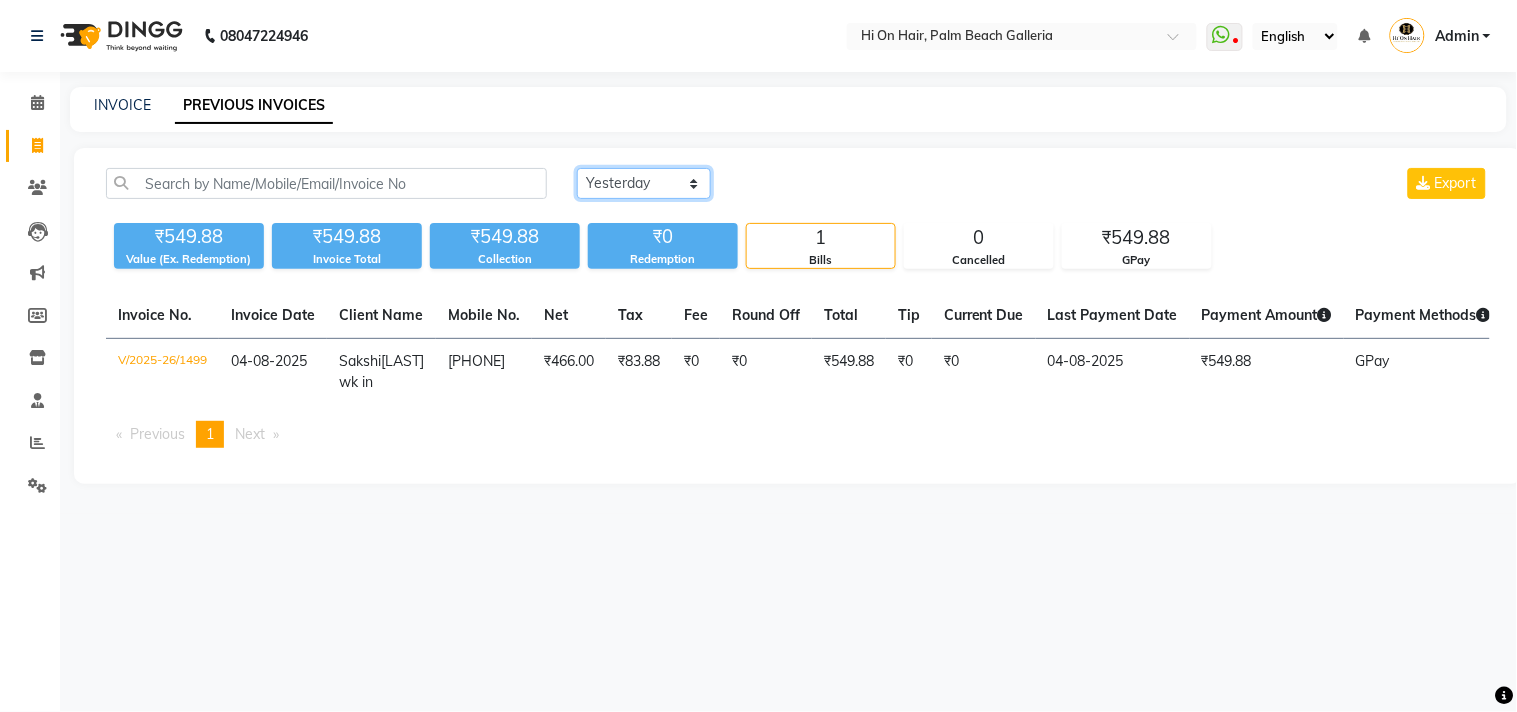click on "Today Yesterday Custom Range" 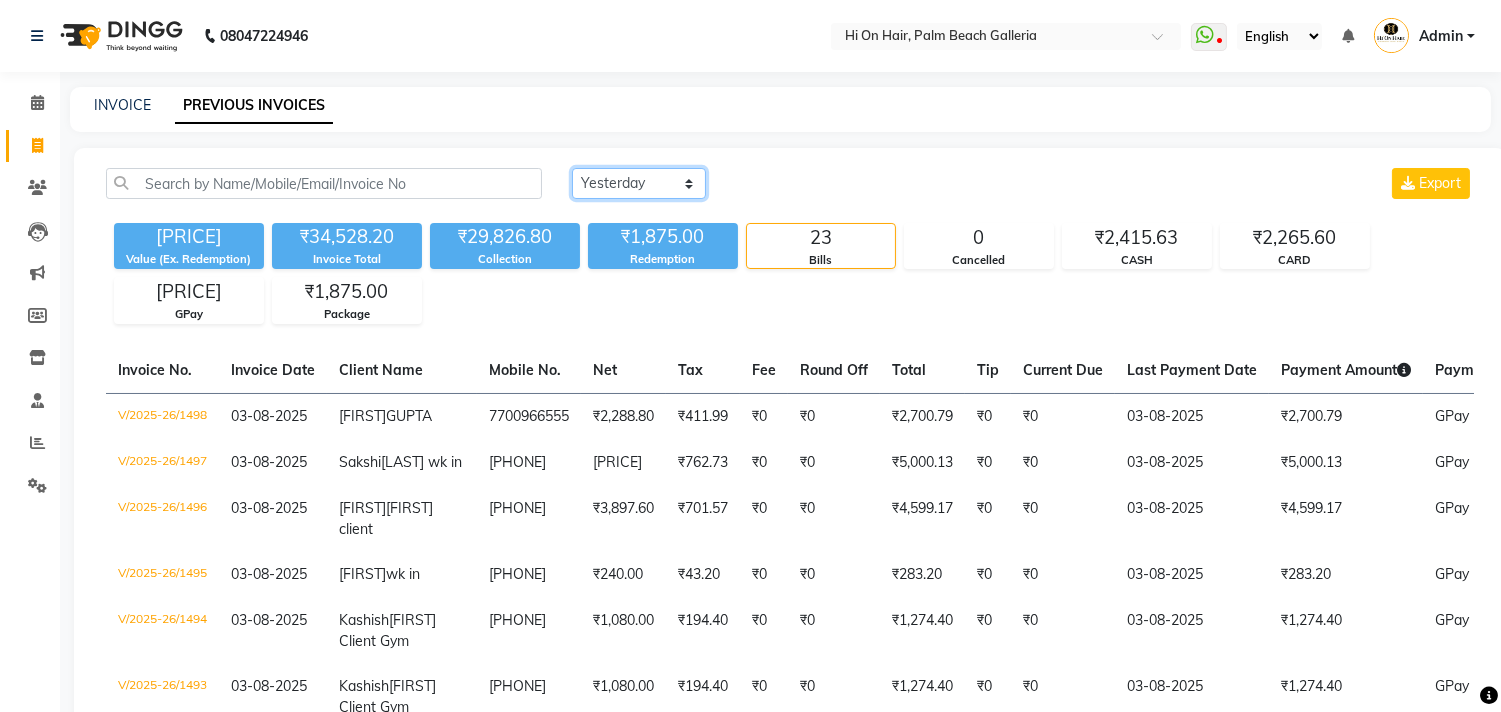 click on "Today Yesterday Custom Range" 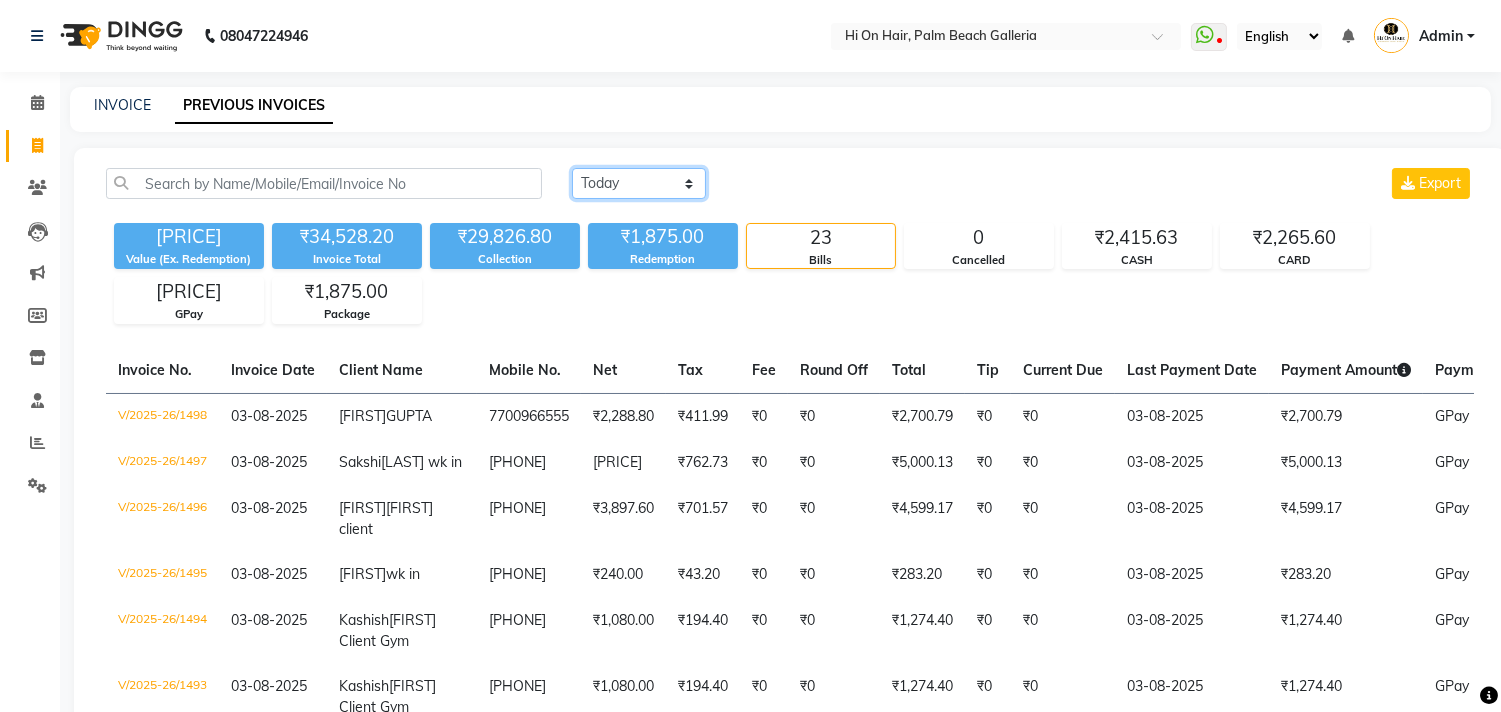 click on "Today Yesterday Custom Range" 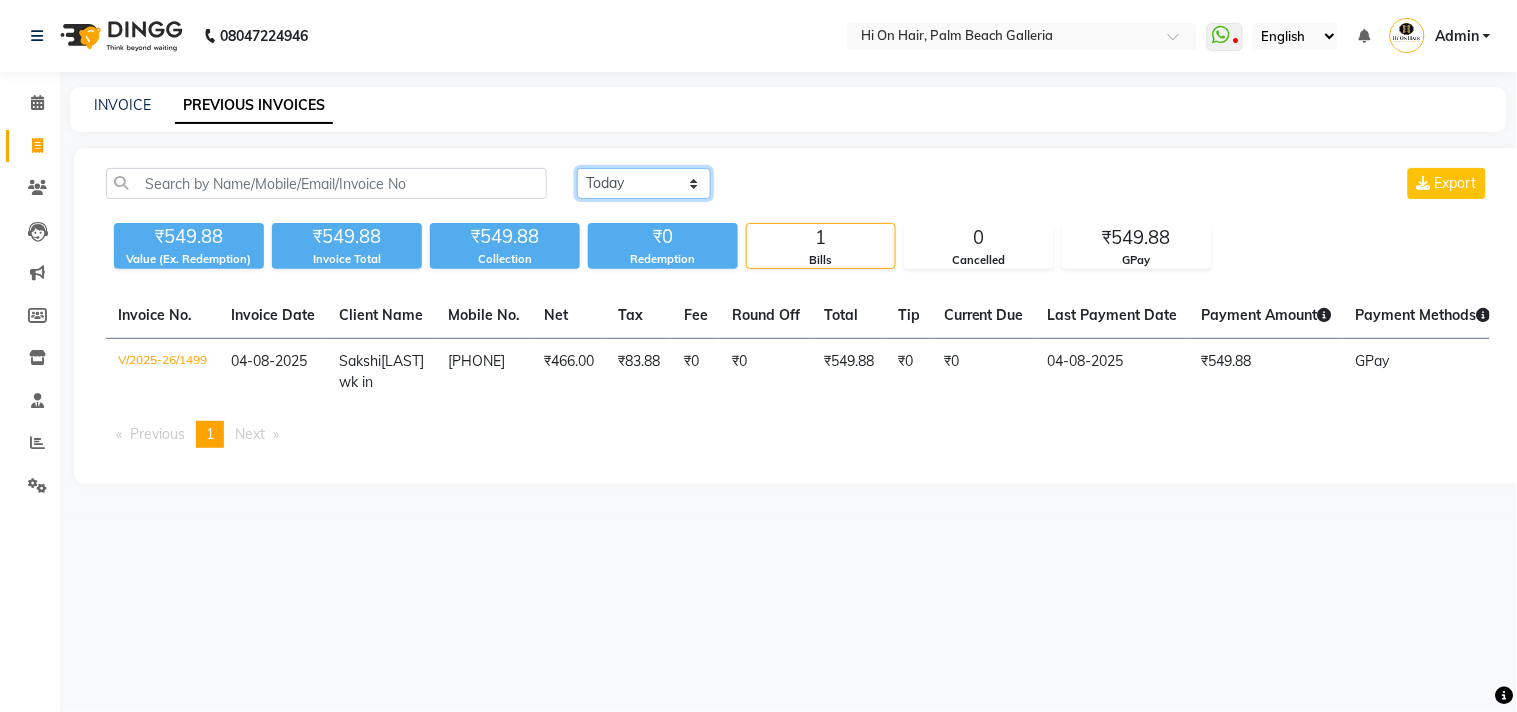 click on "Today Yesterday Custom Range" 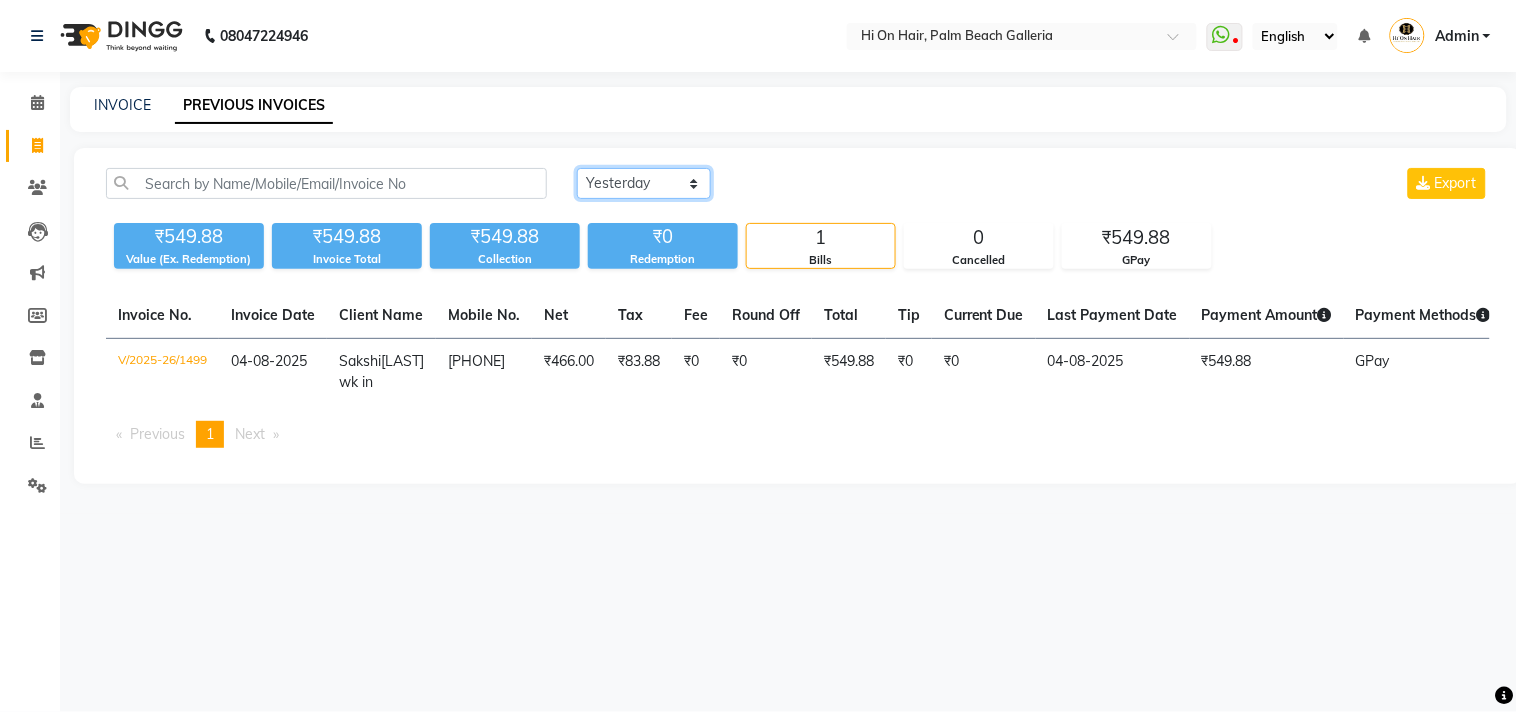 click on "Today Yesterday Custom Range" 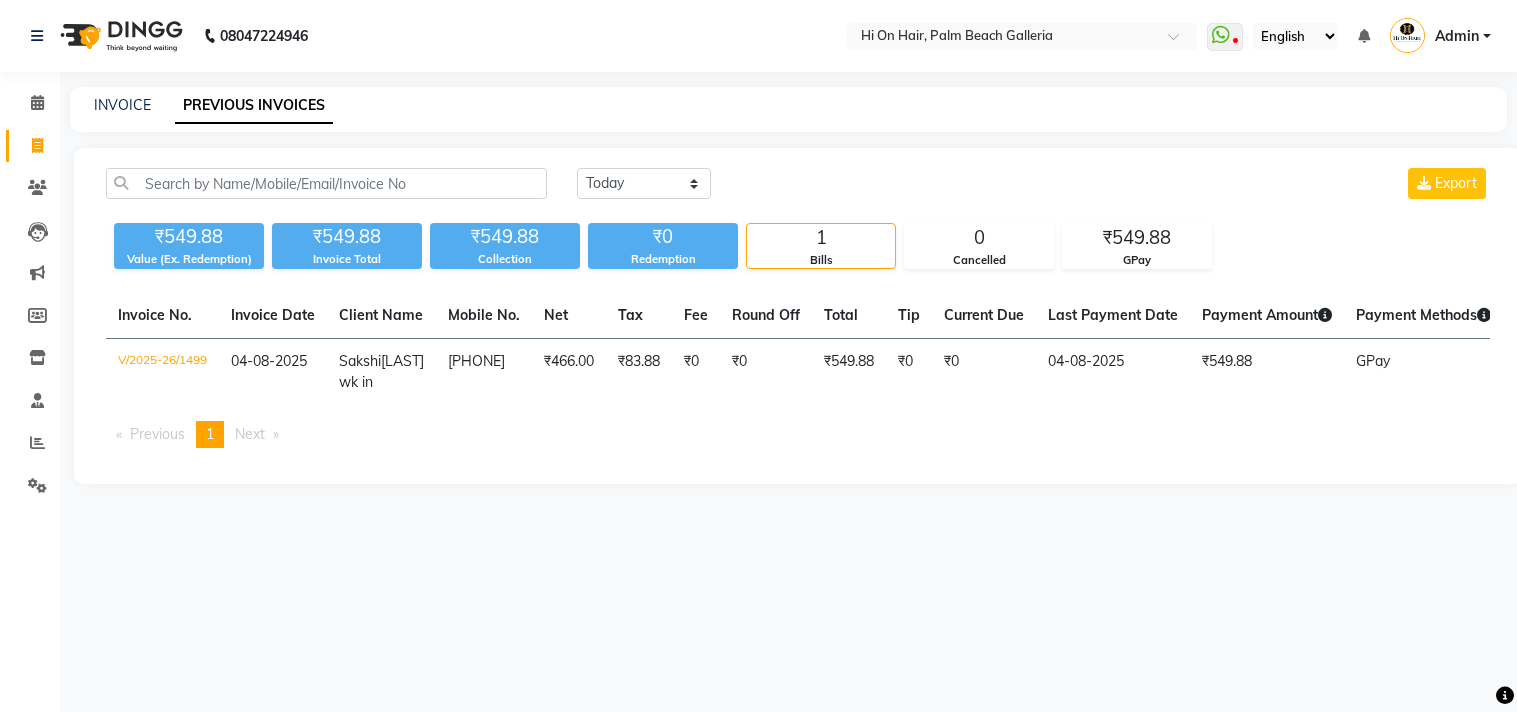 scroll, scrollTop: 0, scrollLeft: 0, axis: both 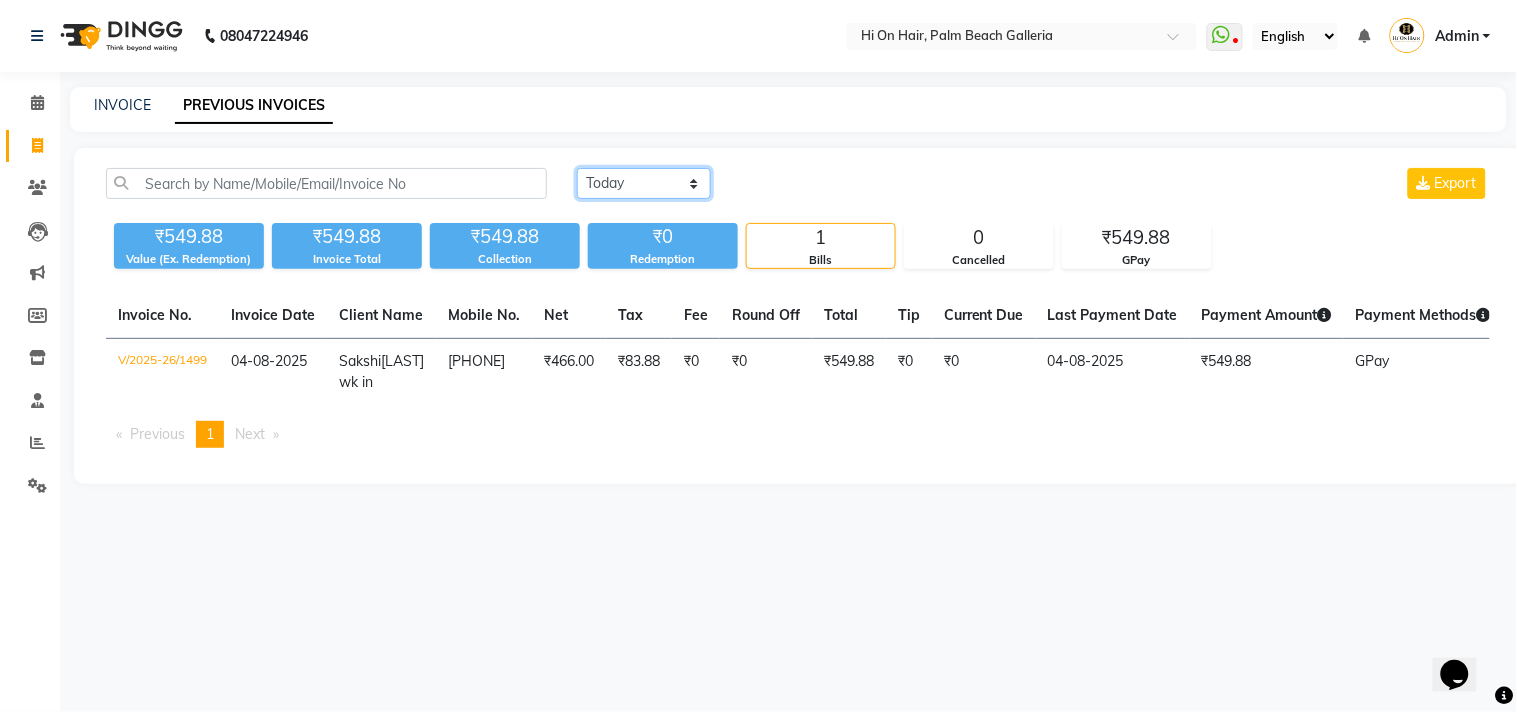 click on "Today Yesterday Custom Range" 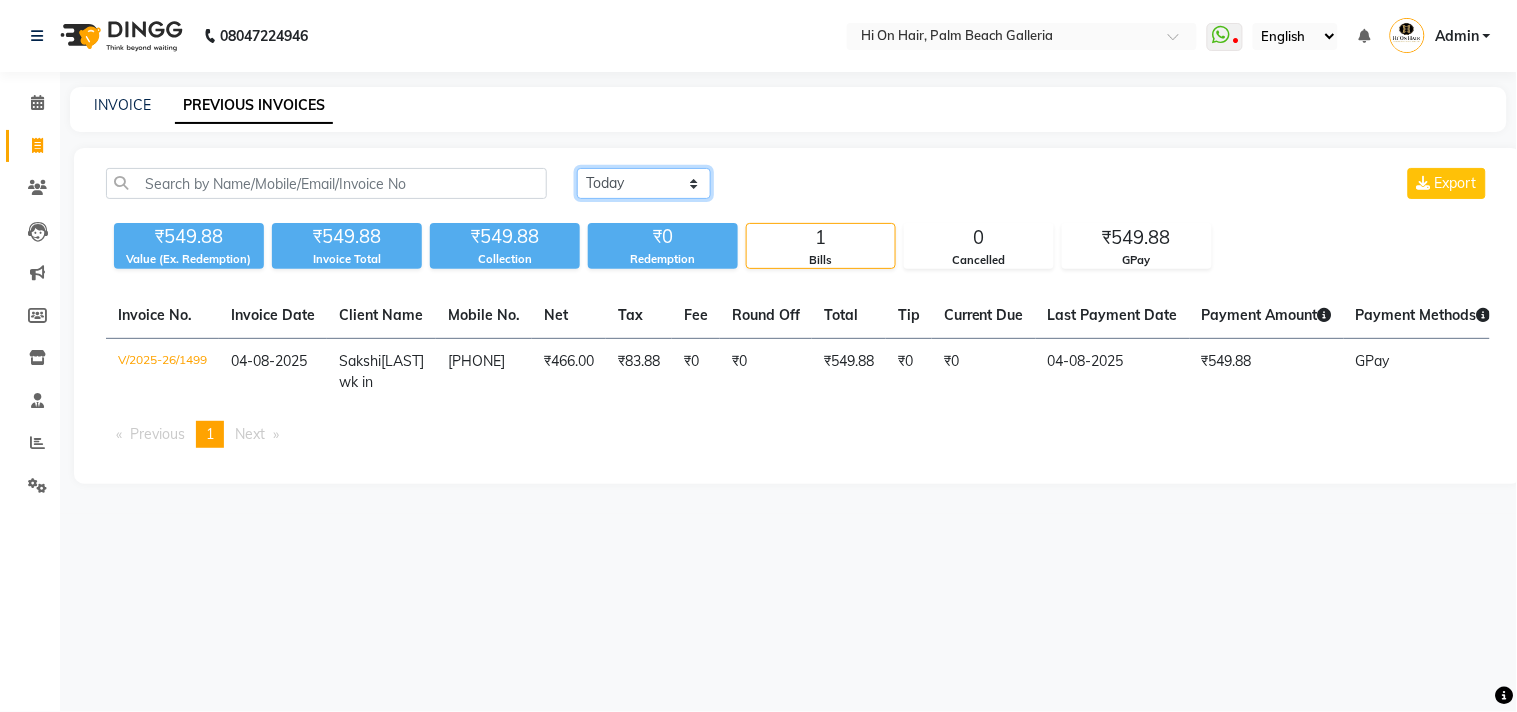 select on "yesterday" 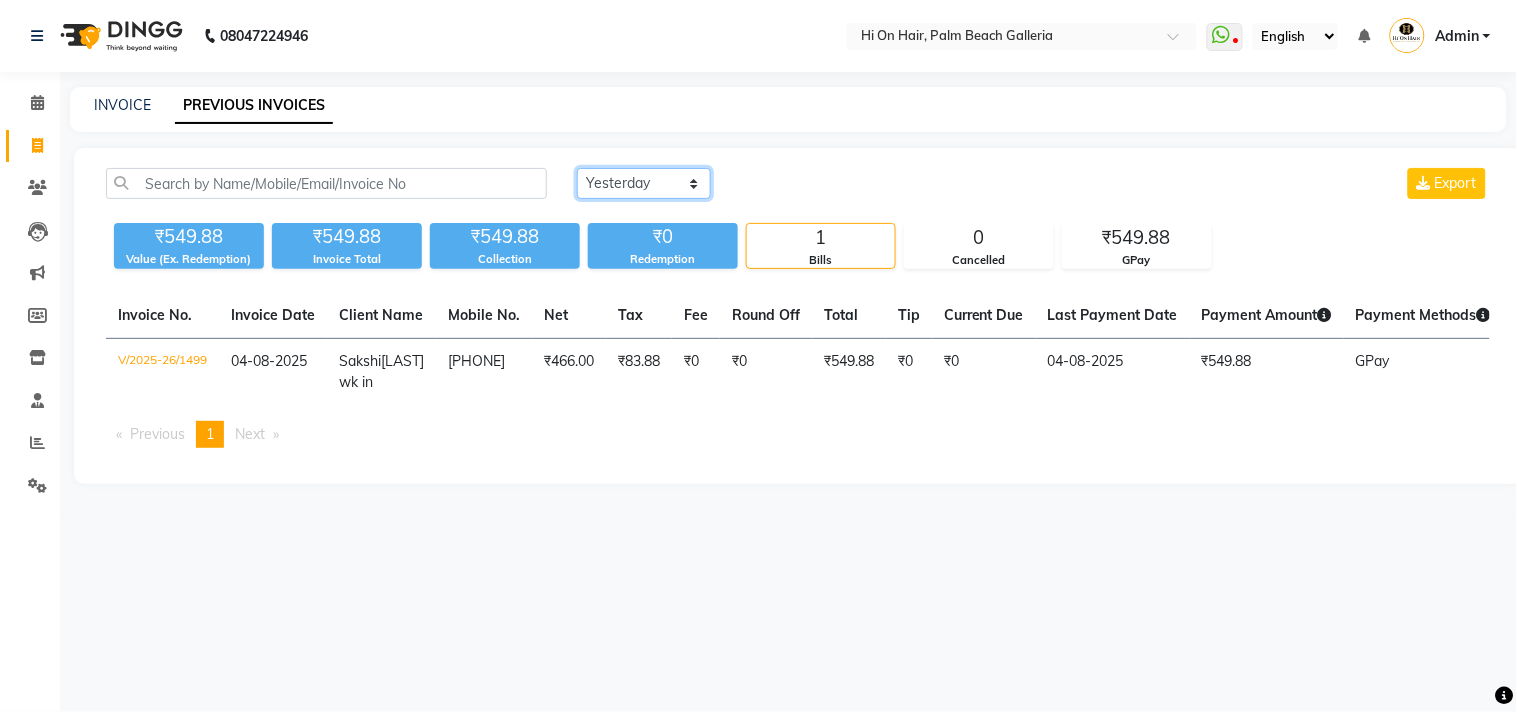 click on "Today Yesterday Custom Range" 